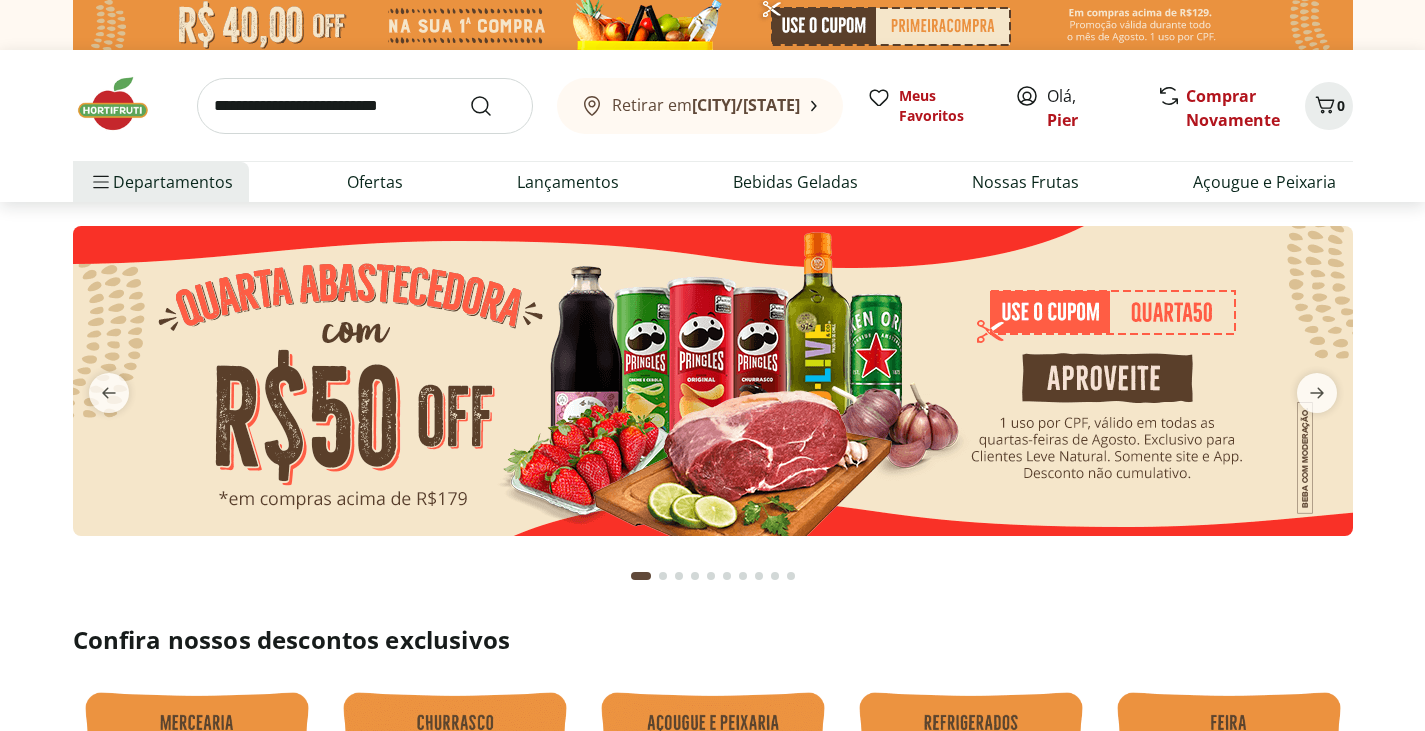 scroll, scrollTop: 0, scrollLeft: 0, axis: both 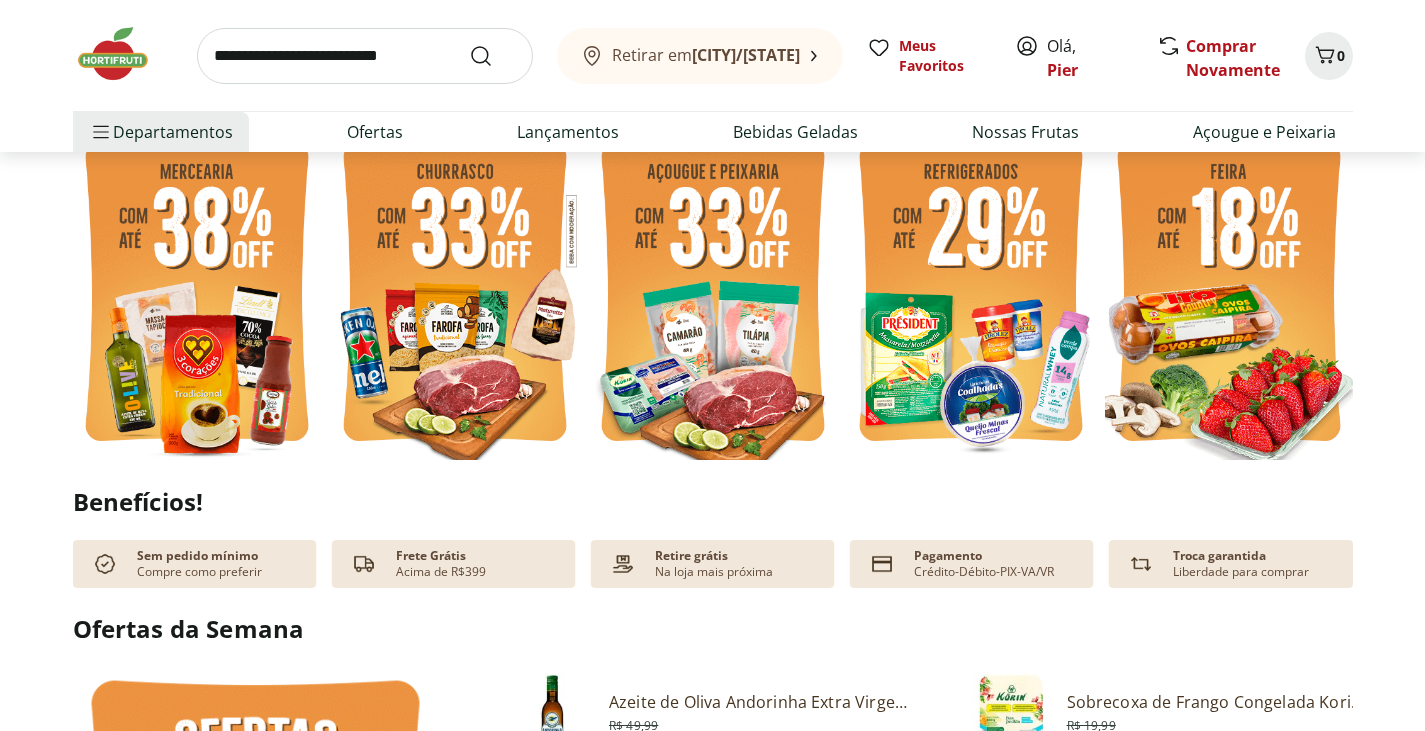 click at bounding box center [197, 294] 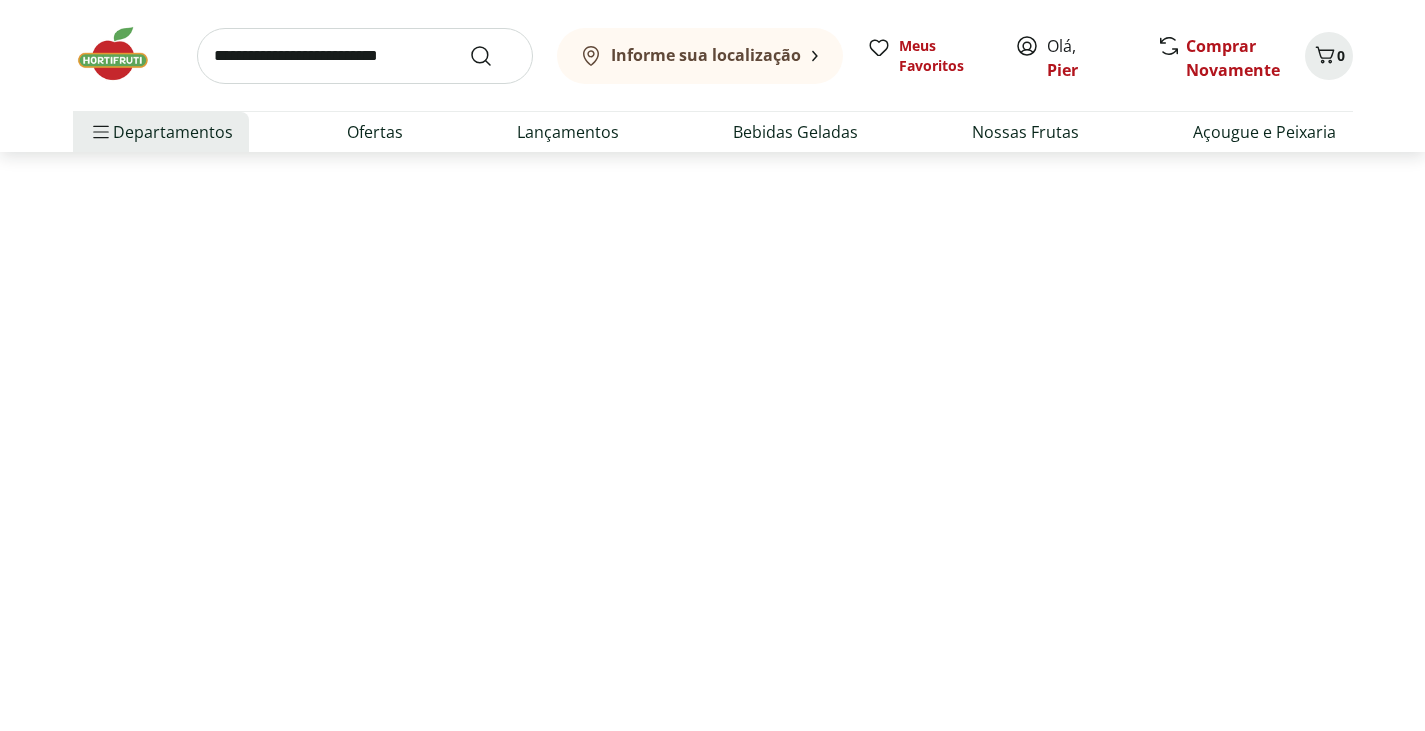 scroll, scrollTop: 0, scrollLeft: 0, axis: both 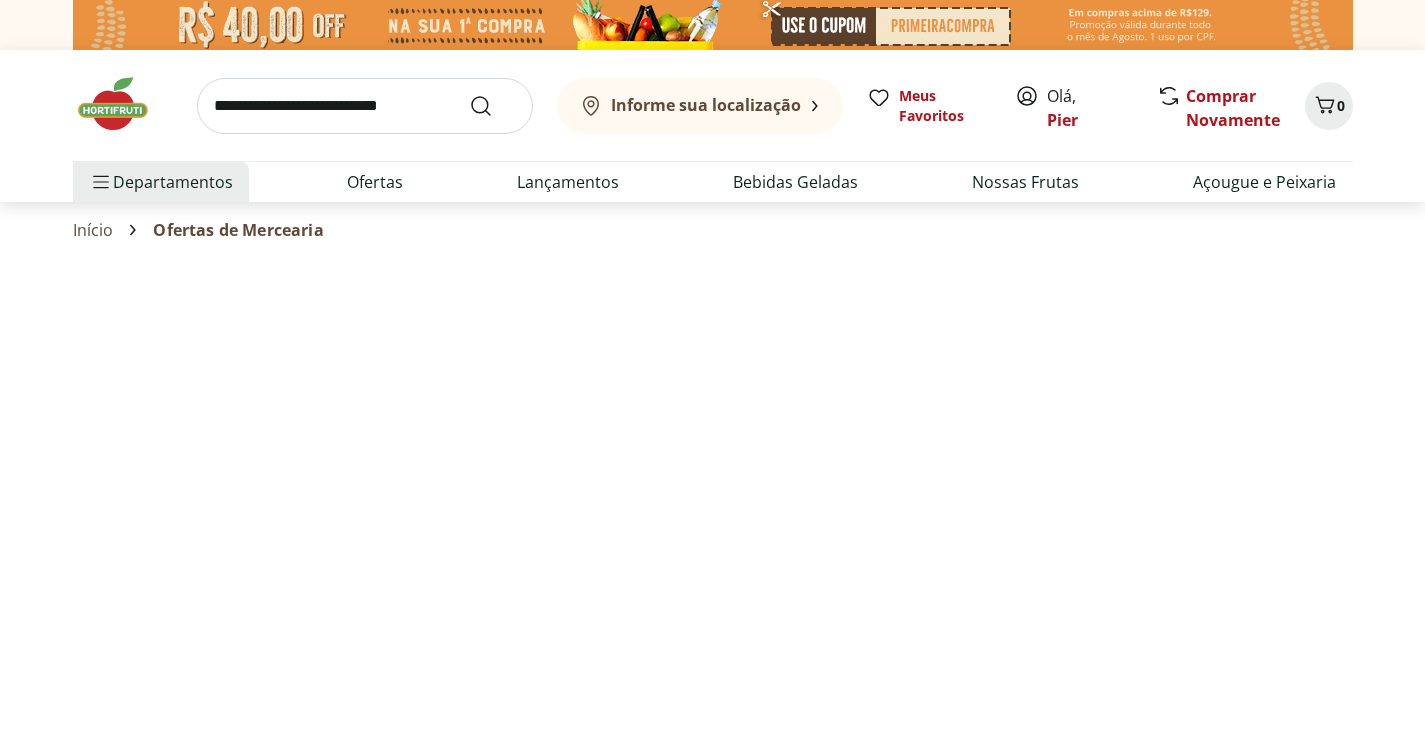select on "**********" 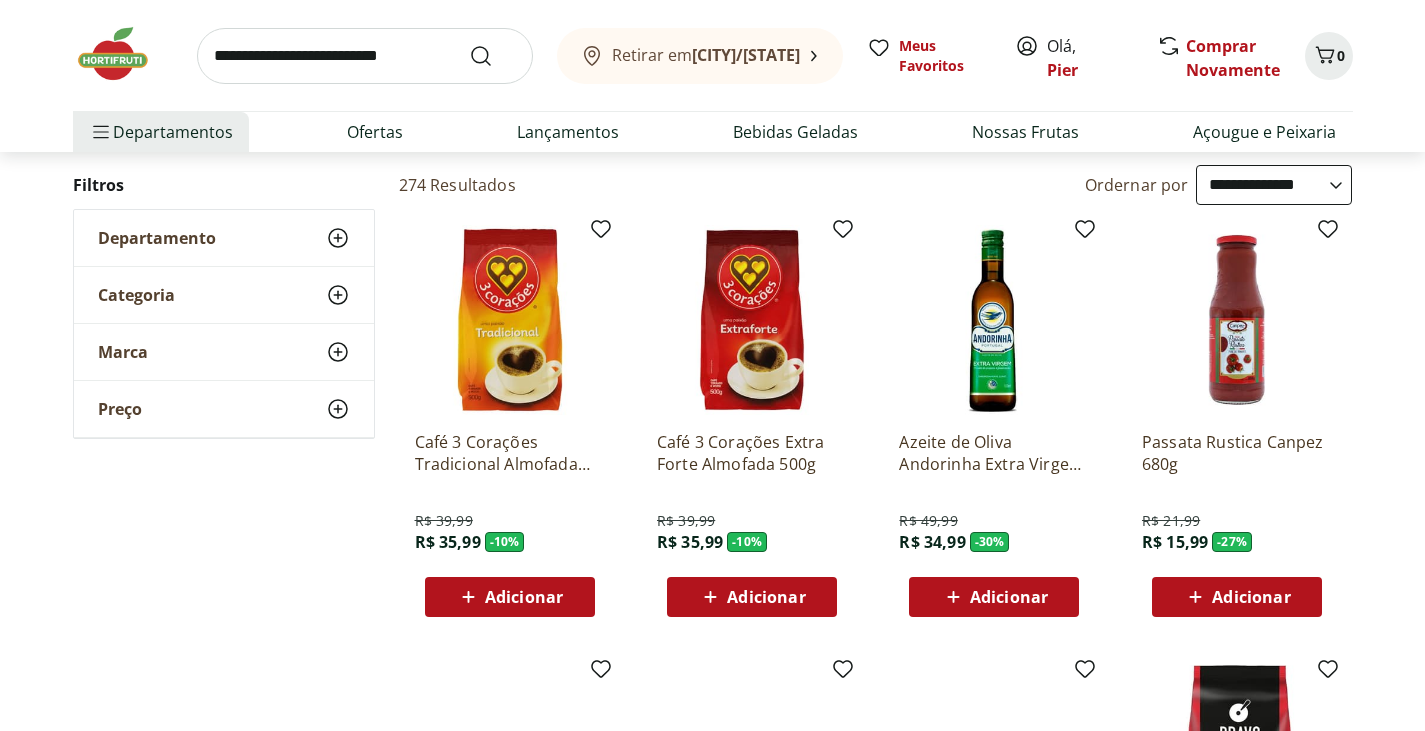 scroll, scrollTop: 149, scrollLeft: 0, axis: vertical 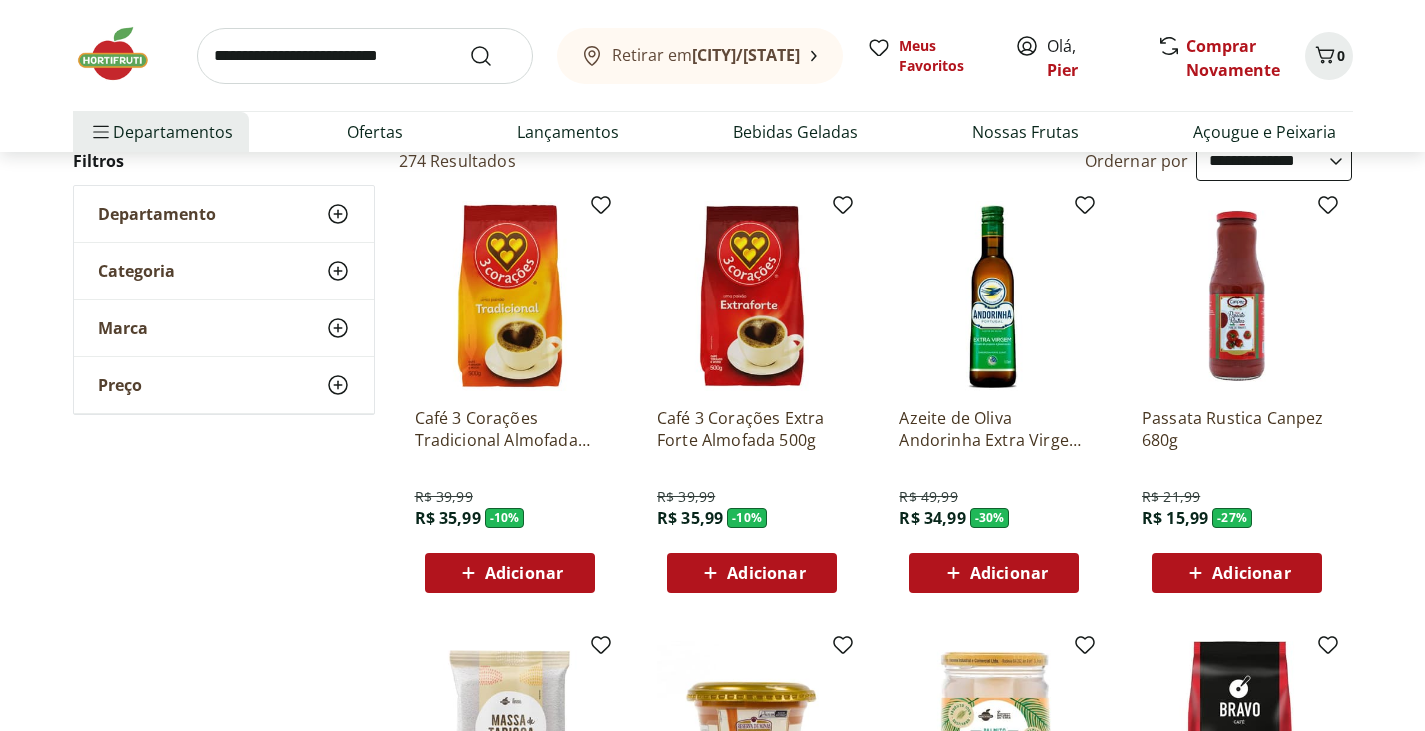 click at bounding box center (994, 296) 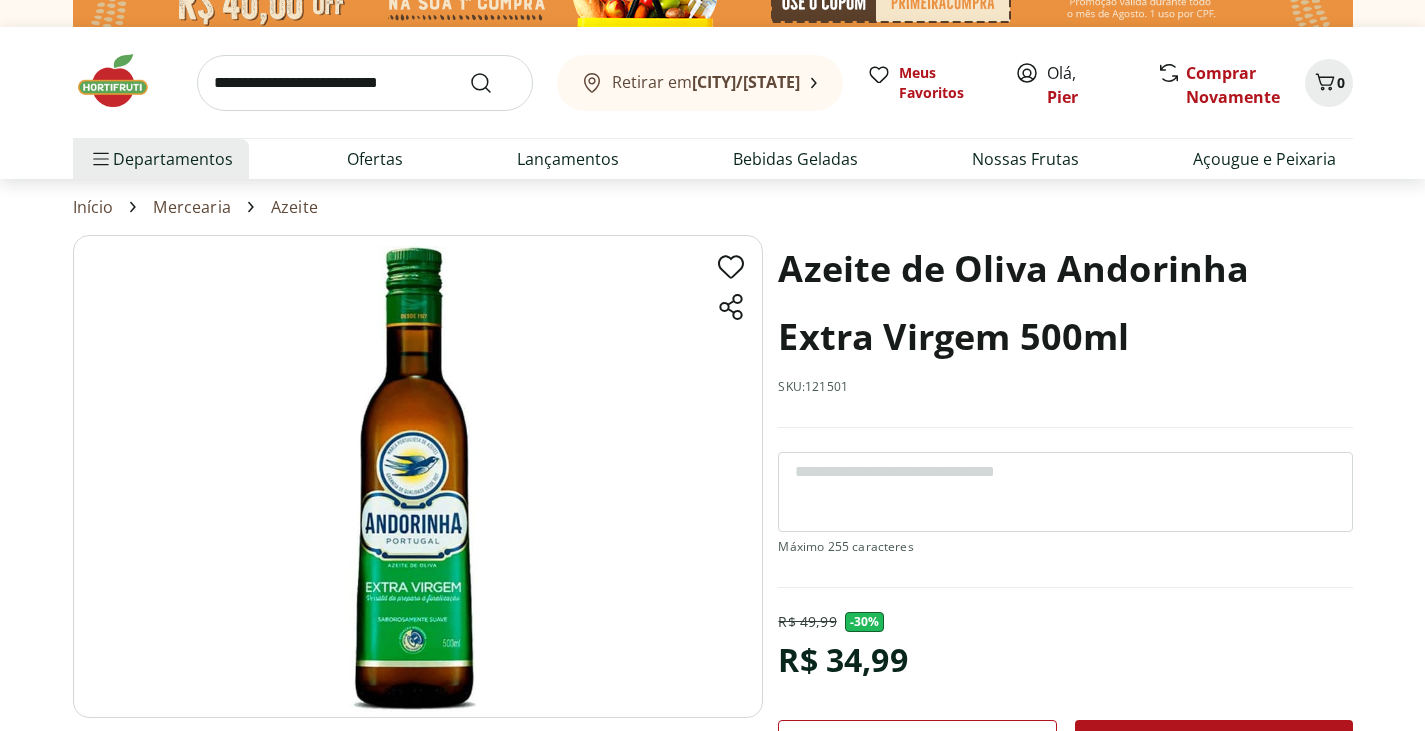 scroll, scrollTop: 0, scrollLeft: 0, axis: both 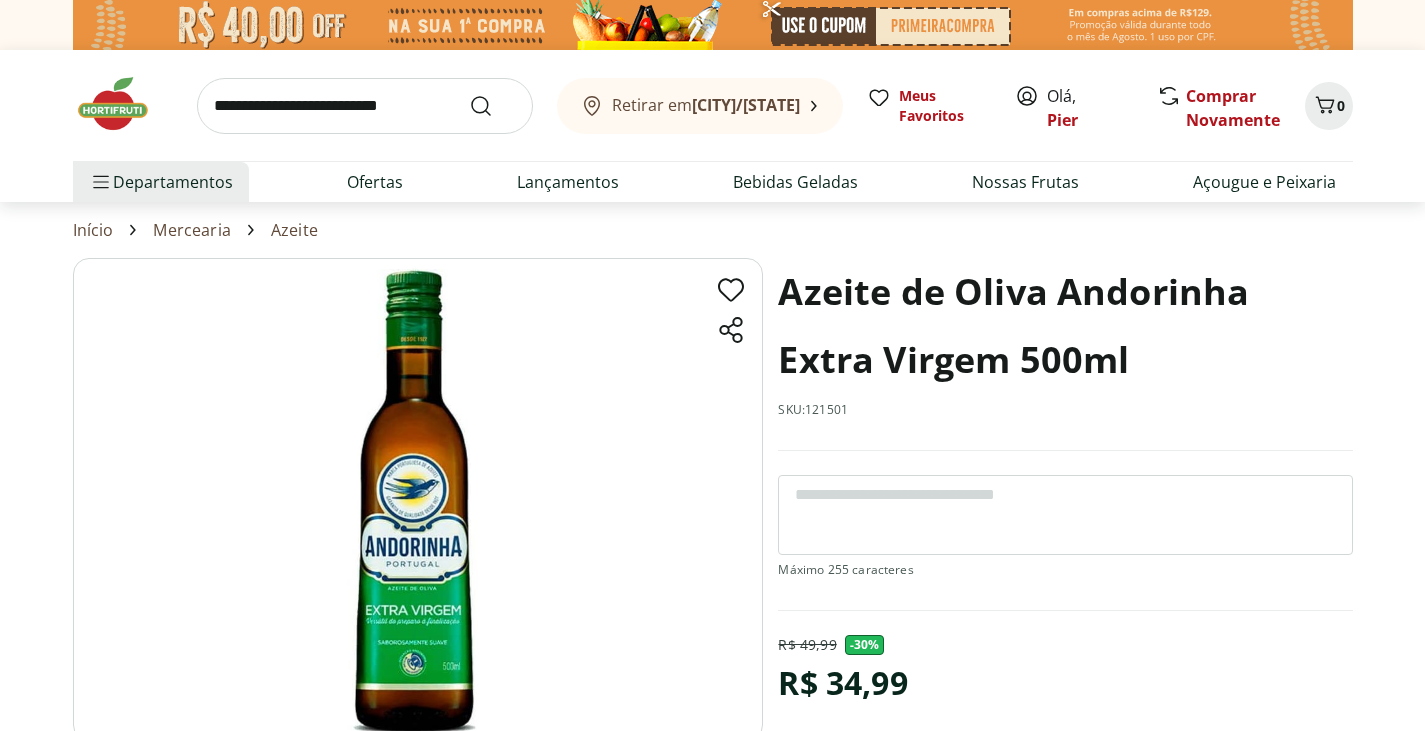 select on "**********" 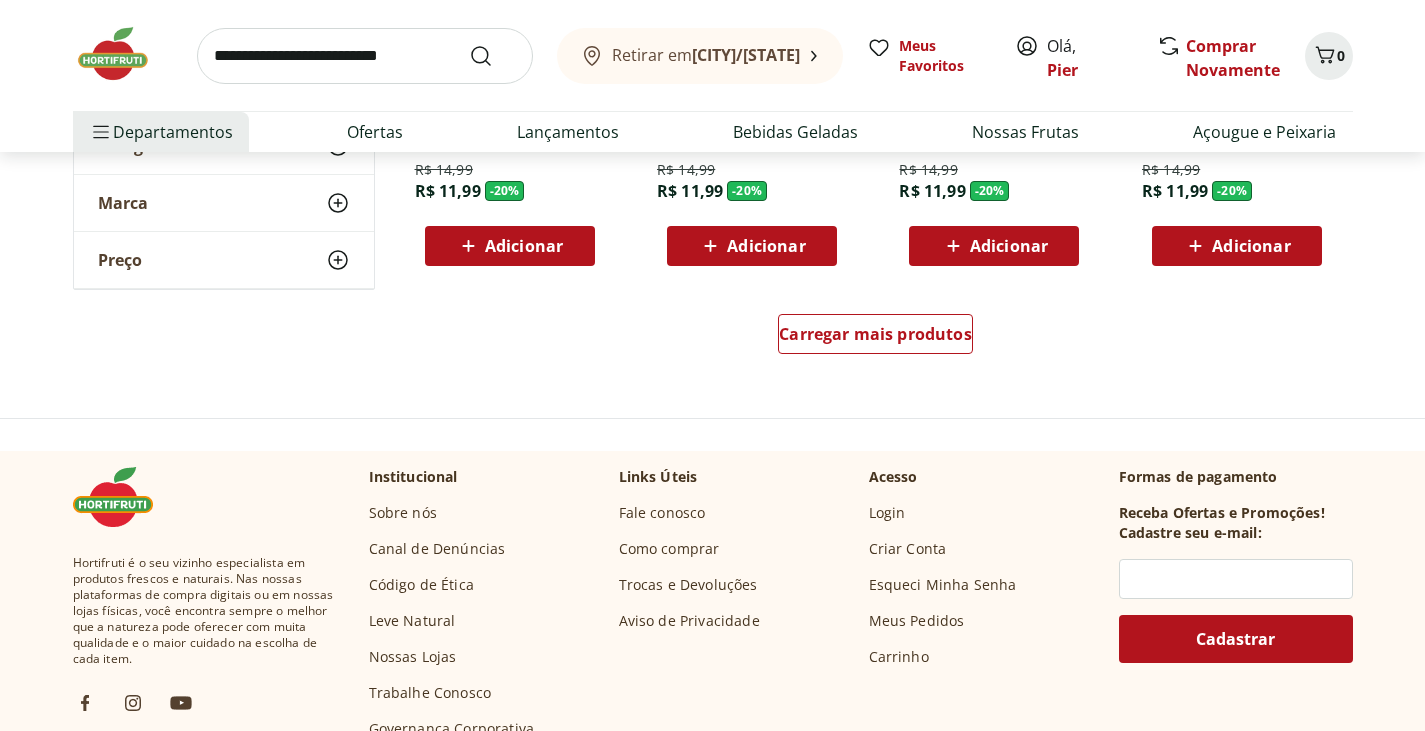 scroll, scrollTop: 1185, scrollLeft: 0, axis: vertical 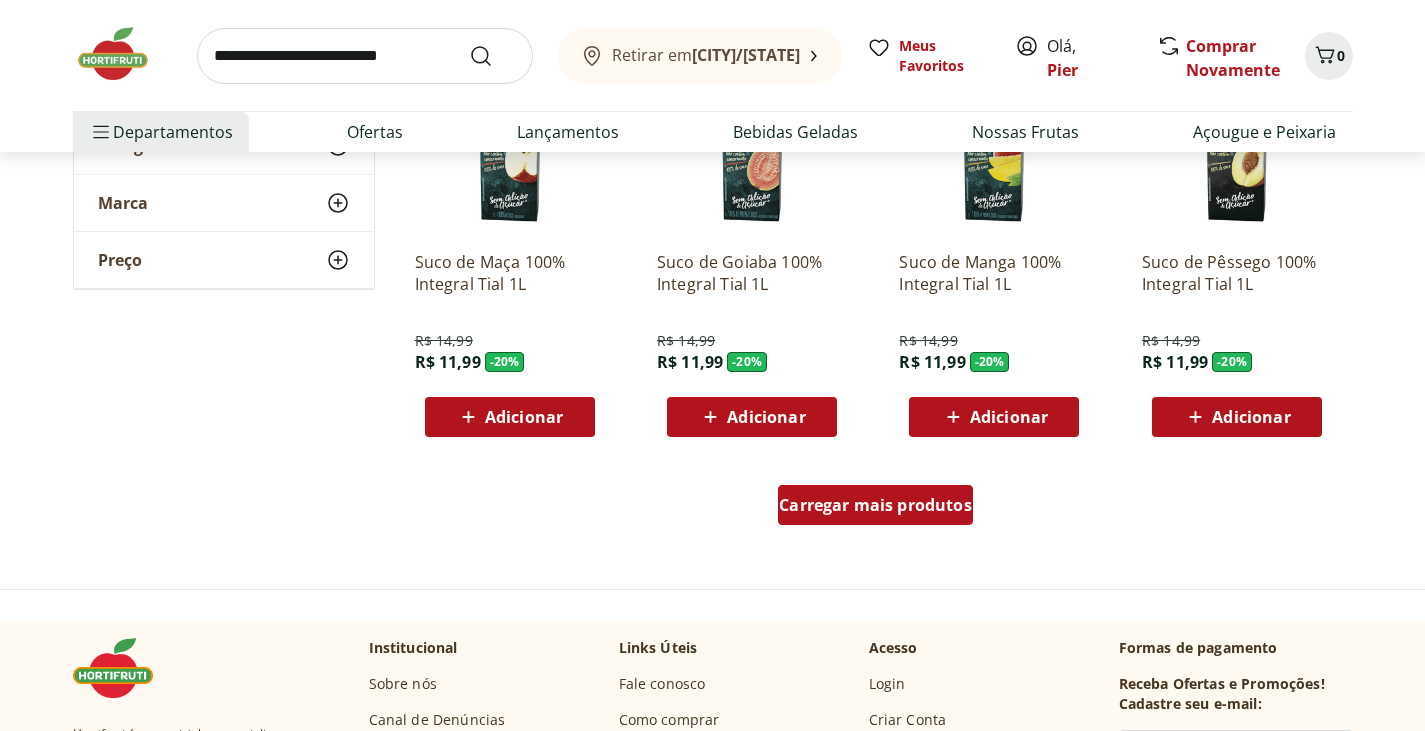 click on "Carregar mais produtos" at bounding box center (875, 505) 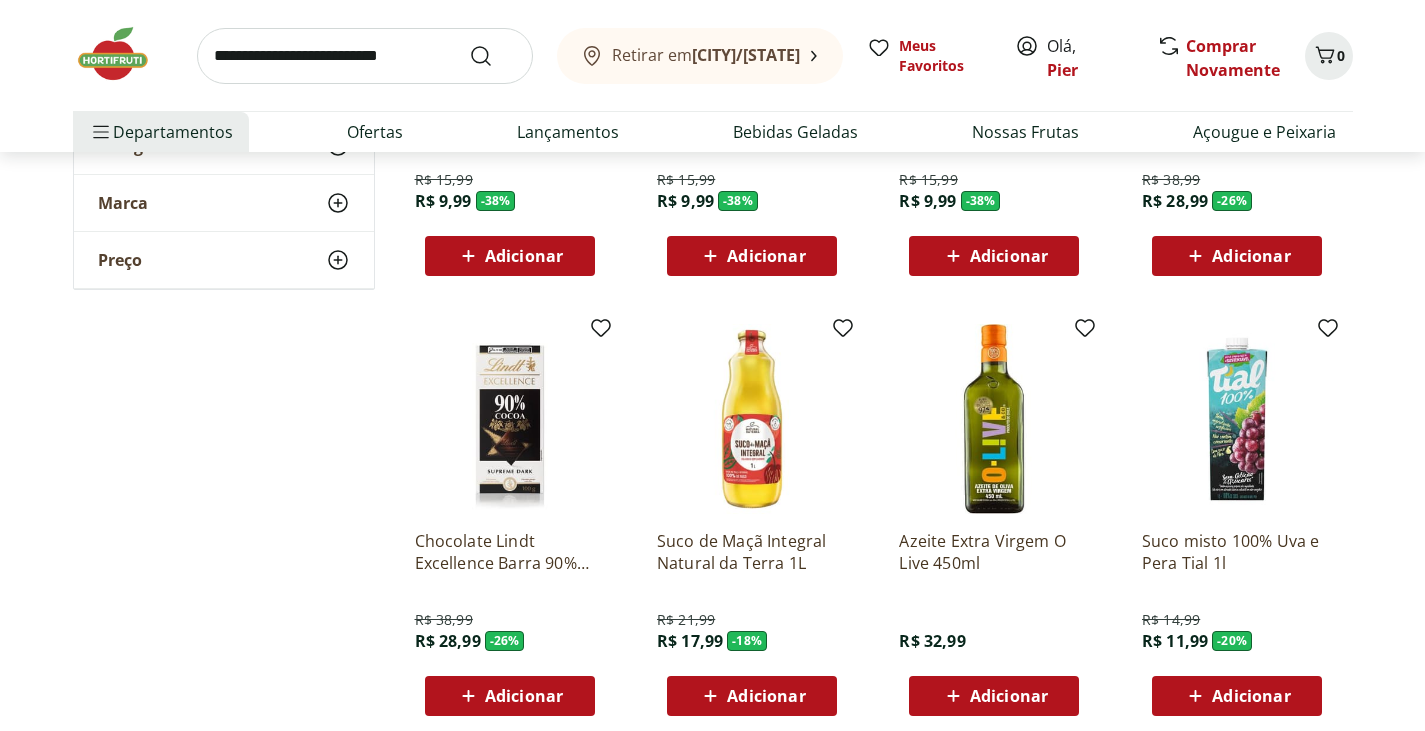 scroll, scrollTop: 1784, scrollLeft: 0, axis: vertical 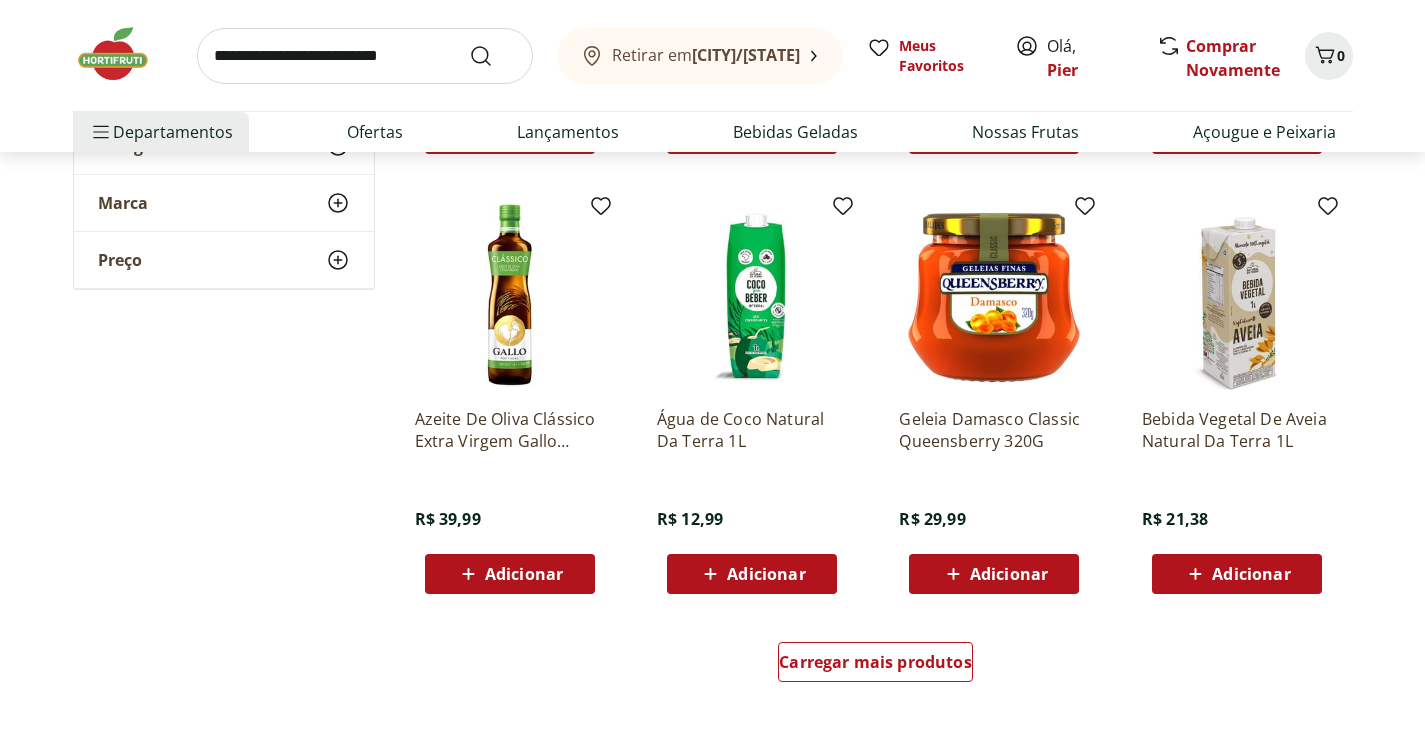 click at bounding box center (510, 297) 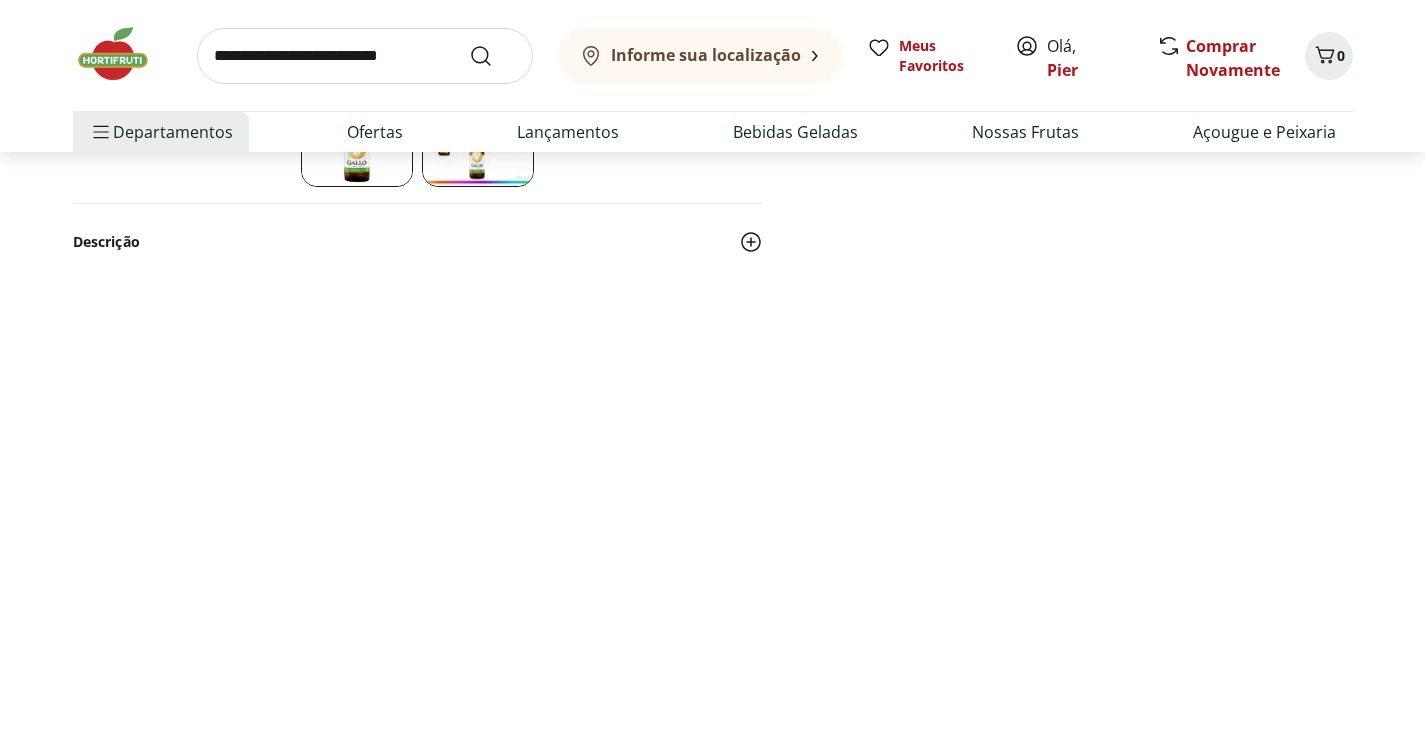 scroll, scrollTop: 0, scrollLeft: 0, axis: both 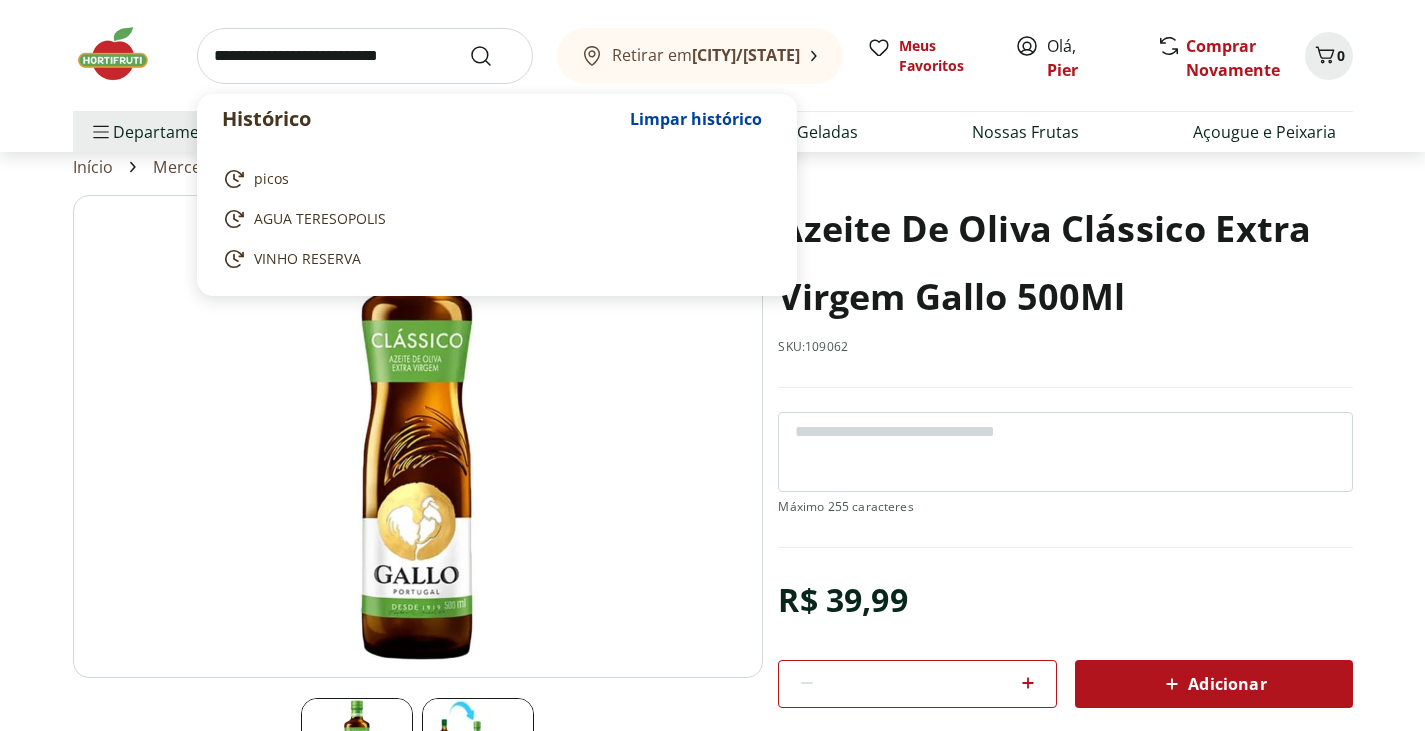 click at bounding box center (365, 56) 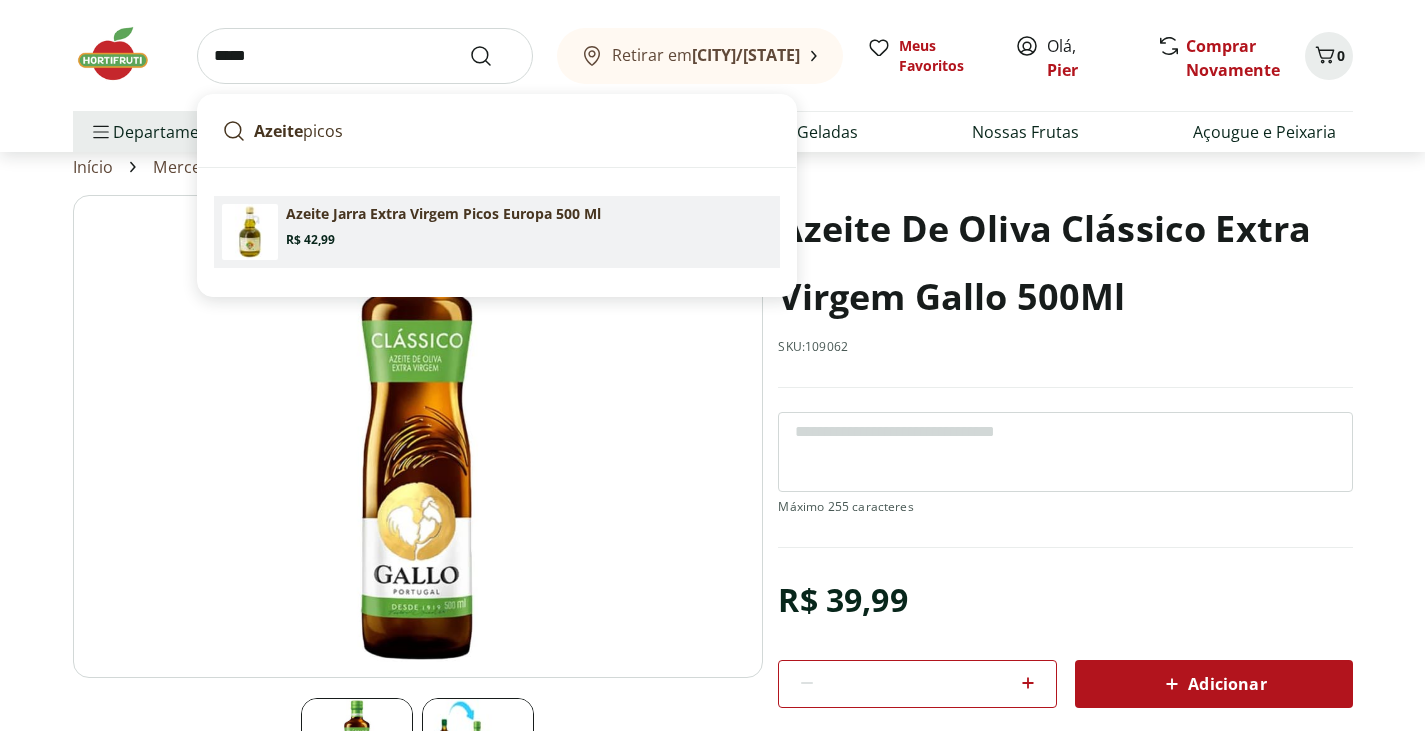 click on "Azeite Jarra Extra Virgem Picos Europa 500 Ml" at bounding box center [443, 214] 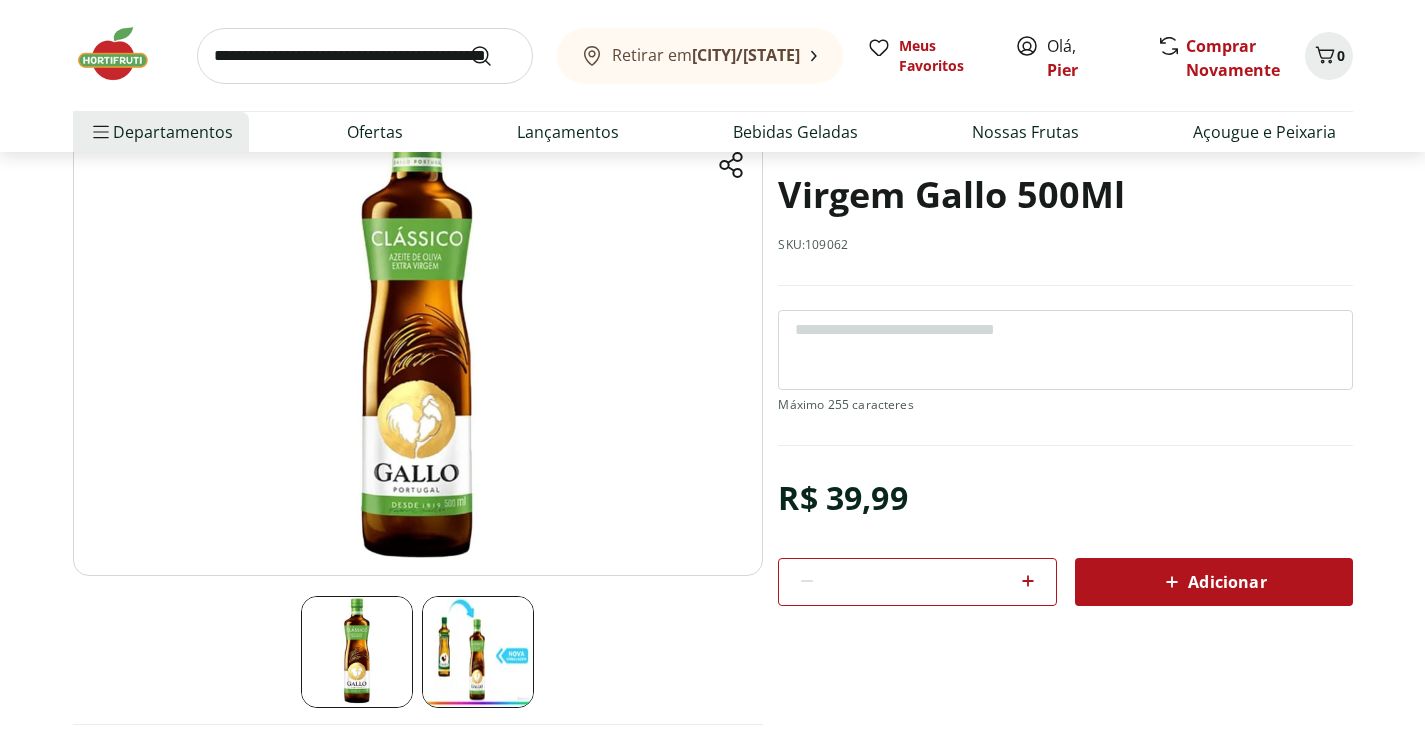 scroll, scrollTop: 0, scrollLeft: 0, axis: both 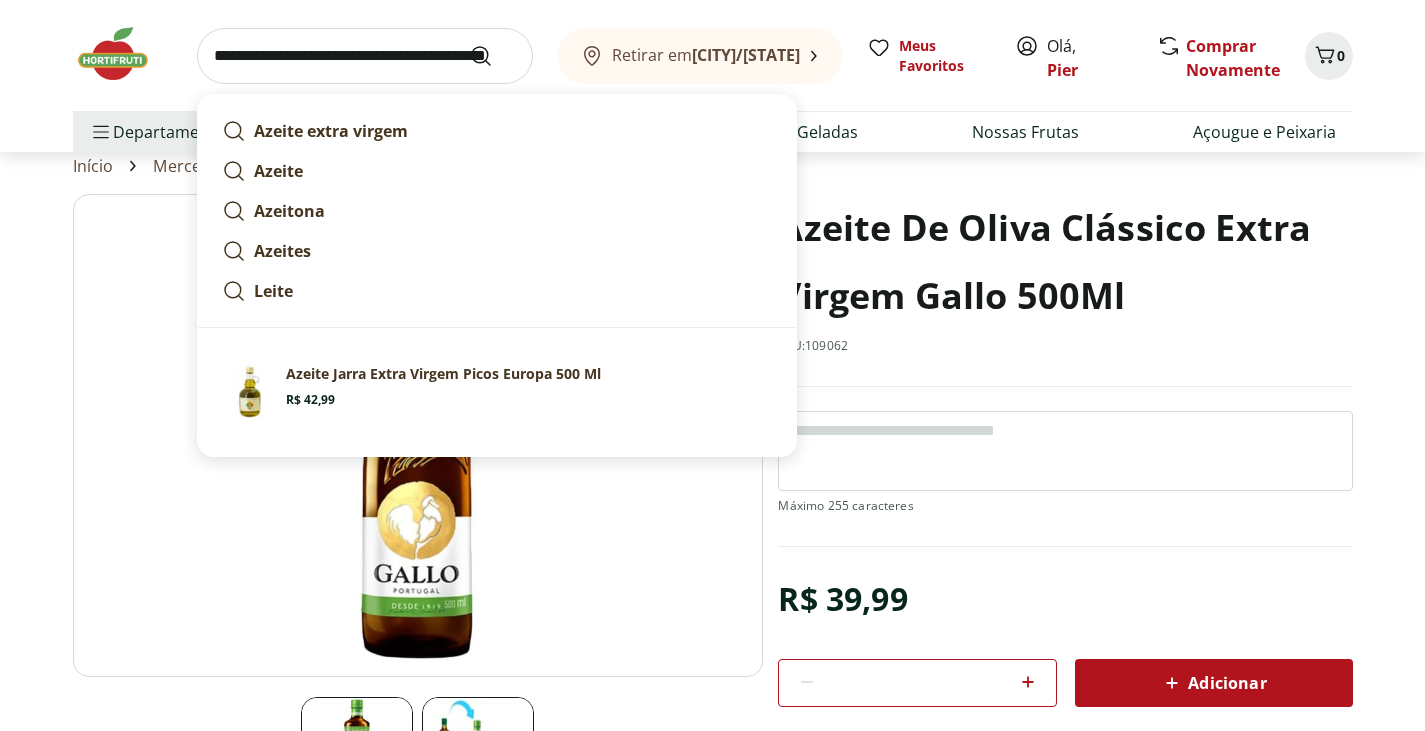 click on "**********" at bounding box center [365, 56] 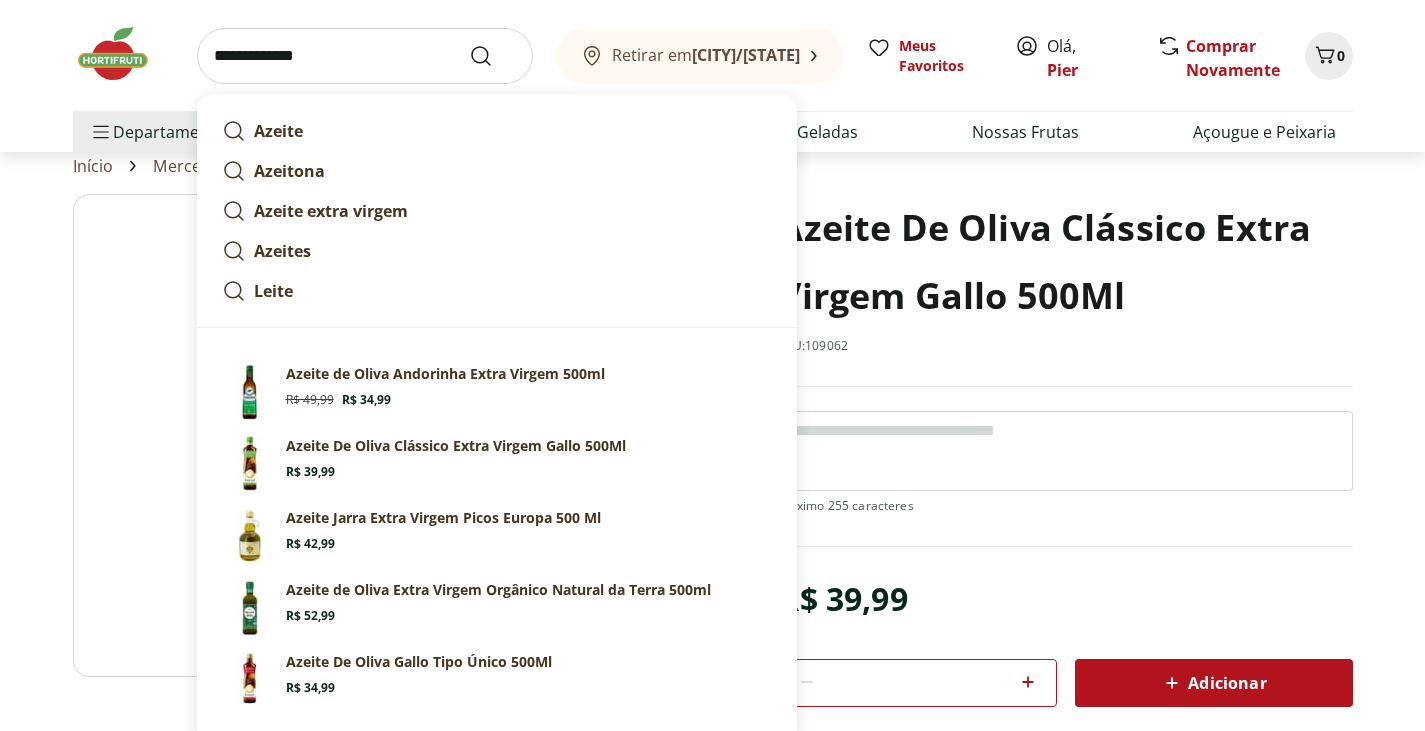 type on "**********" 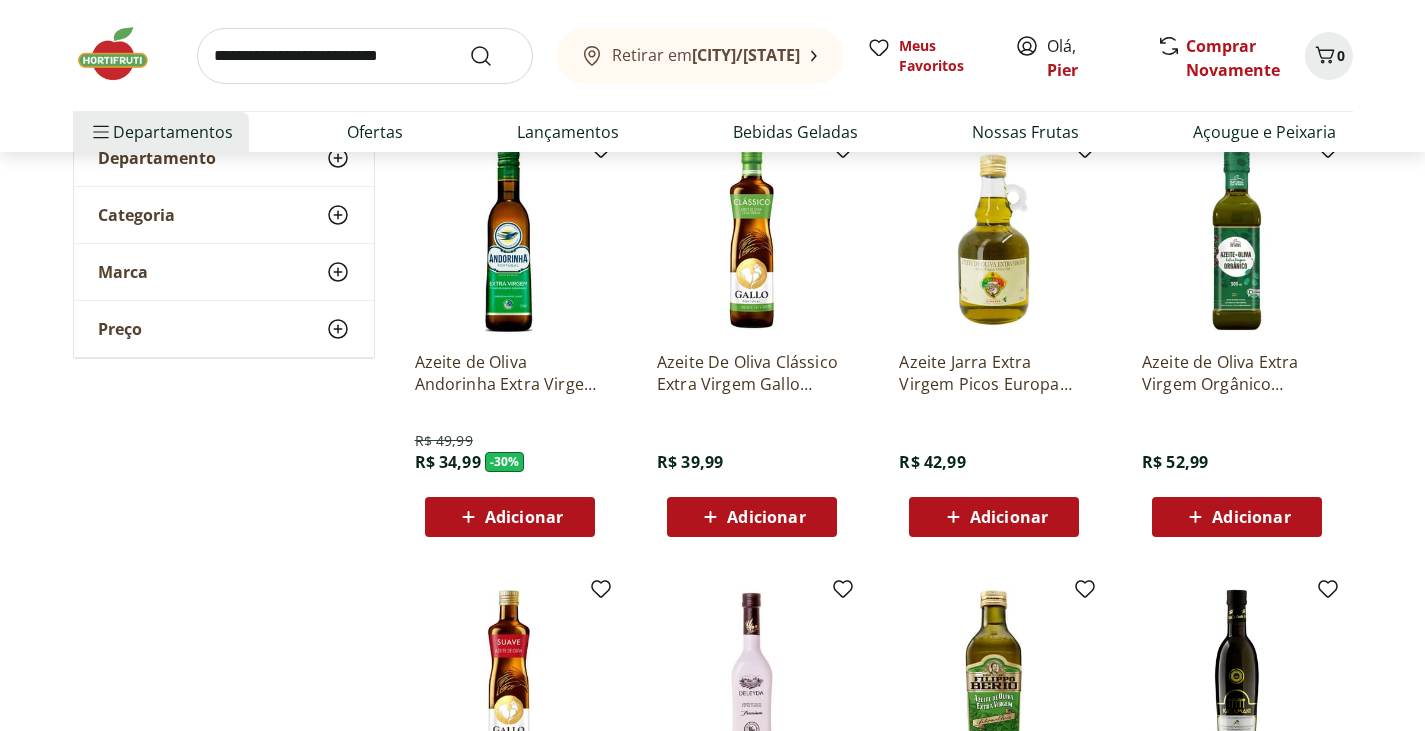 scroll, scrollTop: 191, scrollLeft: 0, axis: vertical 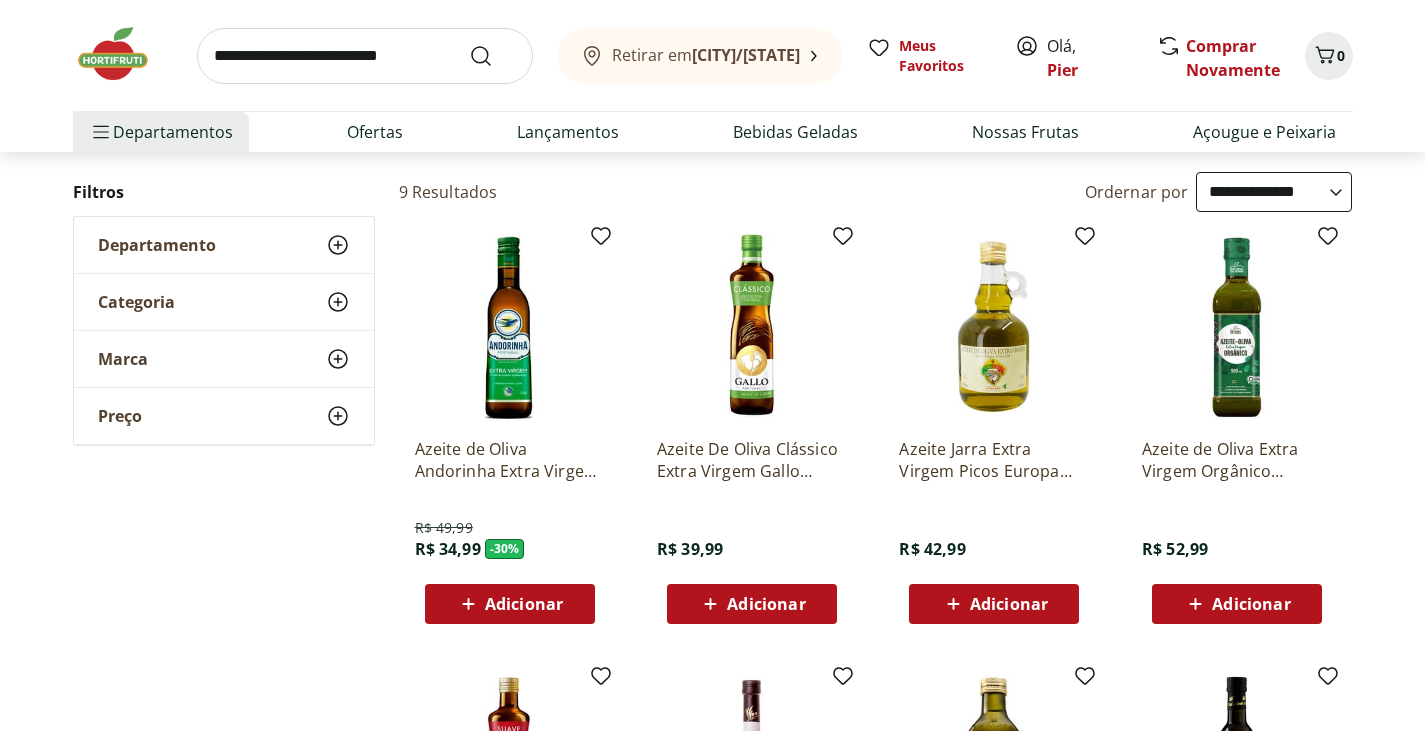 click on "**********" at bounding box center (1274, 192) 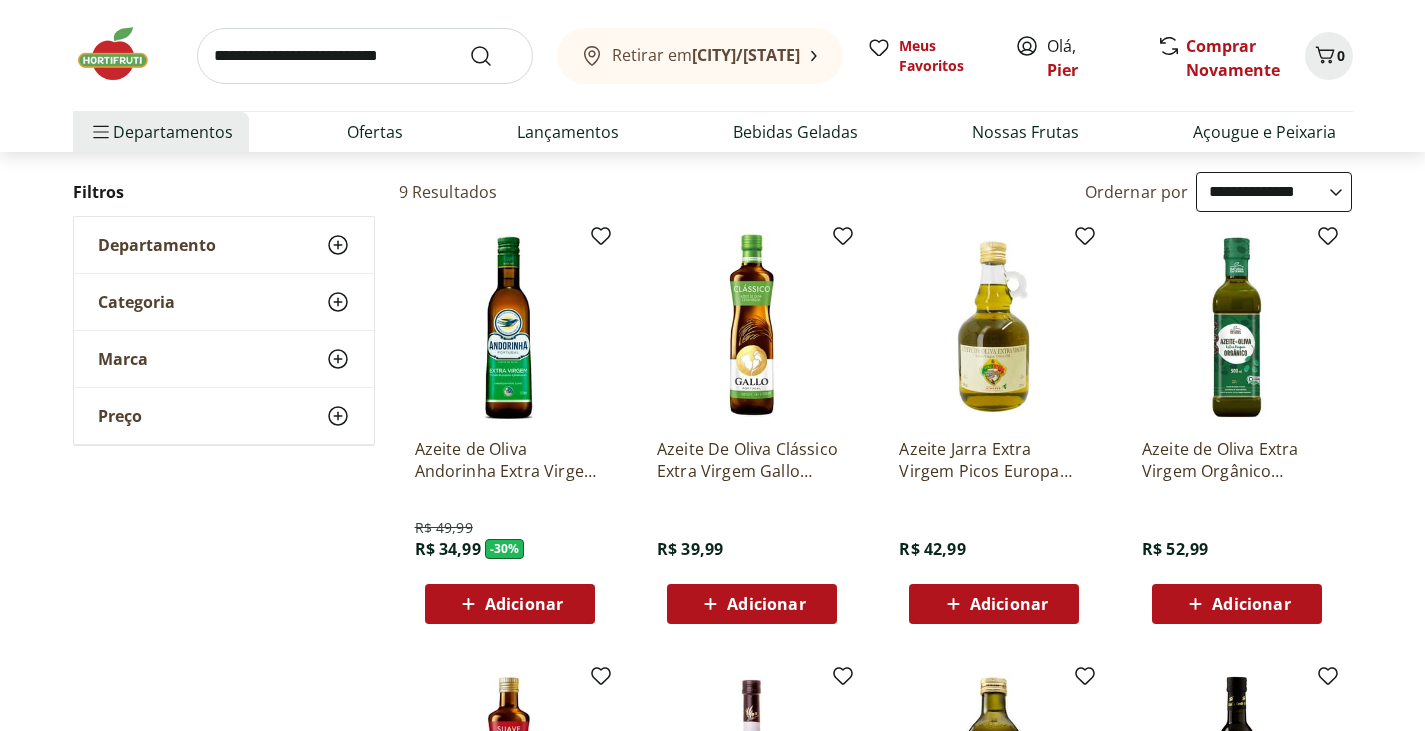 click on "**********" at bounding box center (1274, 192) 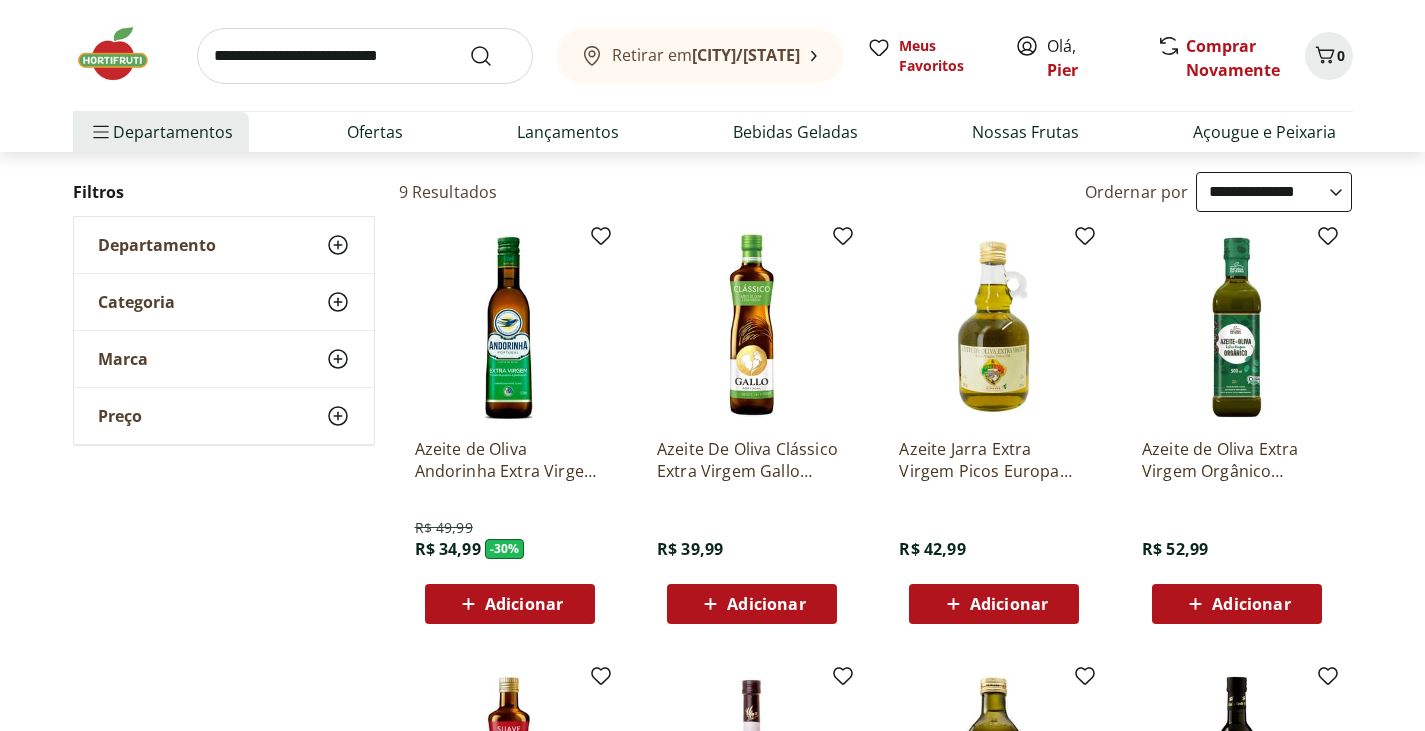 select on "**********" 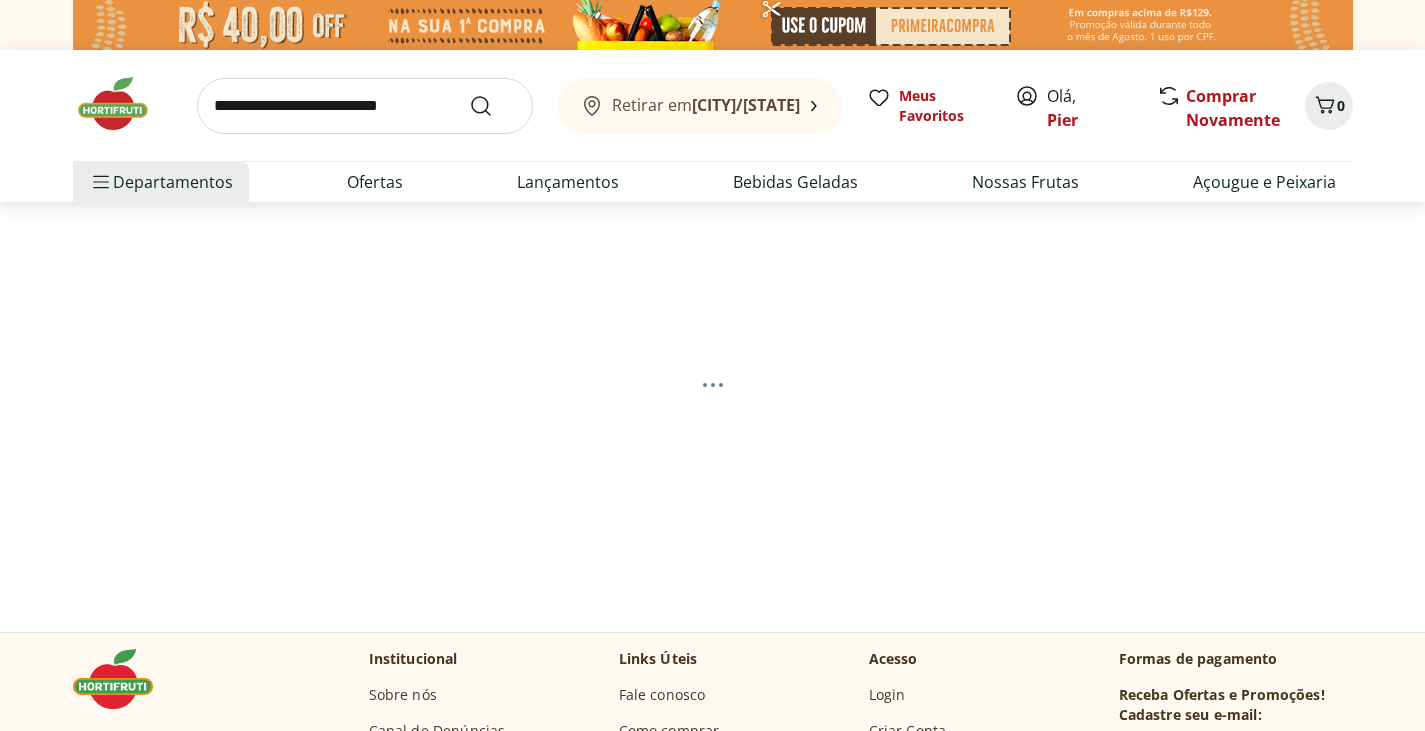 select on "*********" 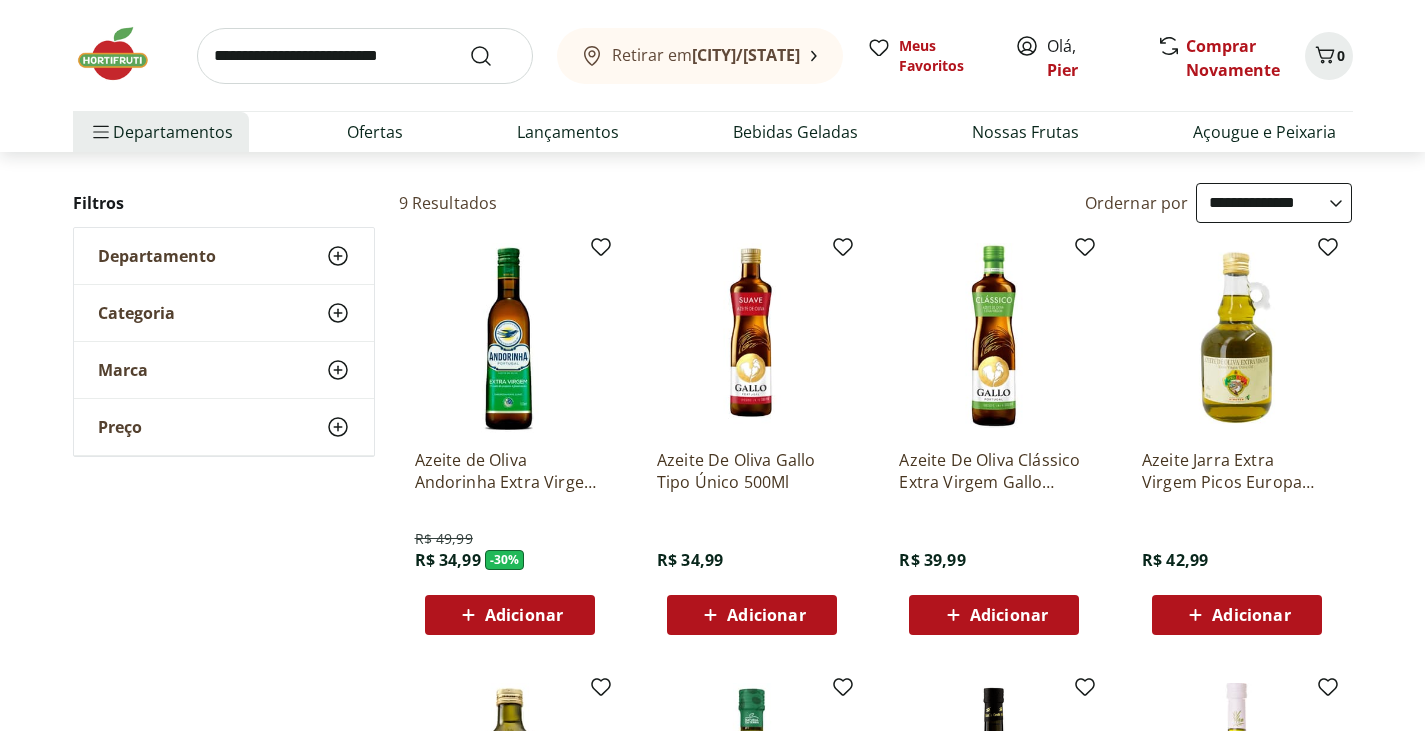 scroll, scrollTop: 195, scrollLeft: 0, axis: vertical 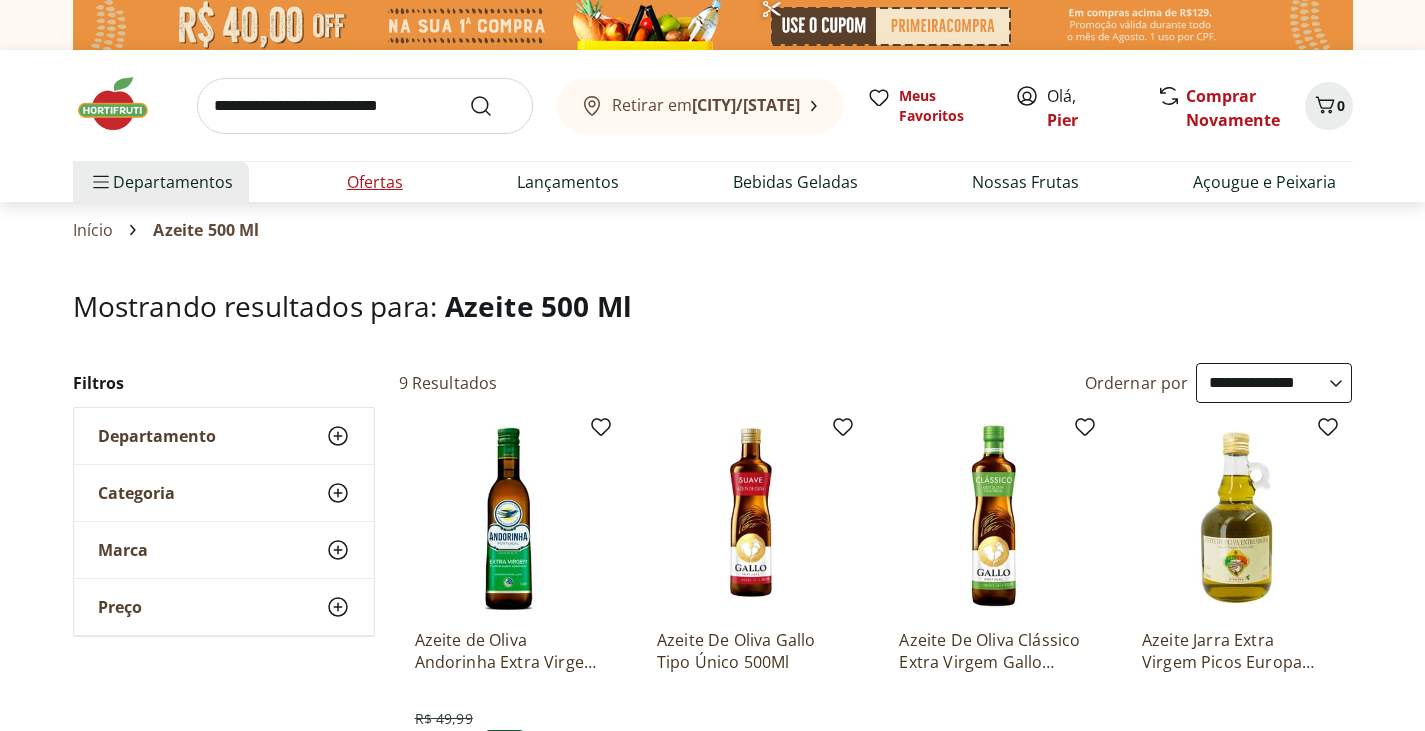 click on "Ofertas" at bounding box center [375, 182] 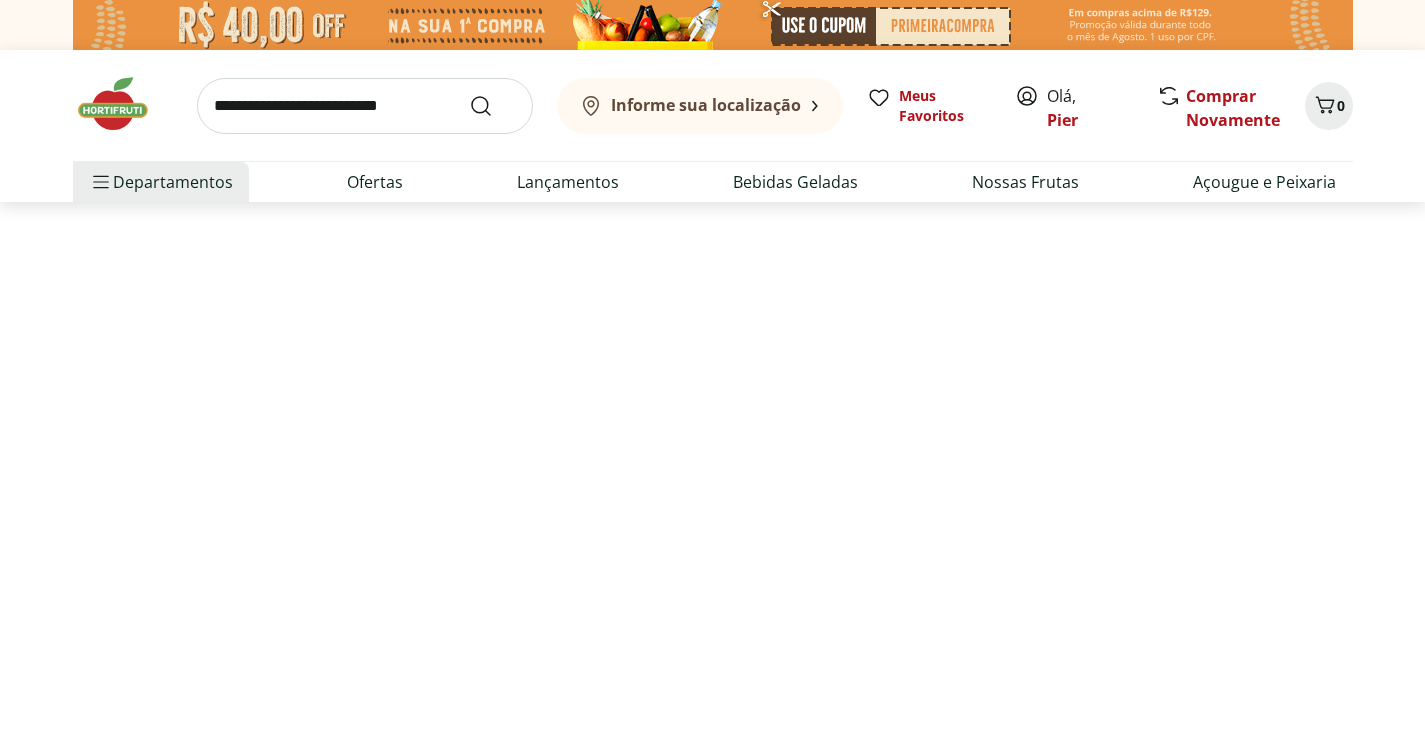 select on "**********" 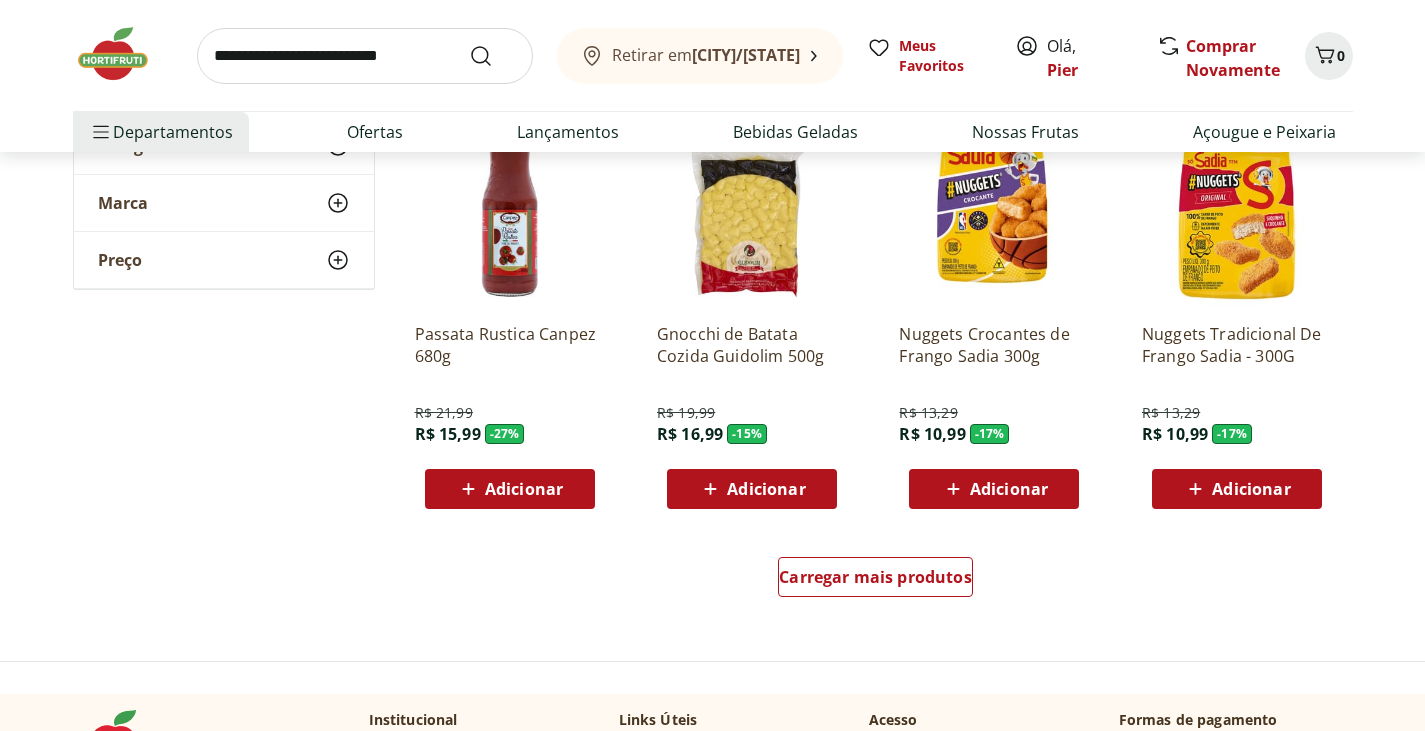 scroll, scrollTop: 1174, scrollLeft: 0, axis: vertical 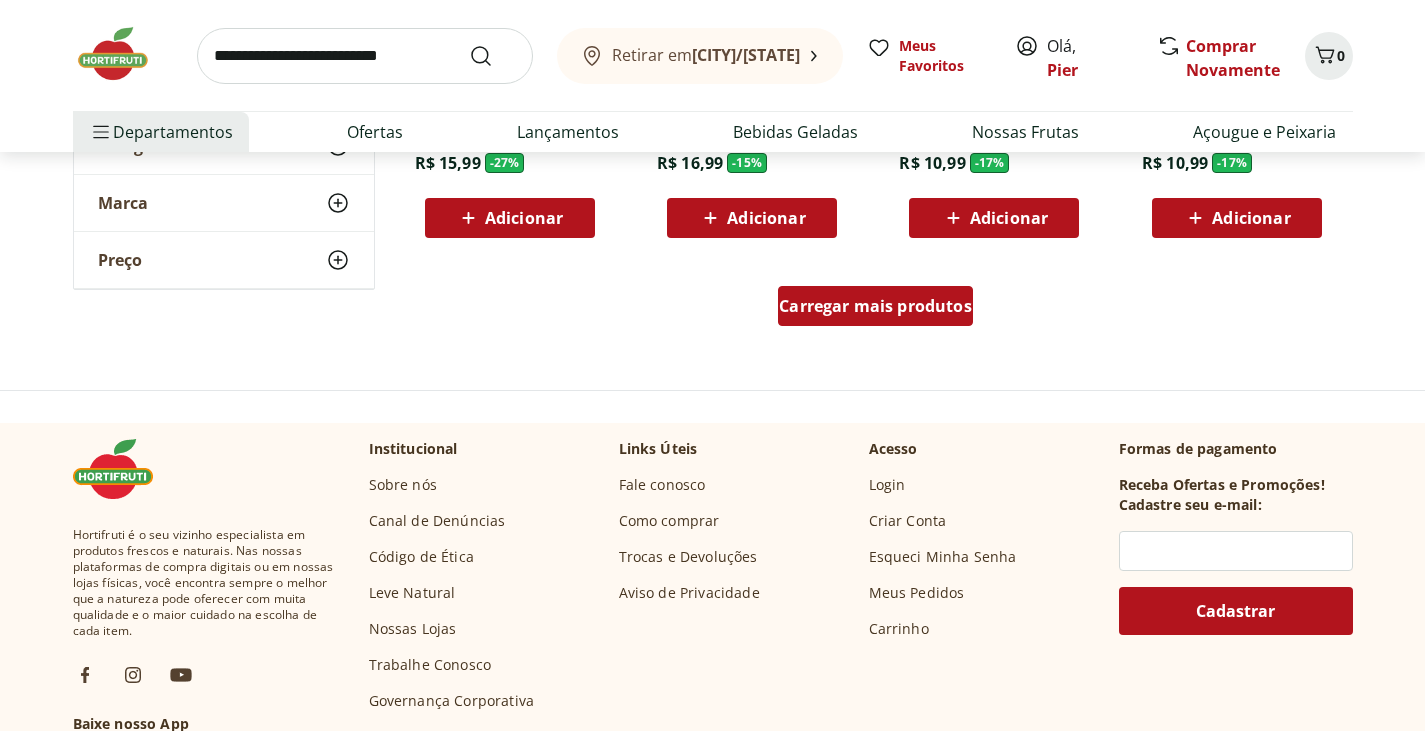 click on "Carregar mais produtos" at bounding box center [875, 306] 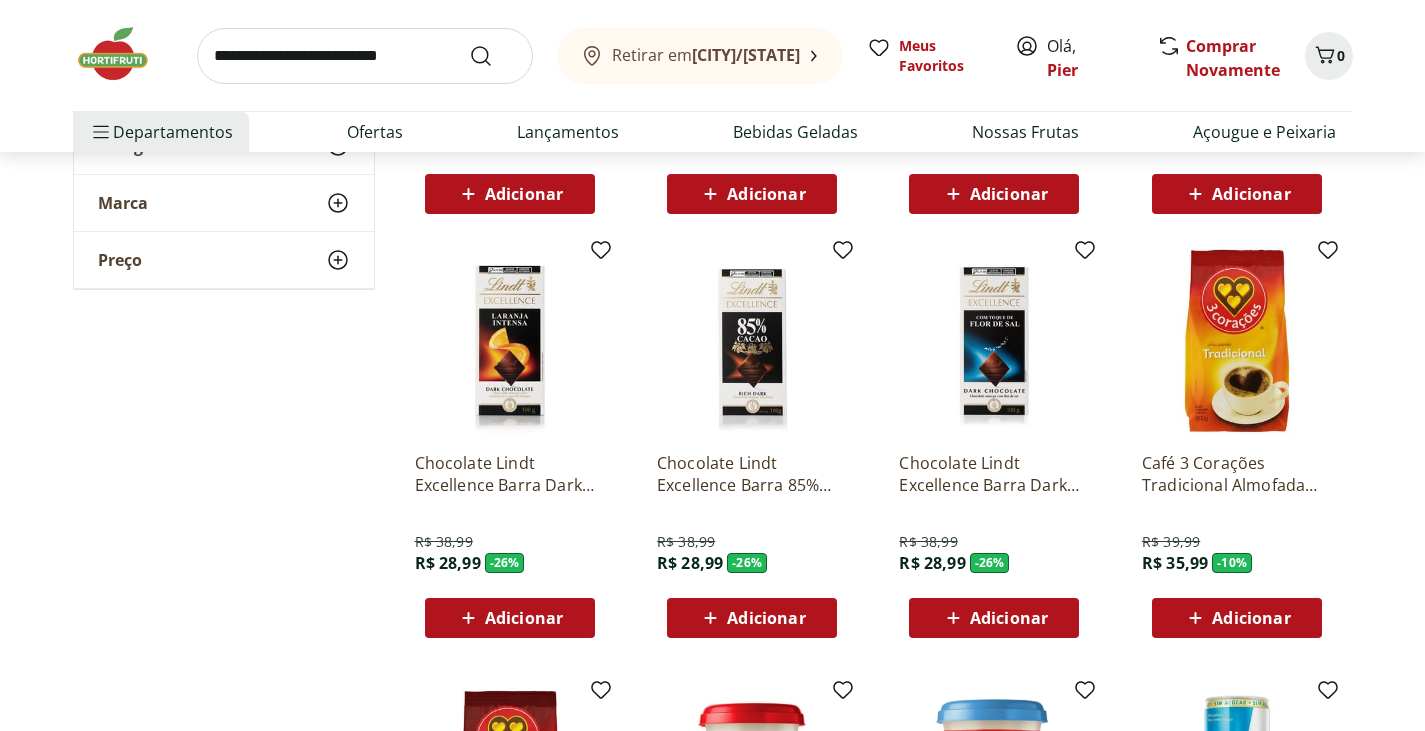 scroll, scrollTop: 1435, scrollLeft: 0, axis: vertical 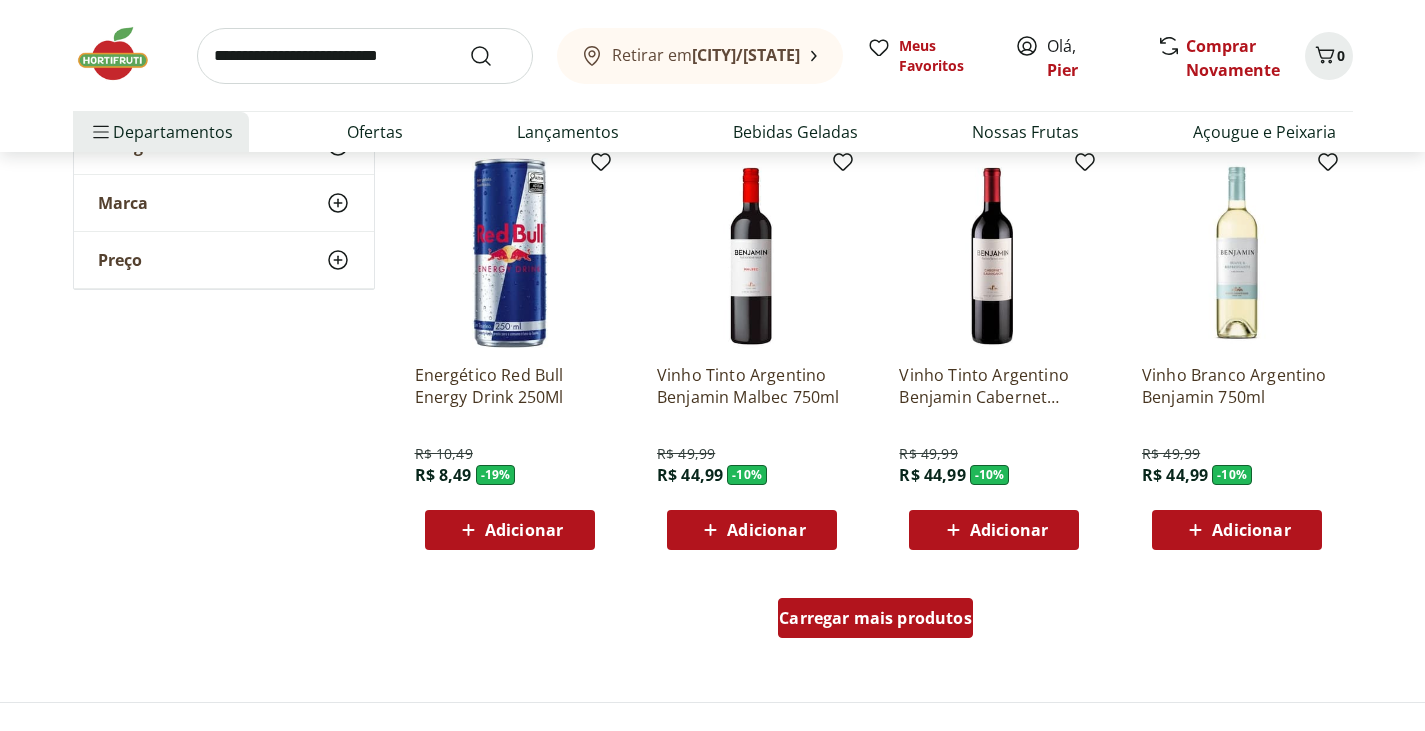 click on "Carregar mais produtos" at bounding box center (875, 618) 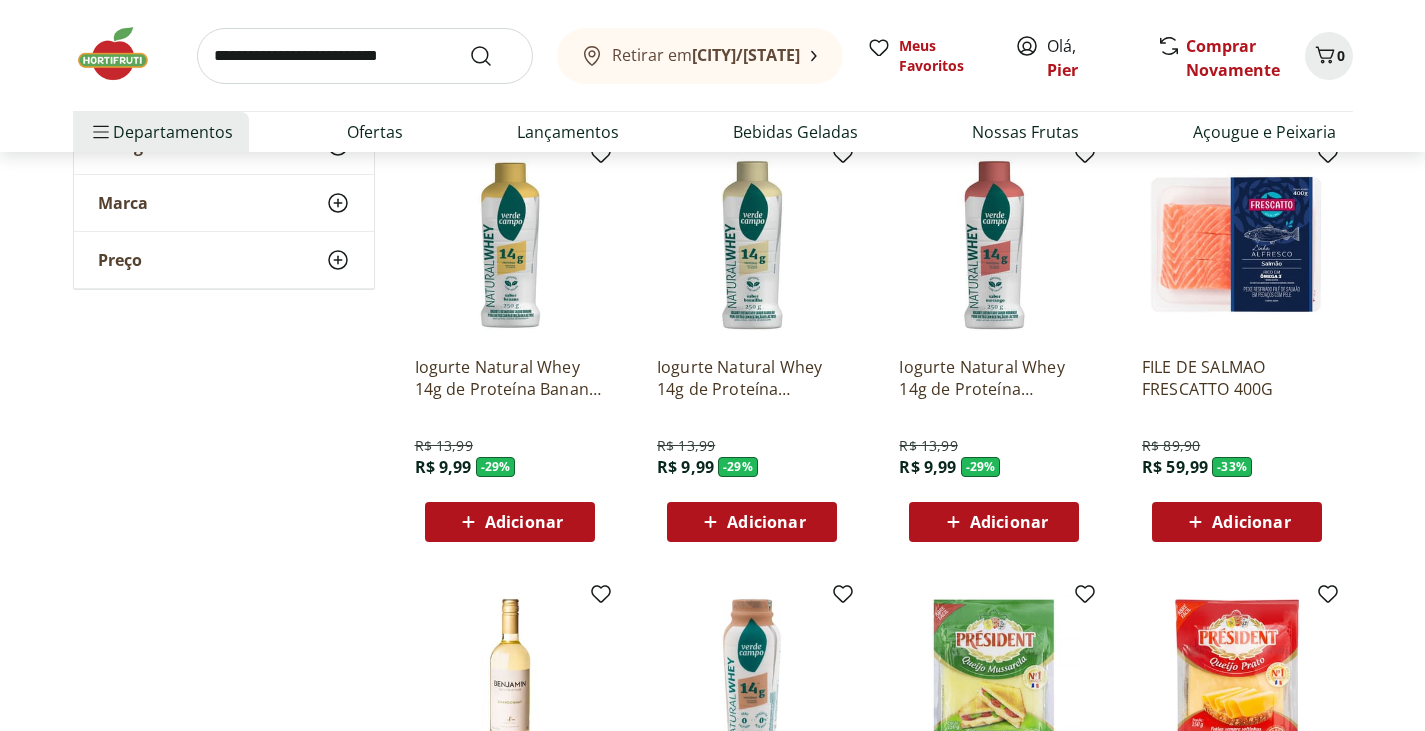 scroll, scrollTop: 2812, scrollLeft: 0, axis: vertical 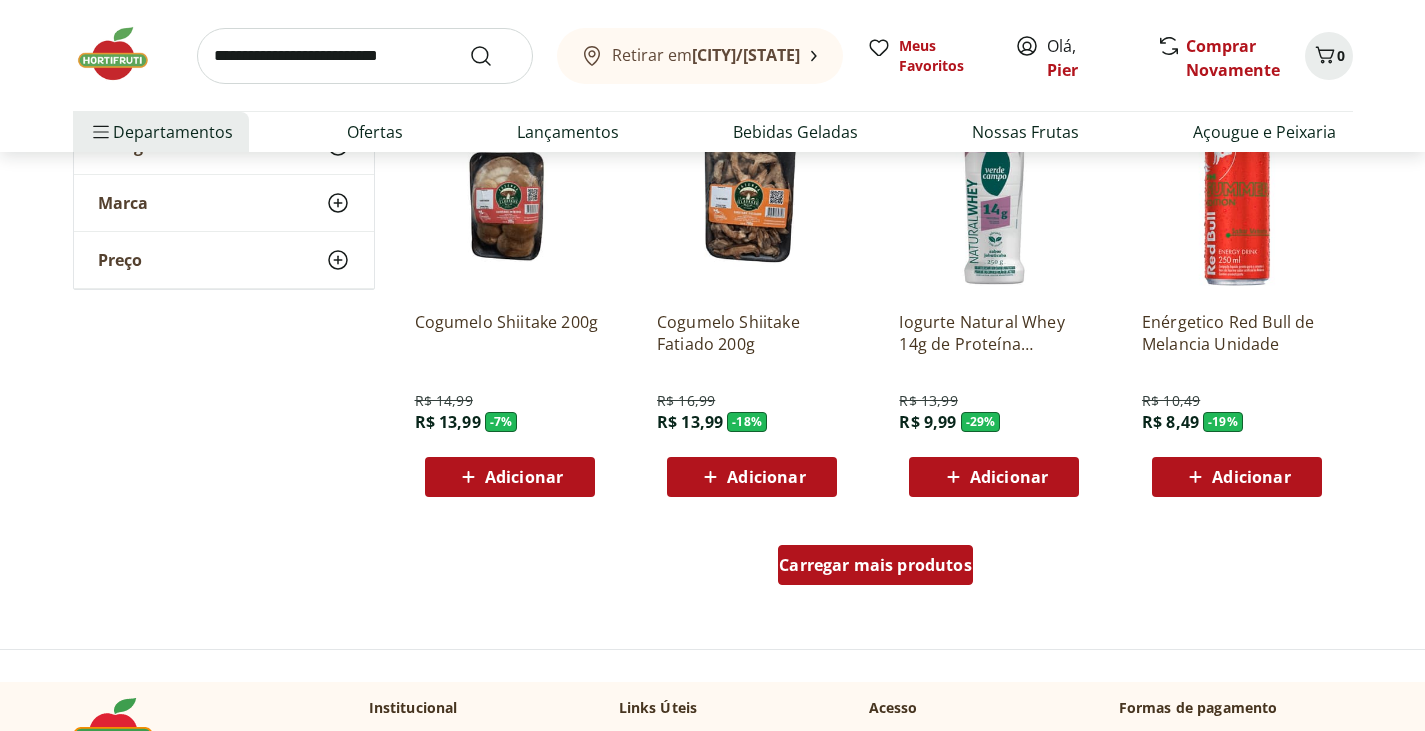 click on "Carregar mais produtos" at bounding box center [875, 565] 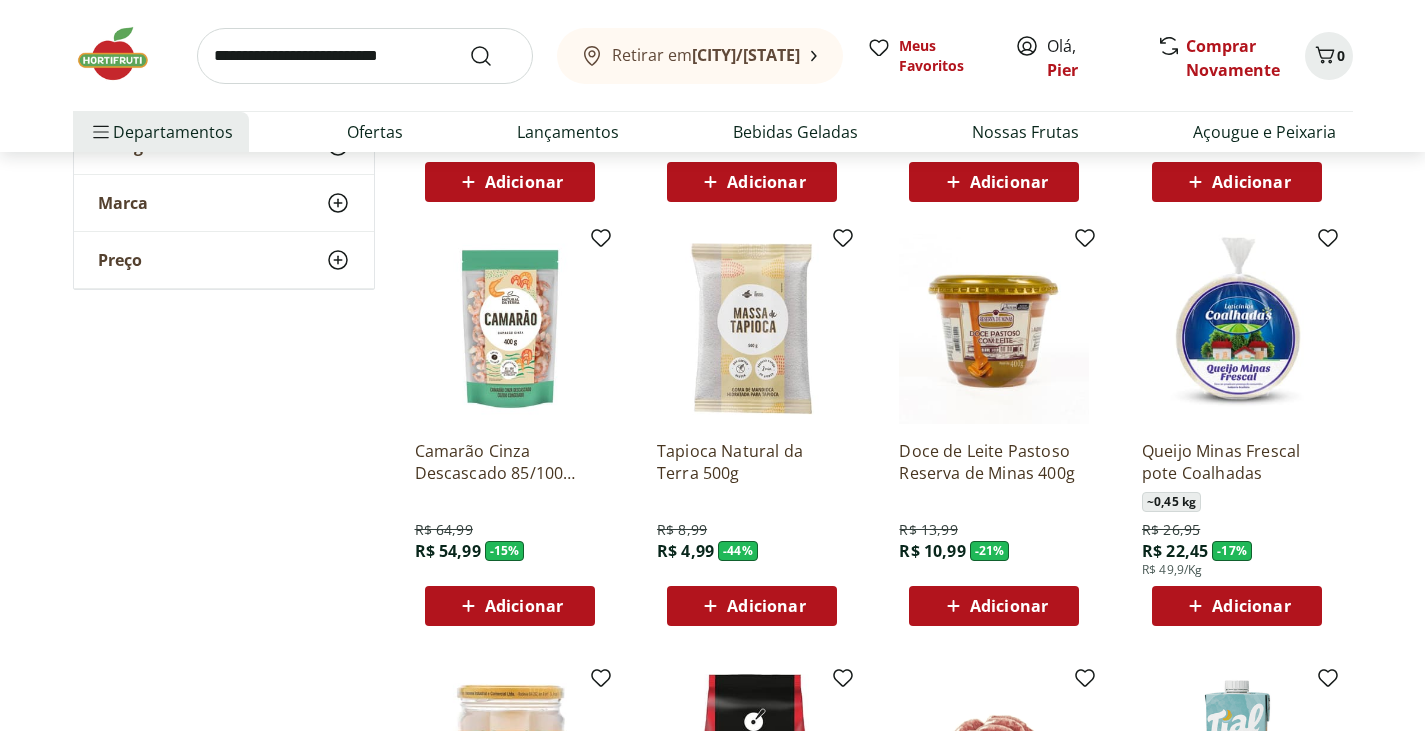 scroll, scrollTop: 4038, scrollLeft: 0, axis: vertical 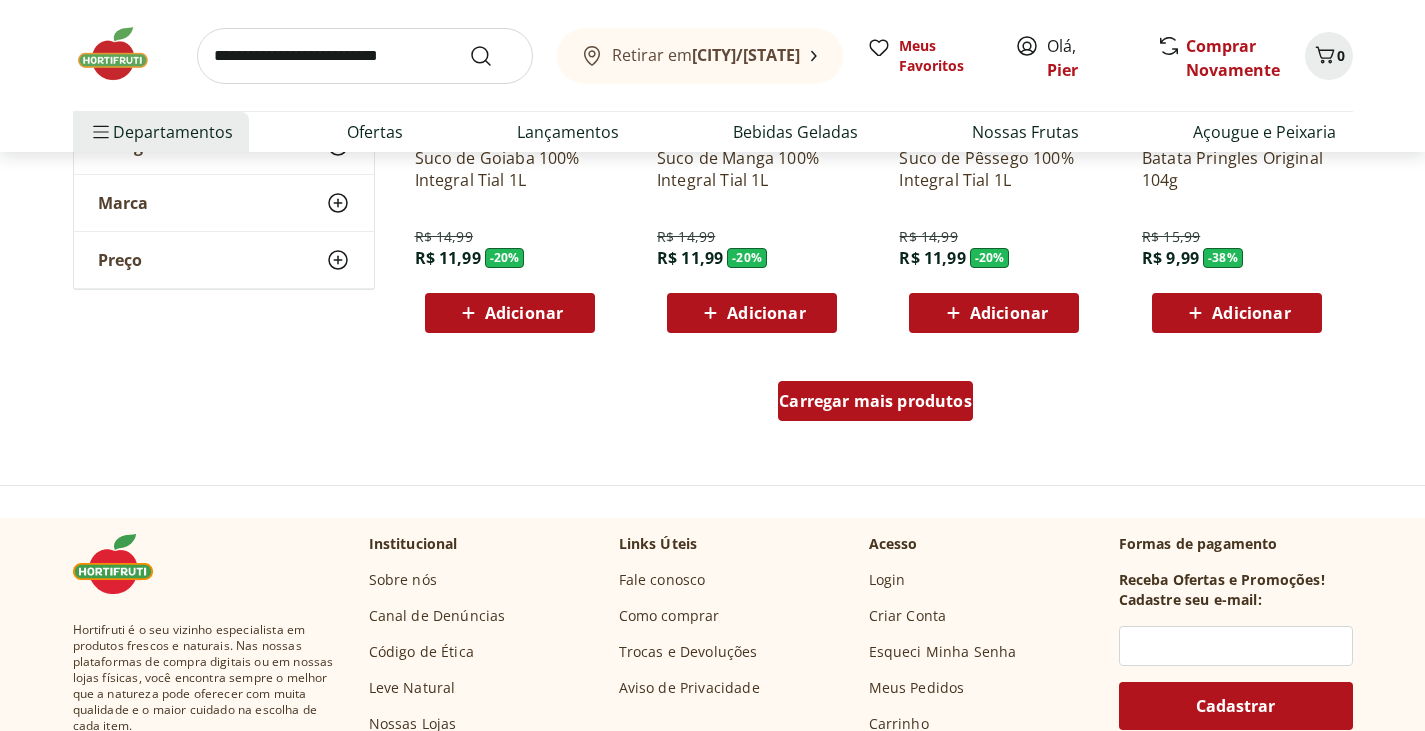click on "Carregar mais produtos" at bounding box center [875, 401] 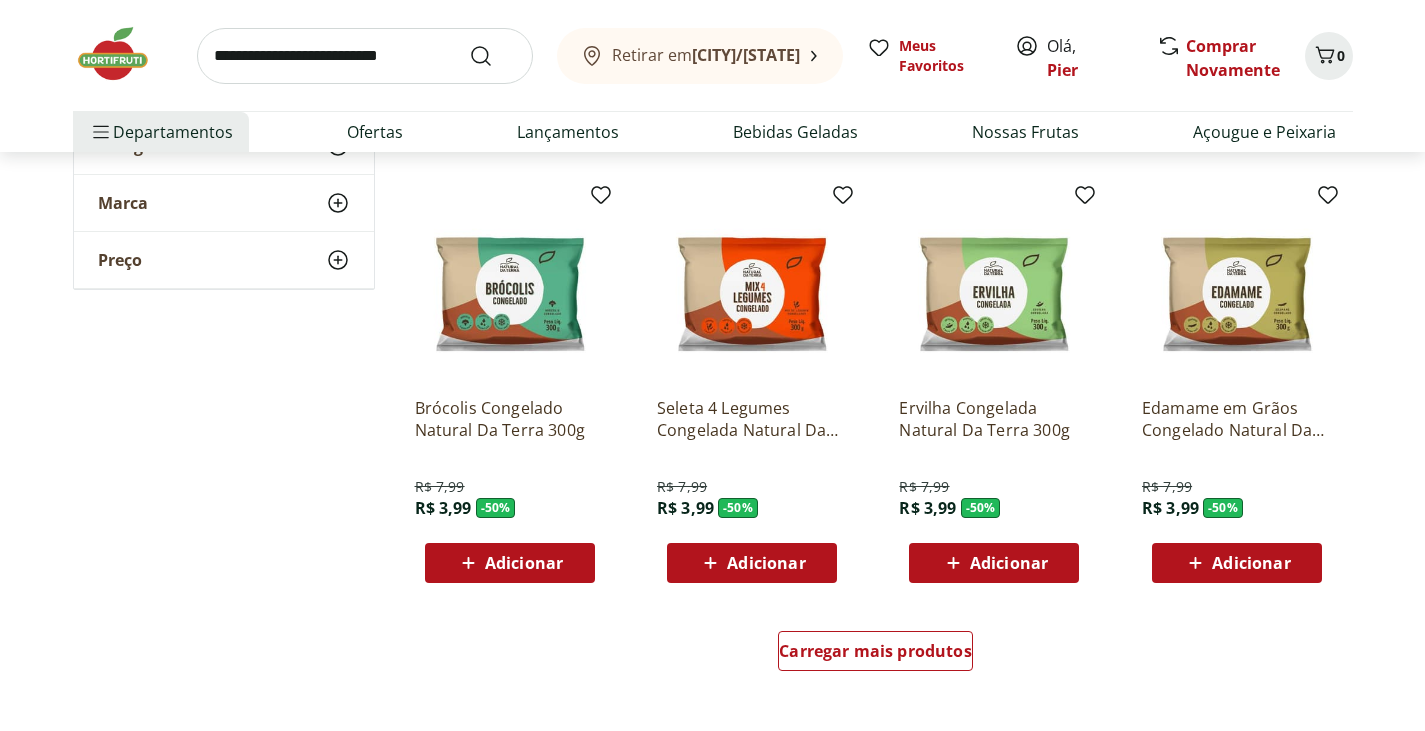 scroll, scrollTop: 6410, scrollLeft: 0, axis: vertical 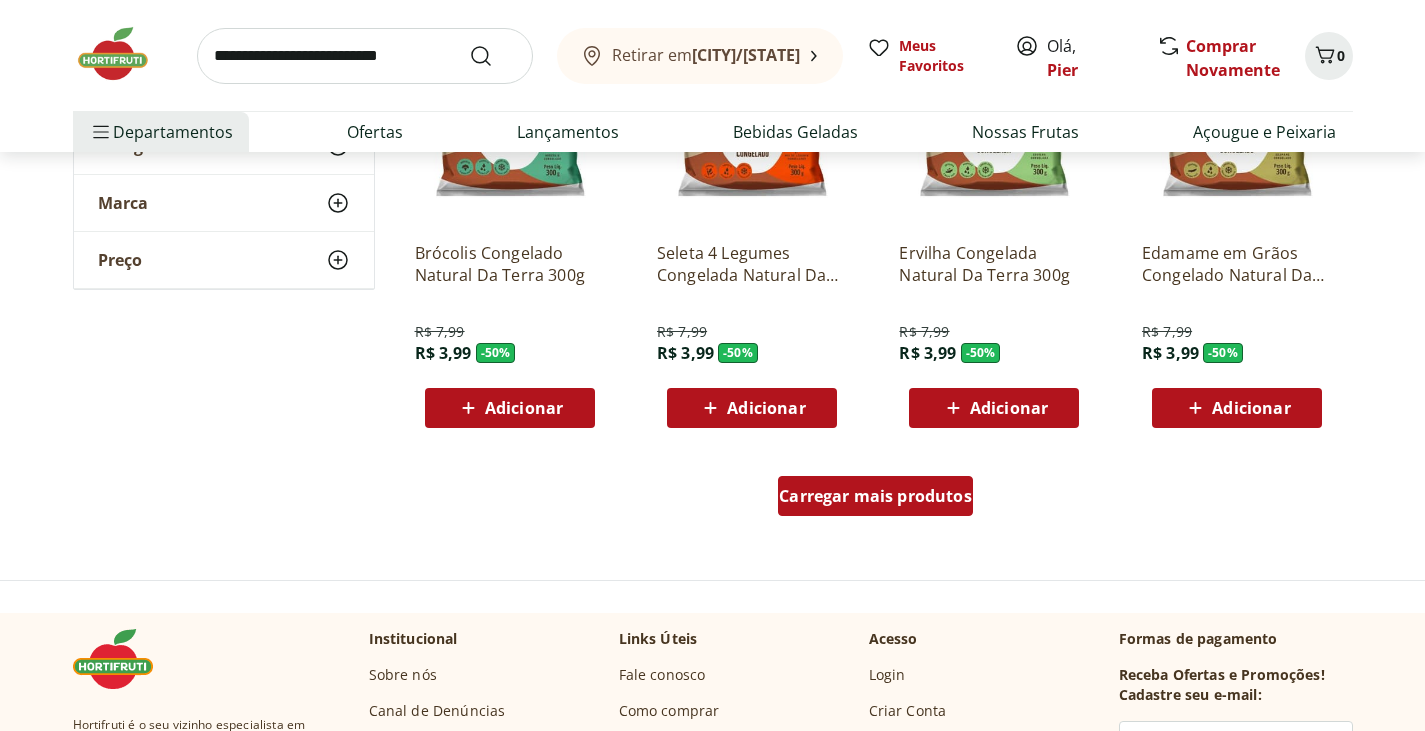 click on "Carregar mais produtos" at bounding box center [875, 496] 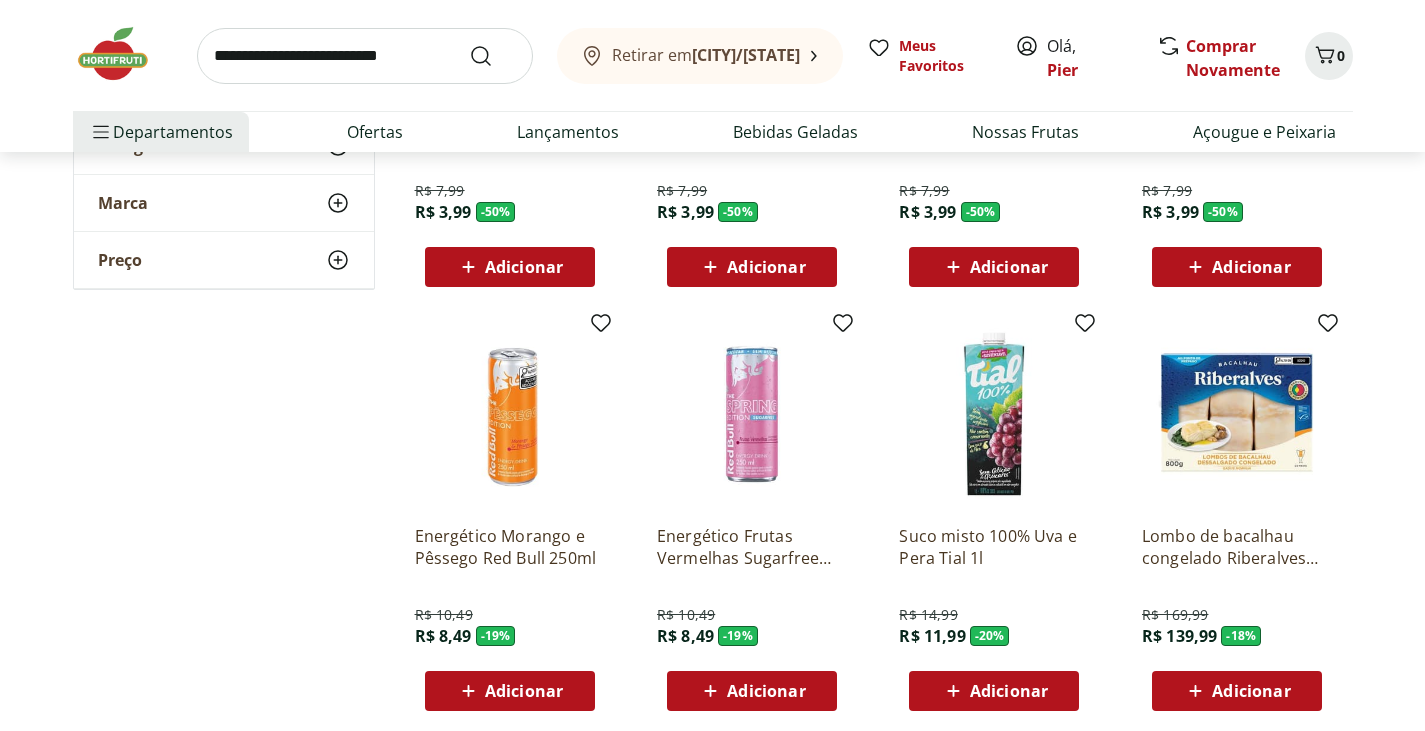scroll, scrollTop: 6592, scrollLeft: 0, axis: vertical 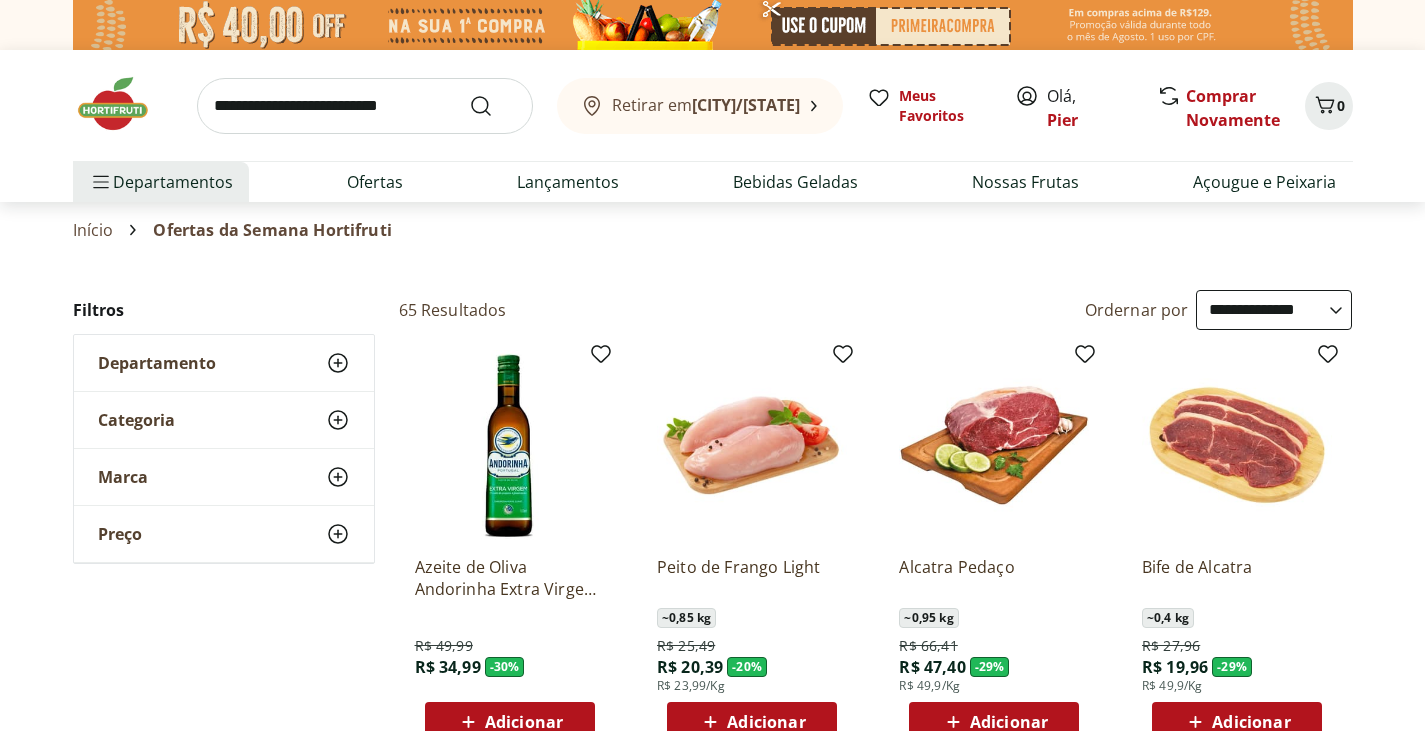 click at bounding box center (365, 106) 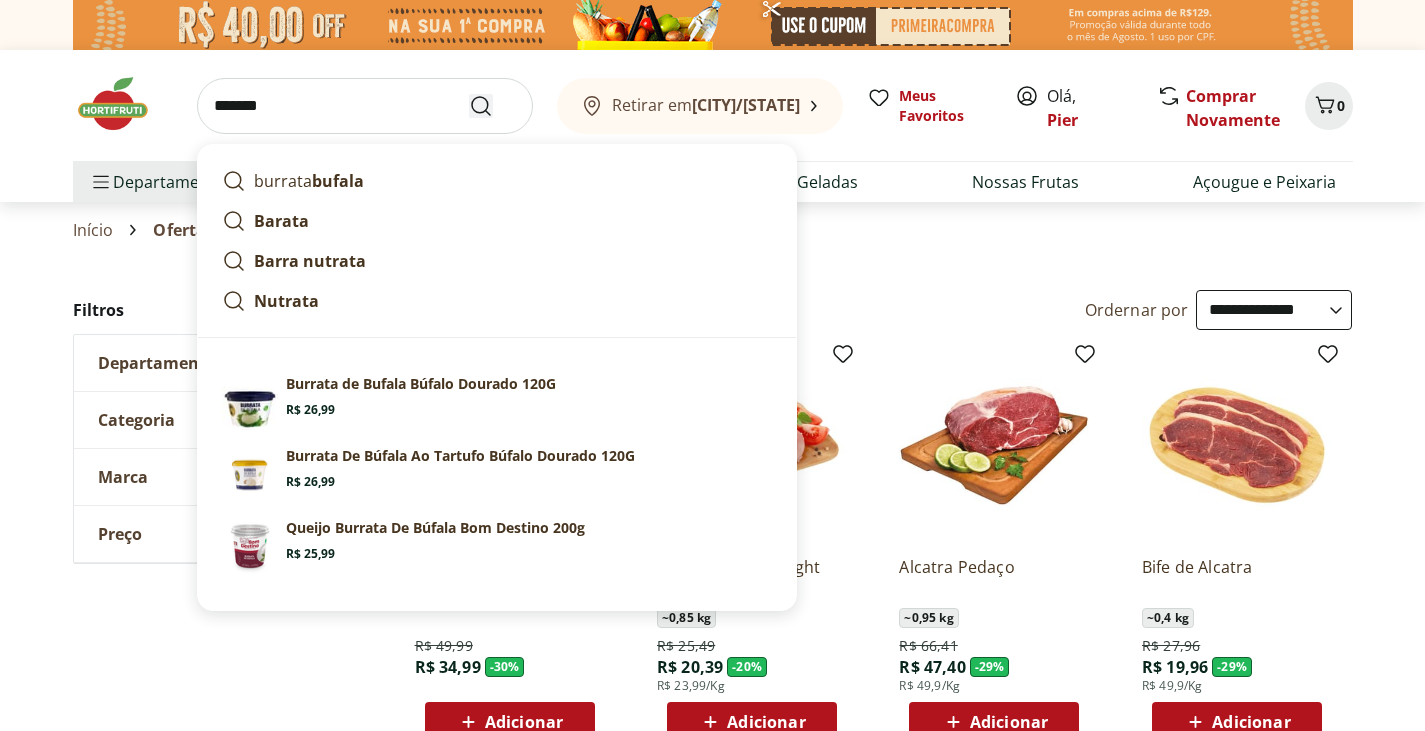 type on "*******" 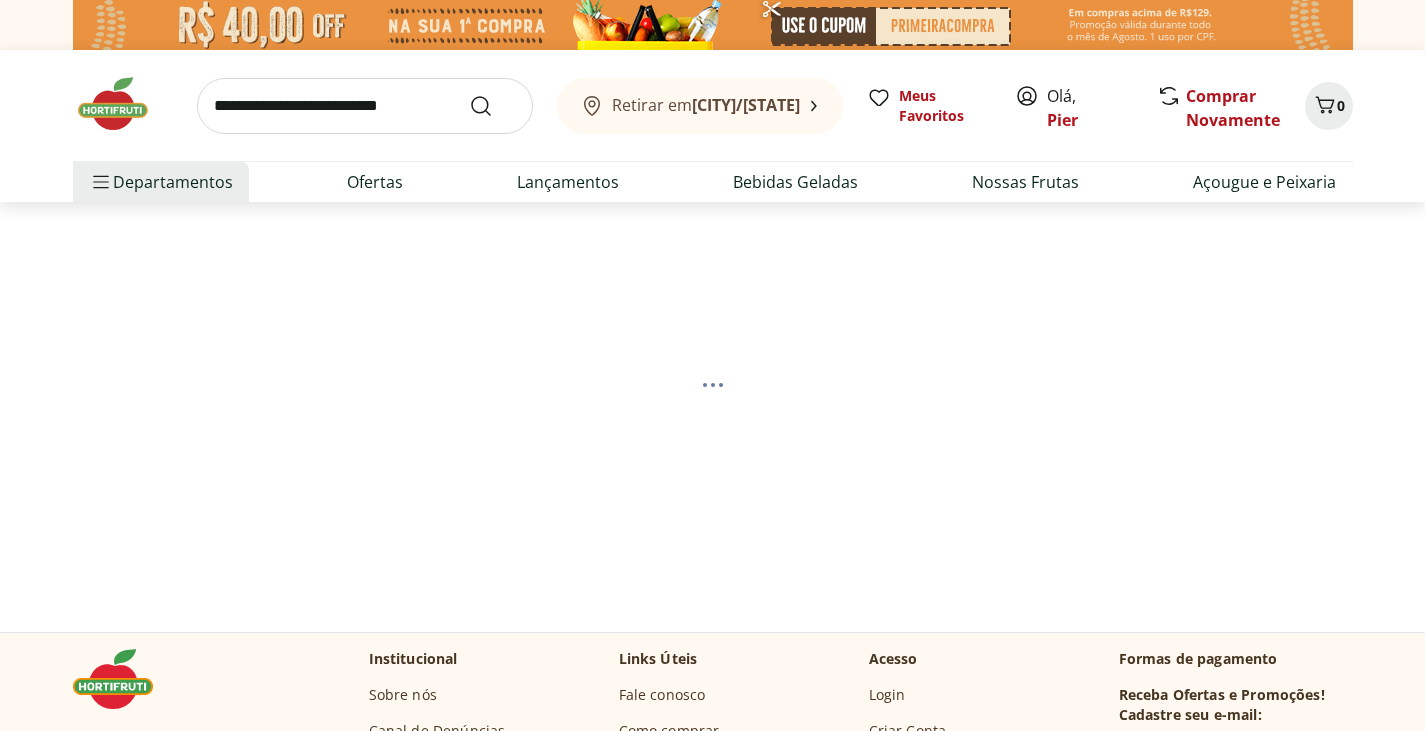 select on "**********" 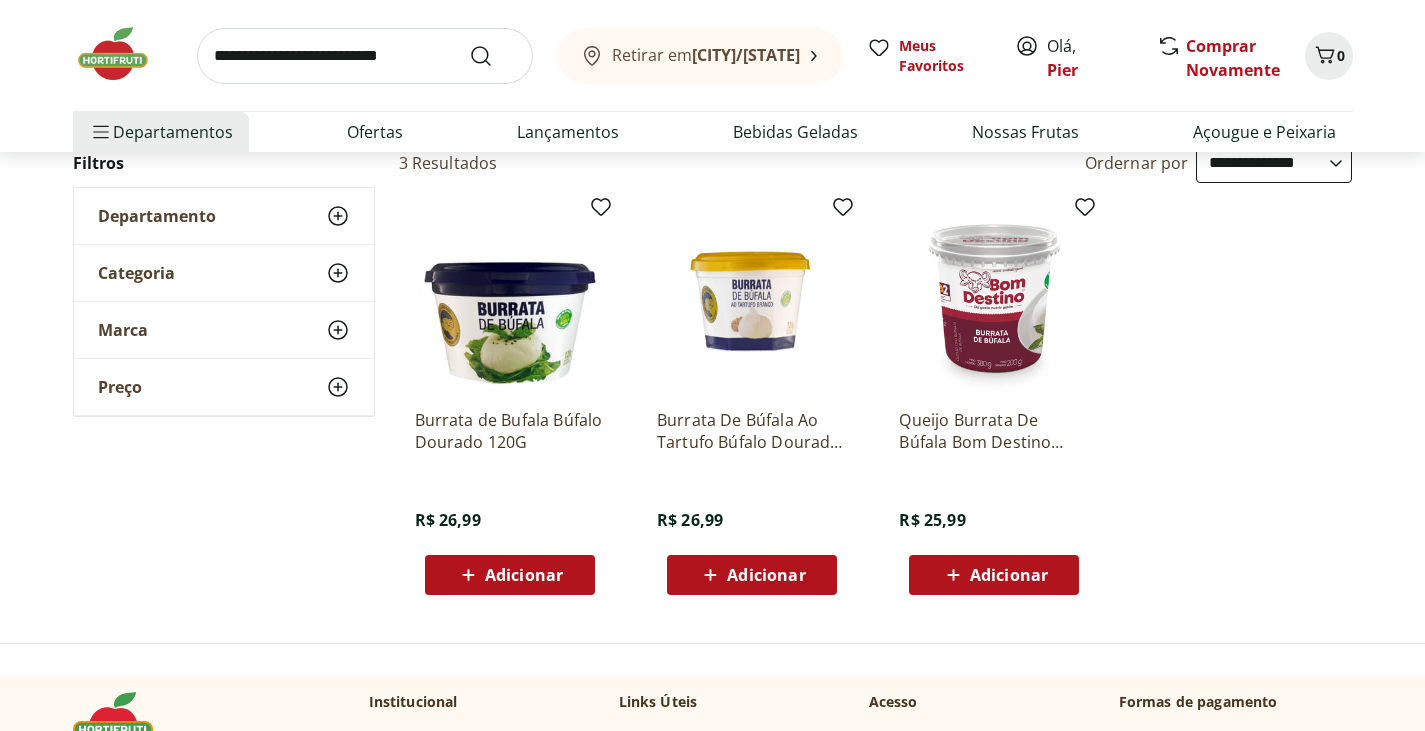 scroll, scrollTop: 182, scrollLeft: 0, axis: vertical 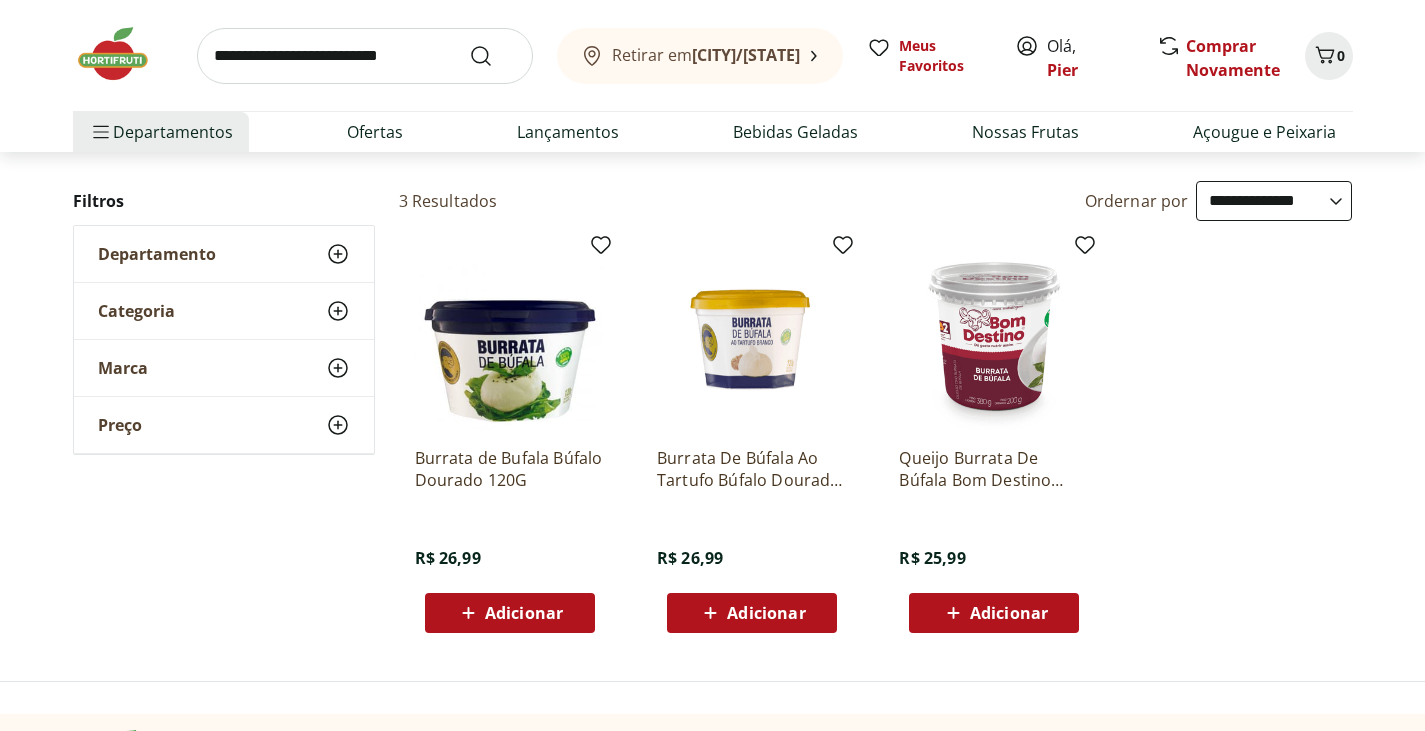 click at bounding box center [365, 56] 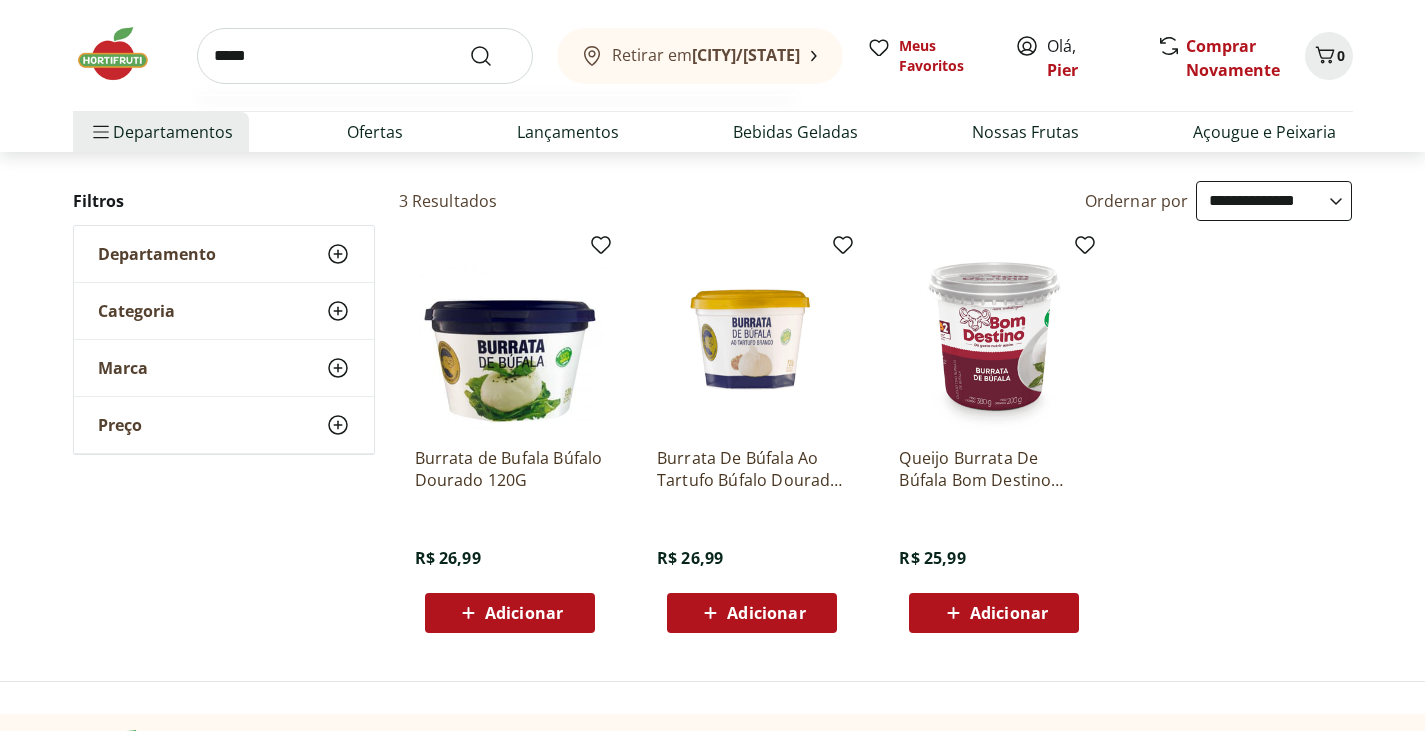 type on "*****" 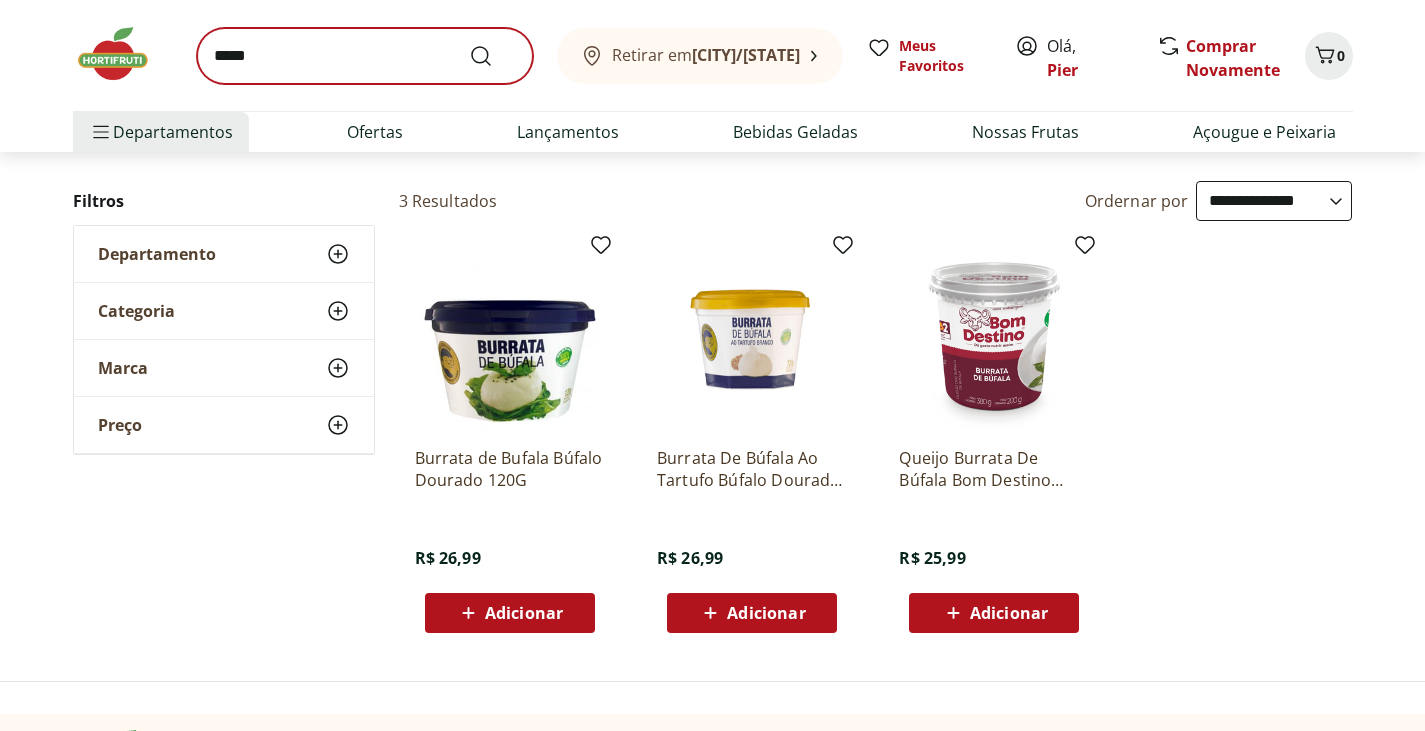 scroll, scrollTop: 0, scrollLeft: 0, axis: both 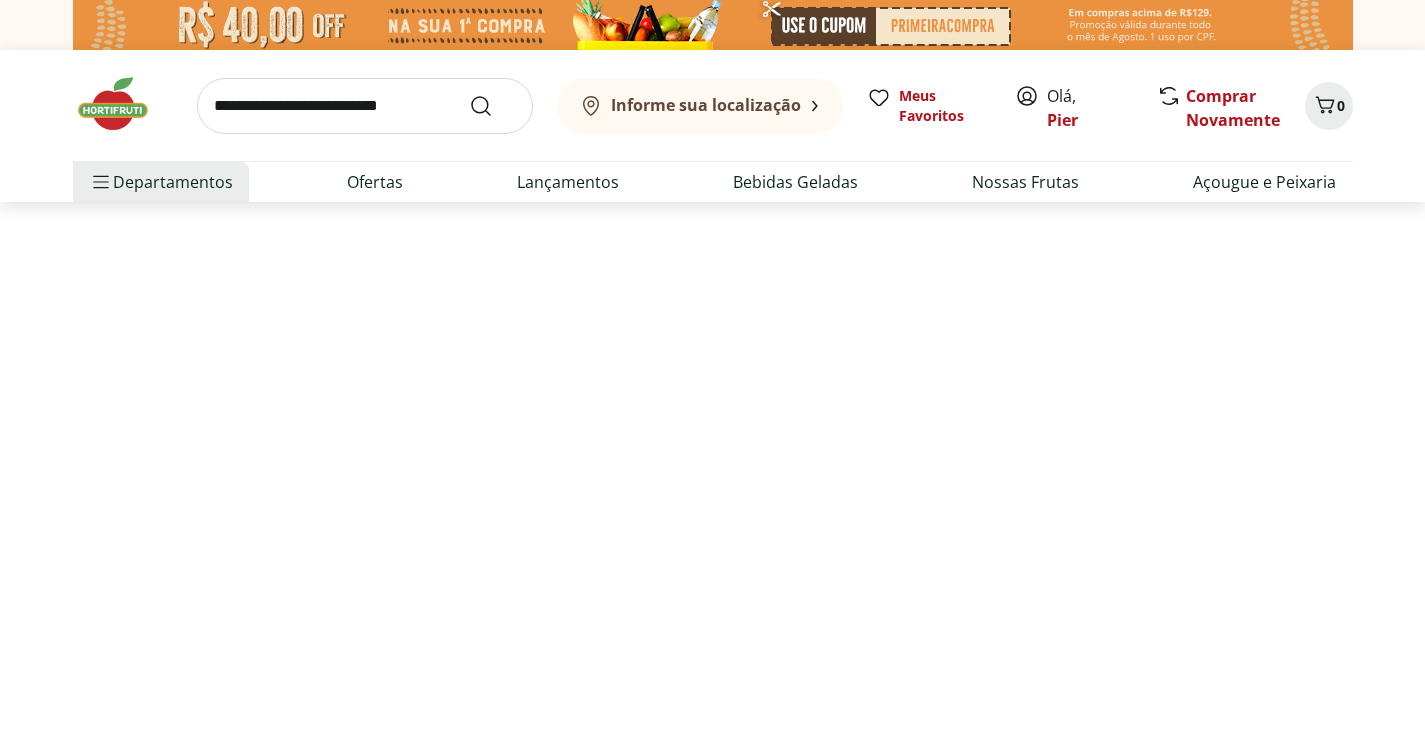 select on "**********" 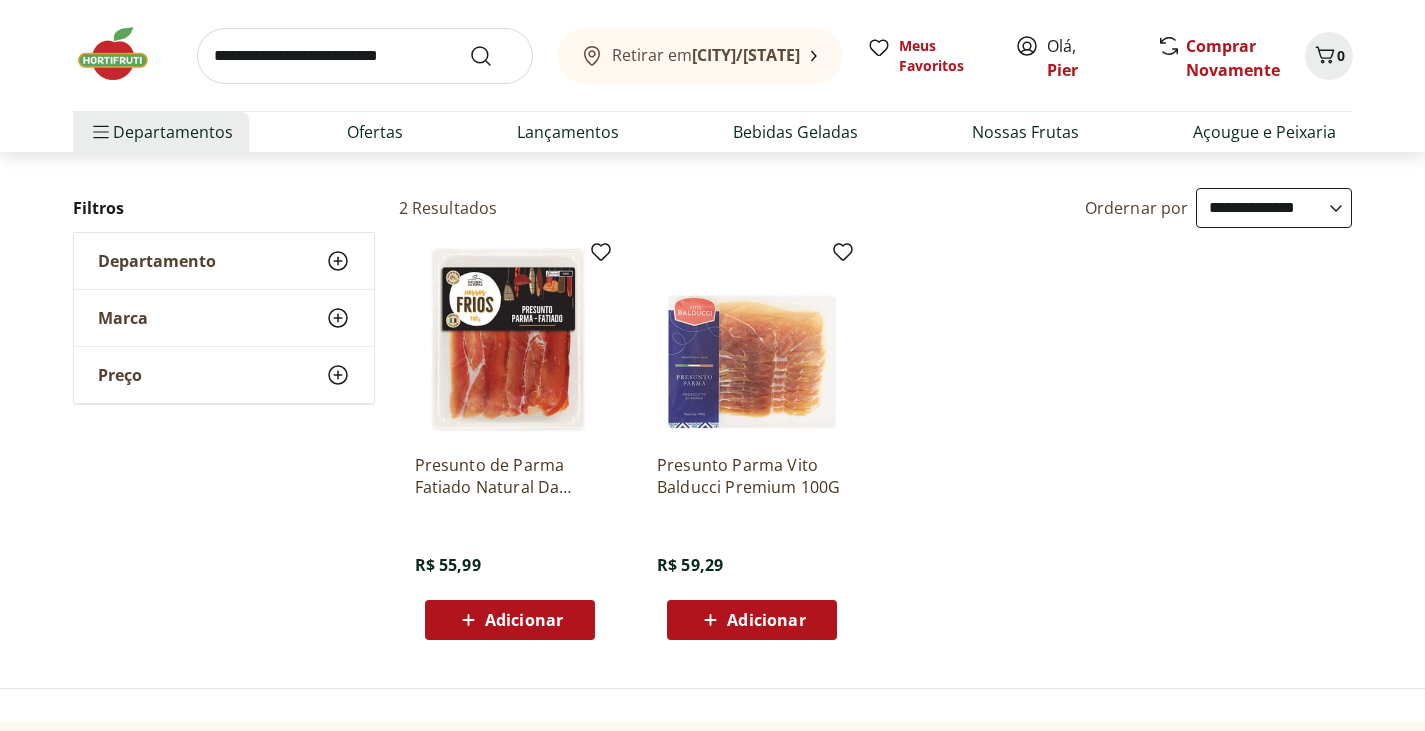 scroll, scrollTop: 0, scrollLeft: 0, axis: both 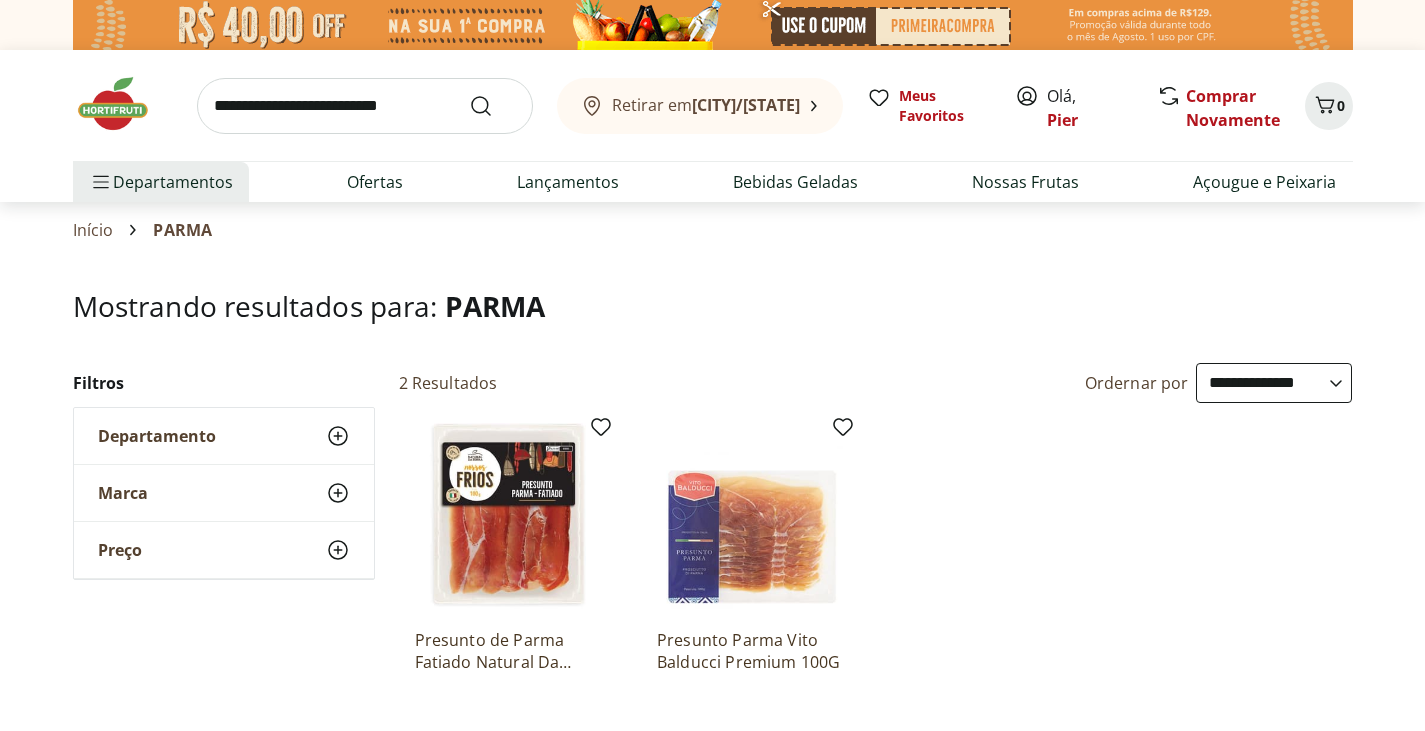 click at bounding box center (365, 106) 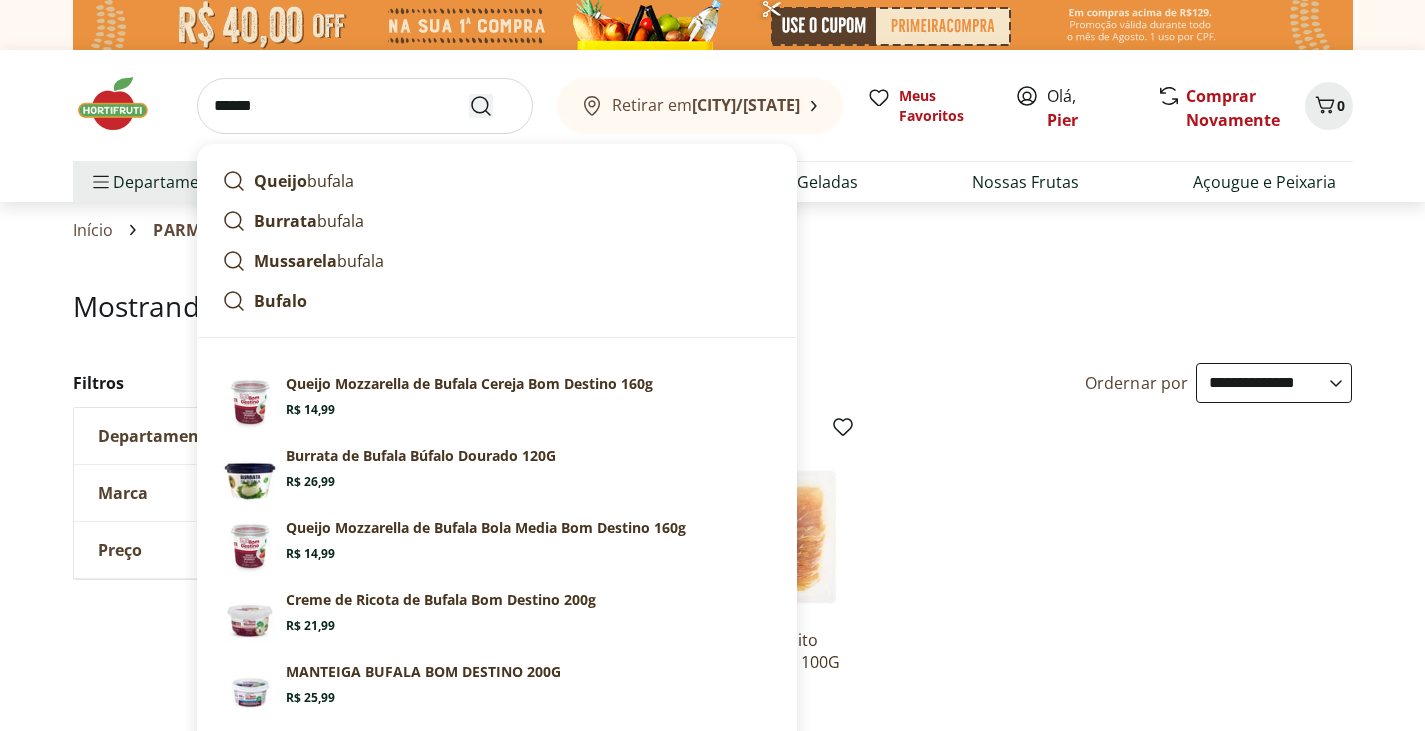 type on "******" 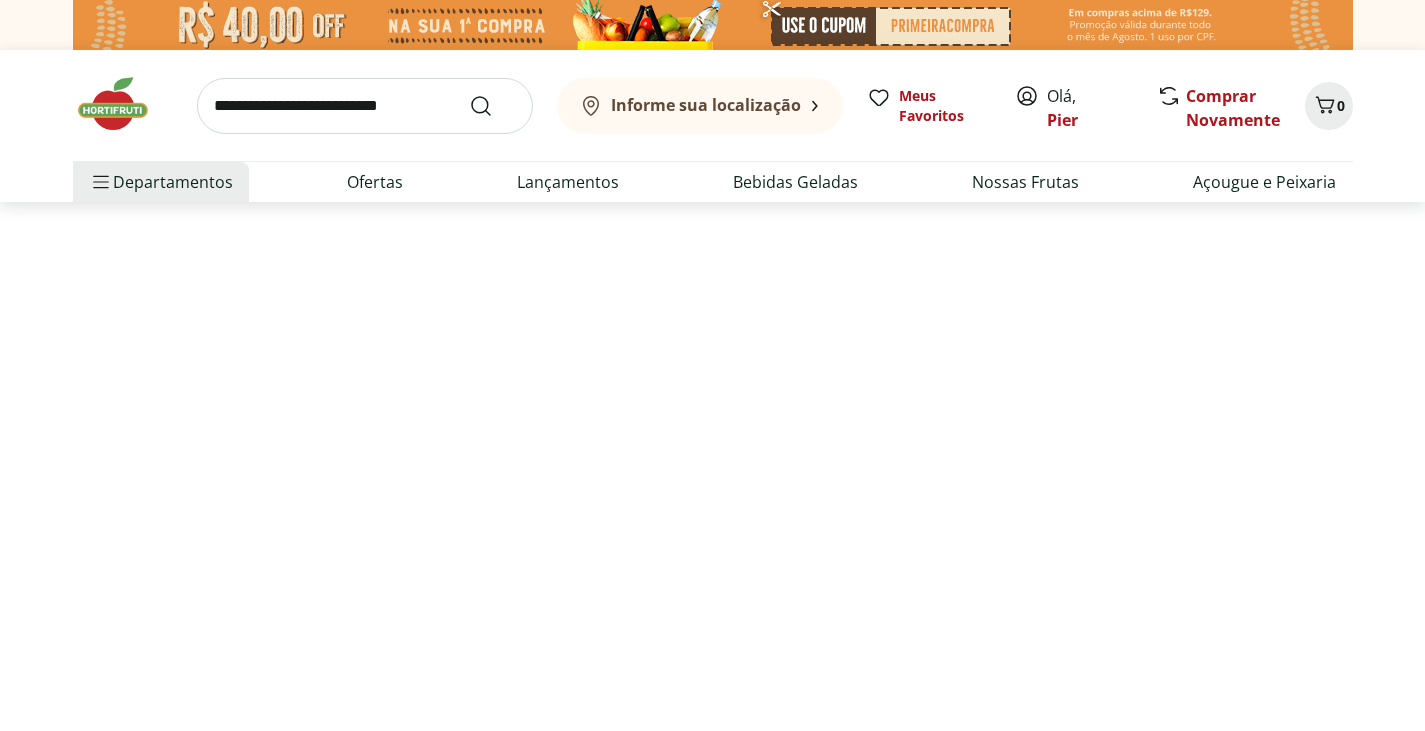 select on "**********" 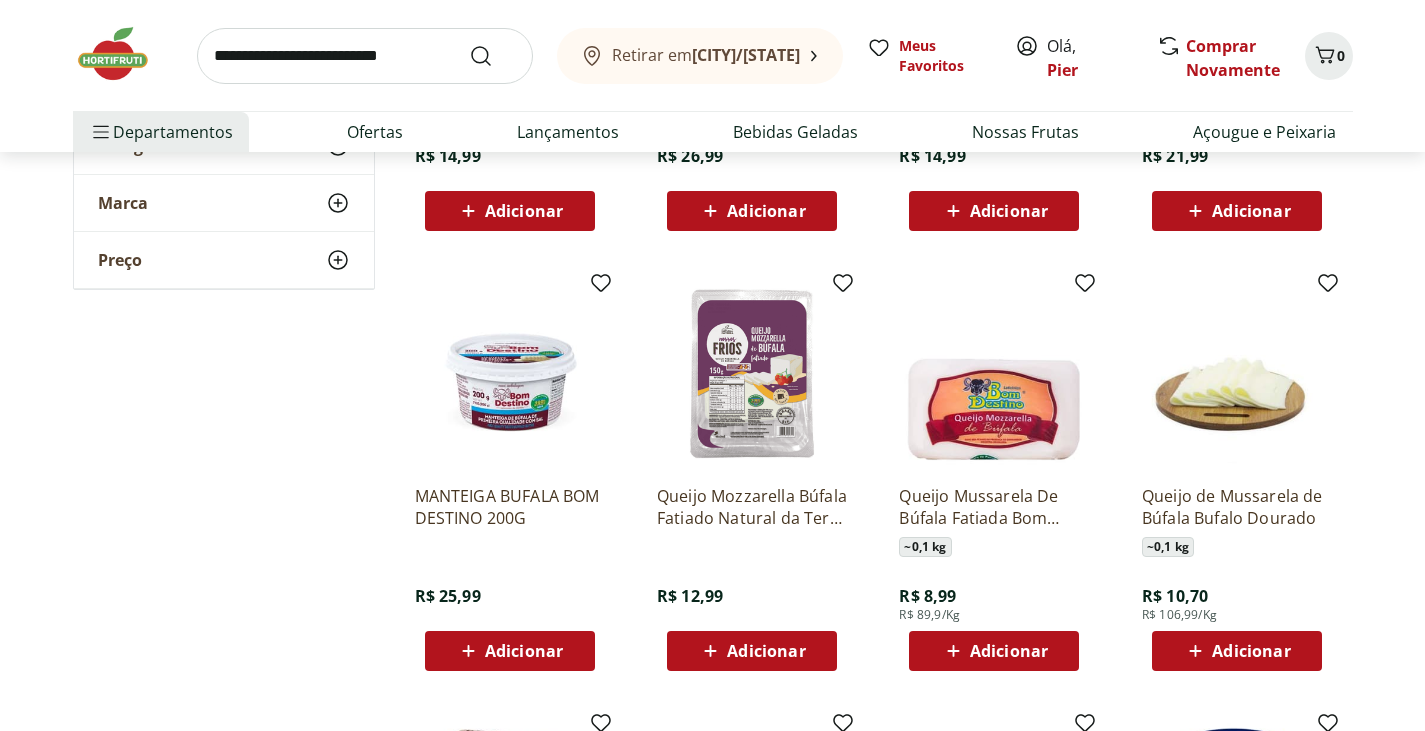 scroll, scrollTop: 588, scrollLeft: 0, axis: vertical 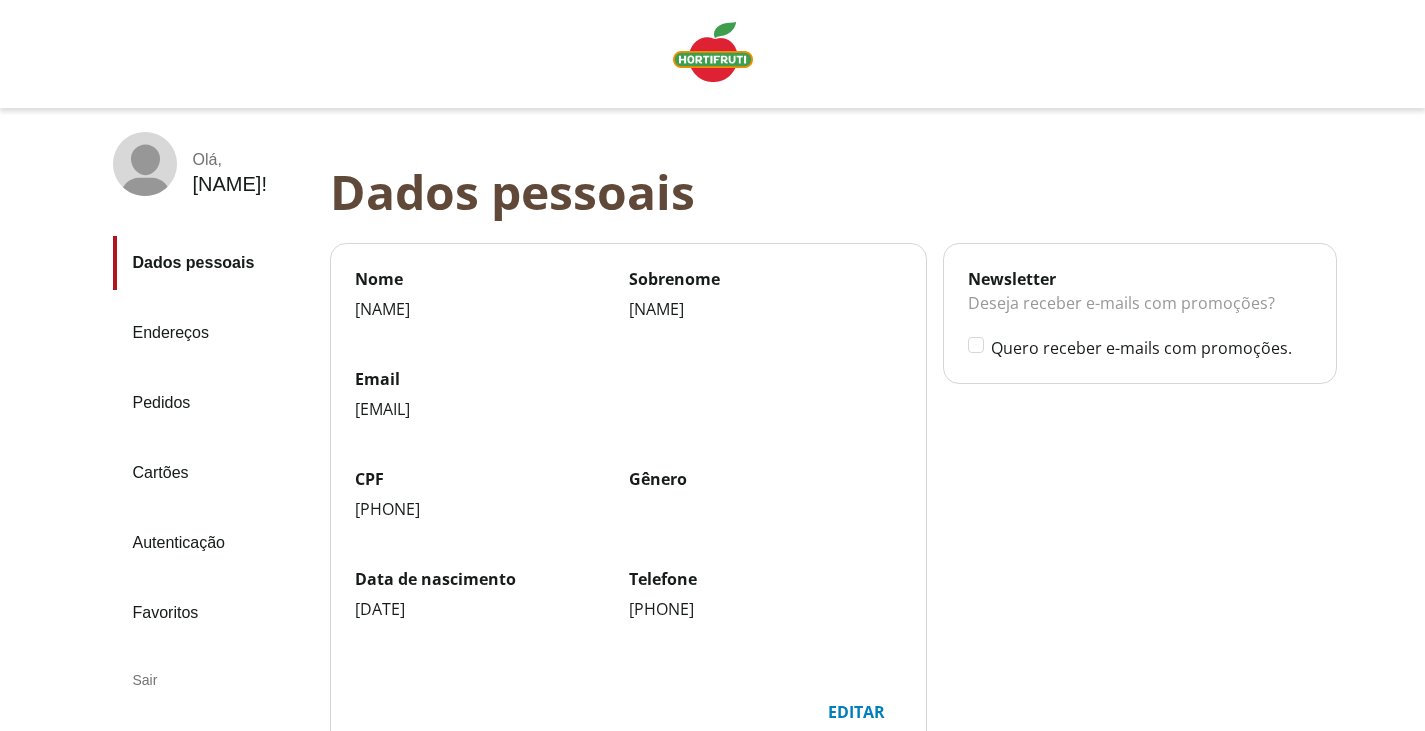click on "Pedidos" at bounding box center (213, 403) 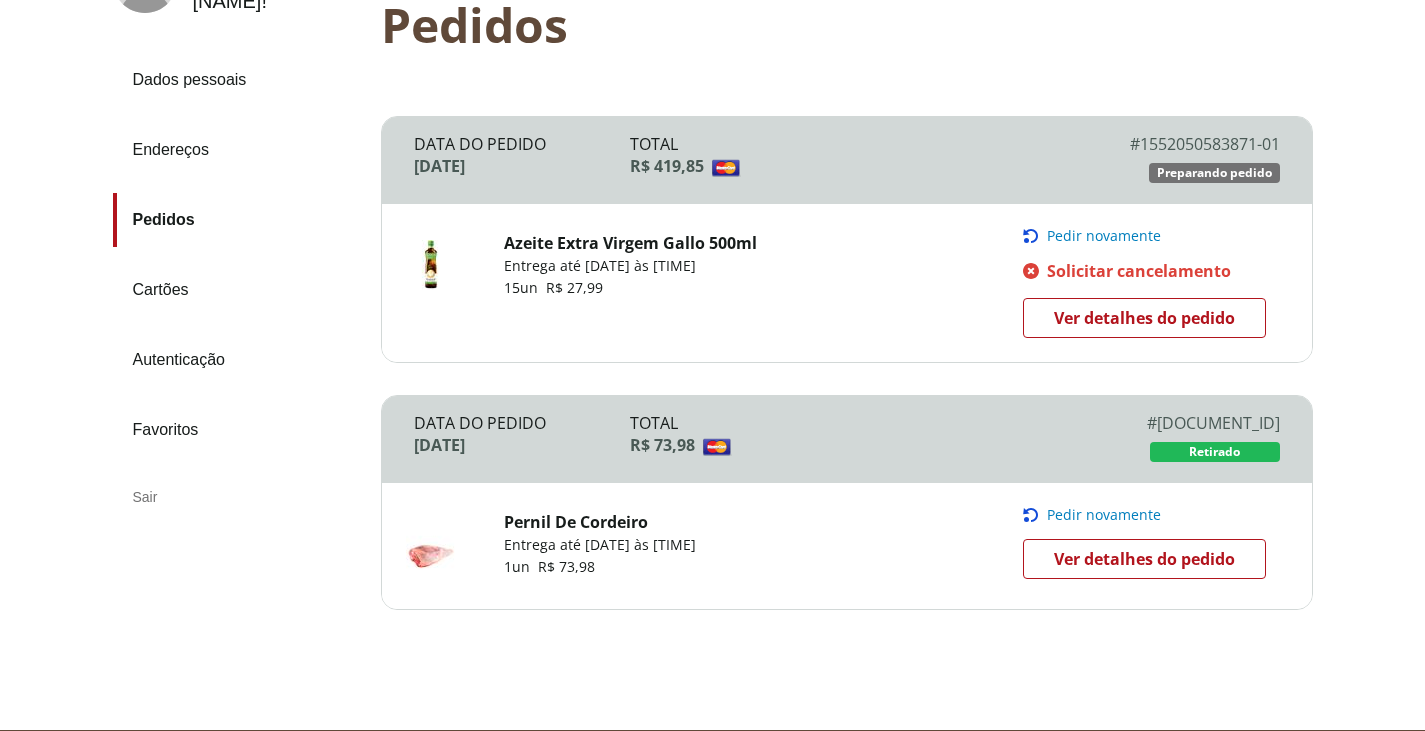 scroll, scrollTop: 183, scrollLeft: 0, axis: vertical 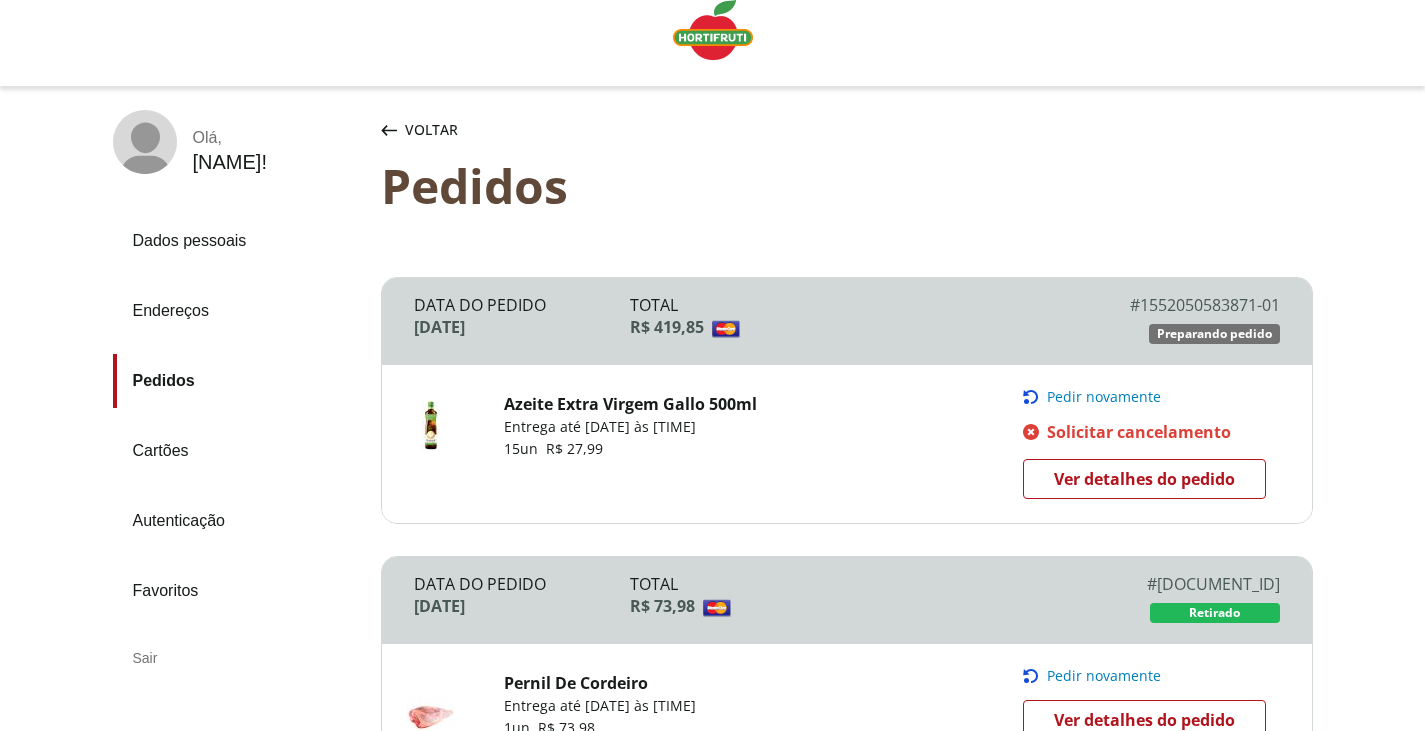 click at bounding box center [713, 30] 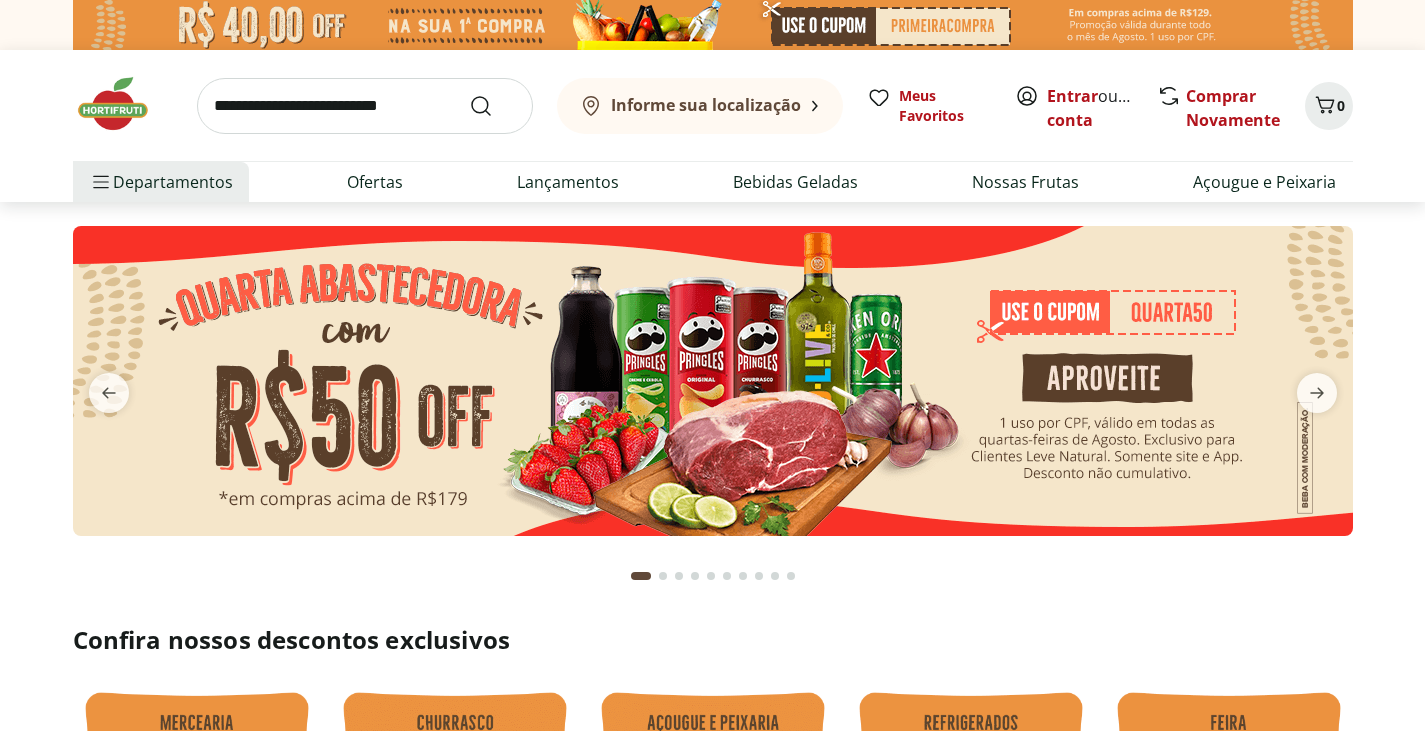scroll, scrollTop: 0, scrollLeft: 0, axis: both 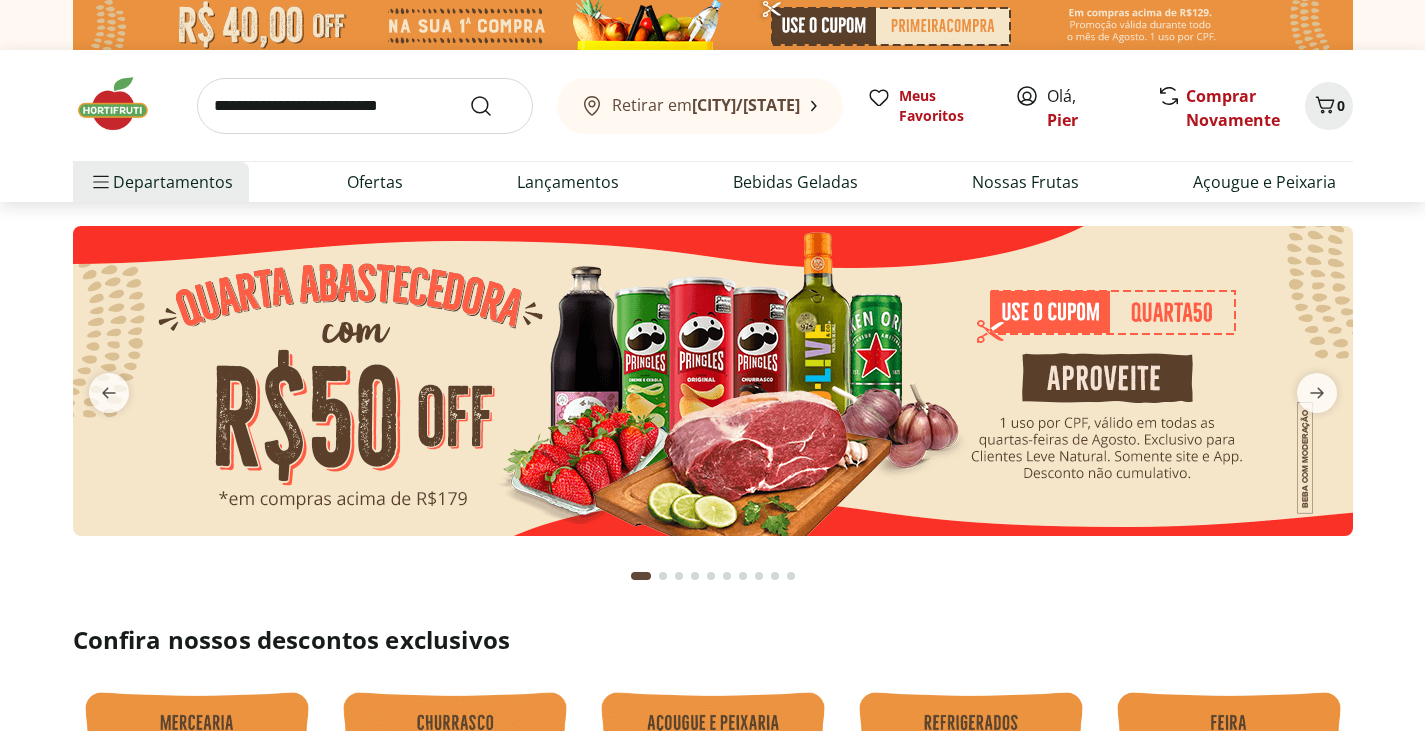 click at bounding box center [365, 106] 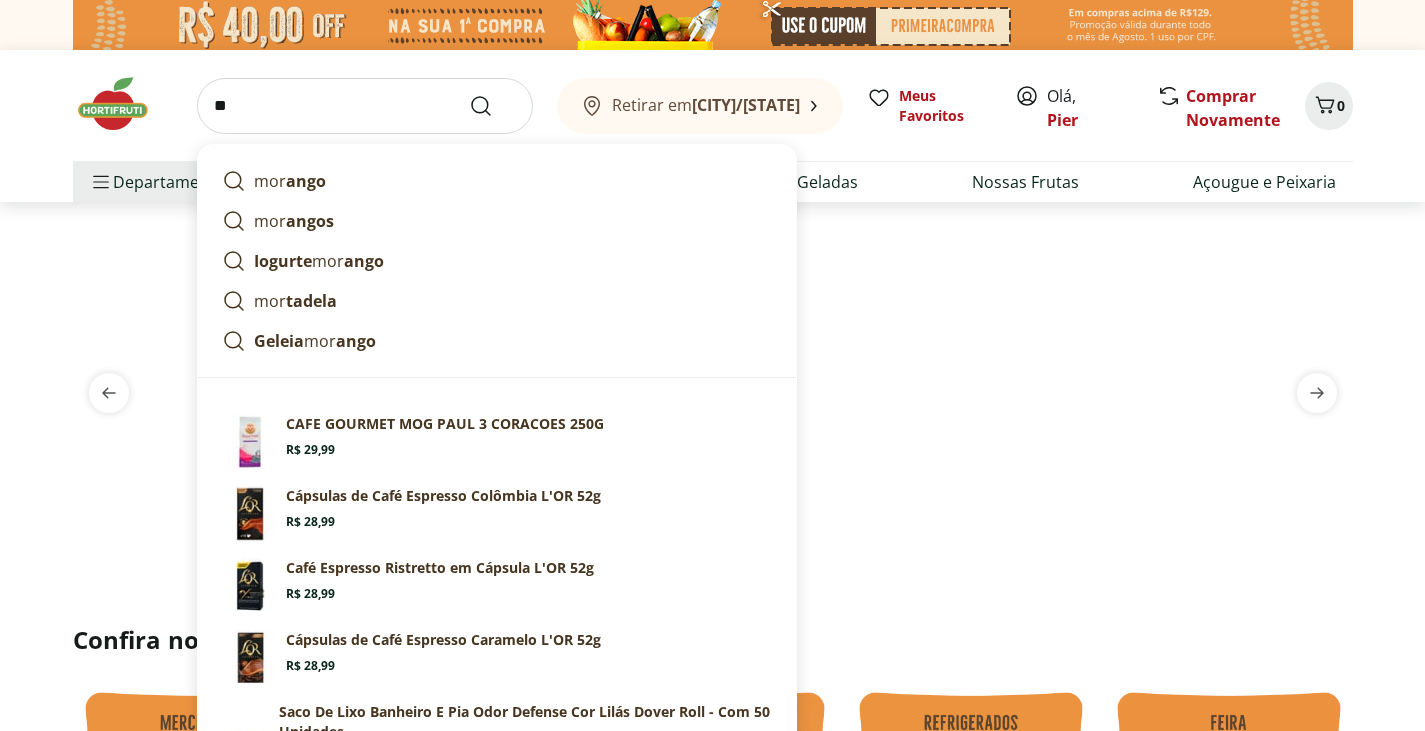 type on "*" 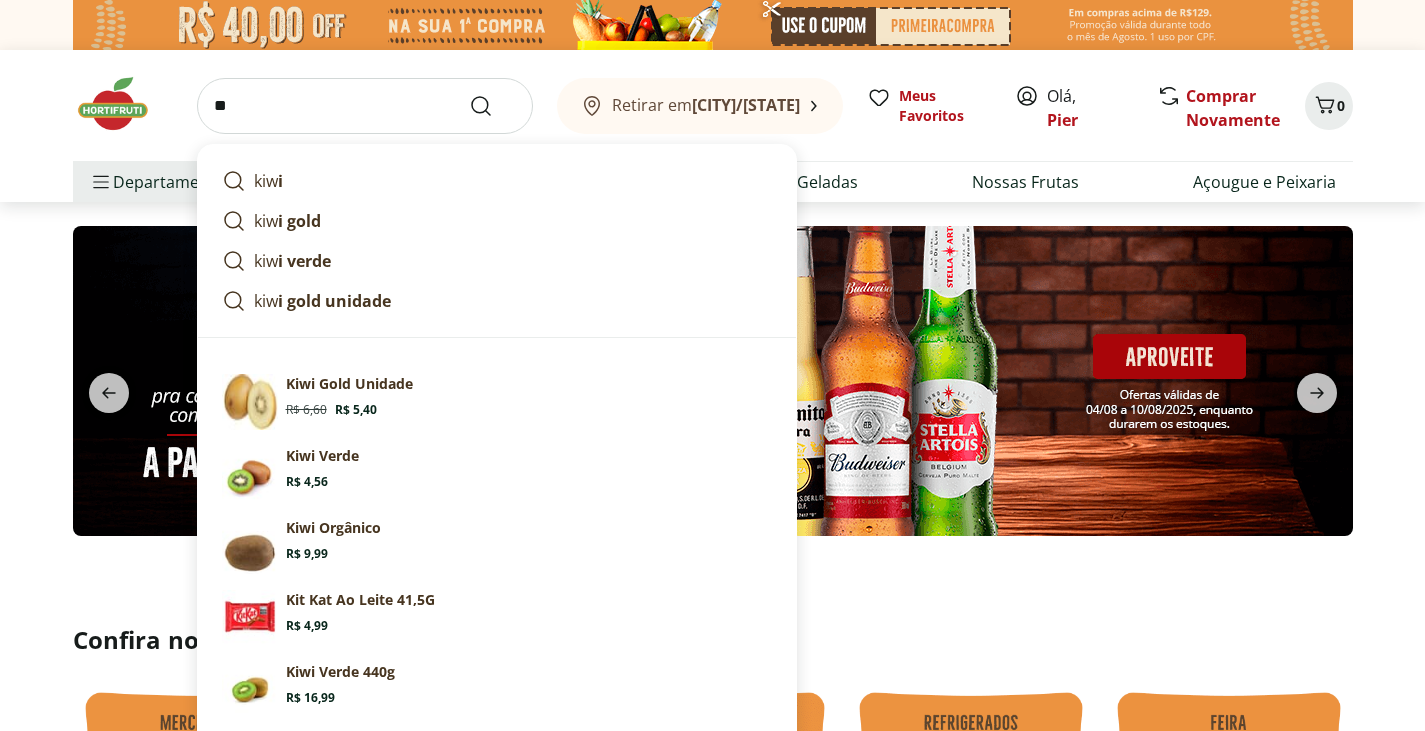 type on "*" 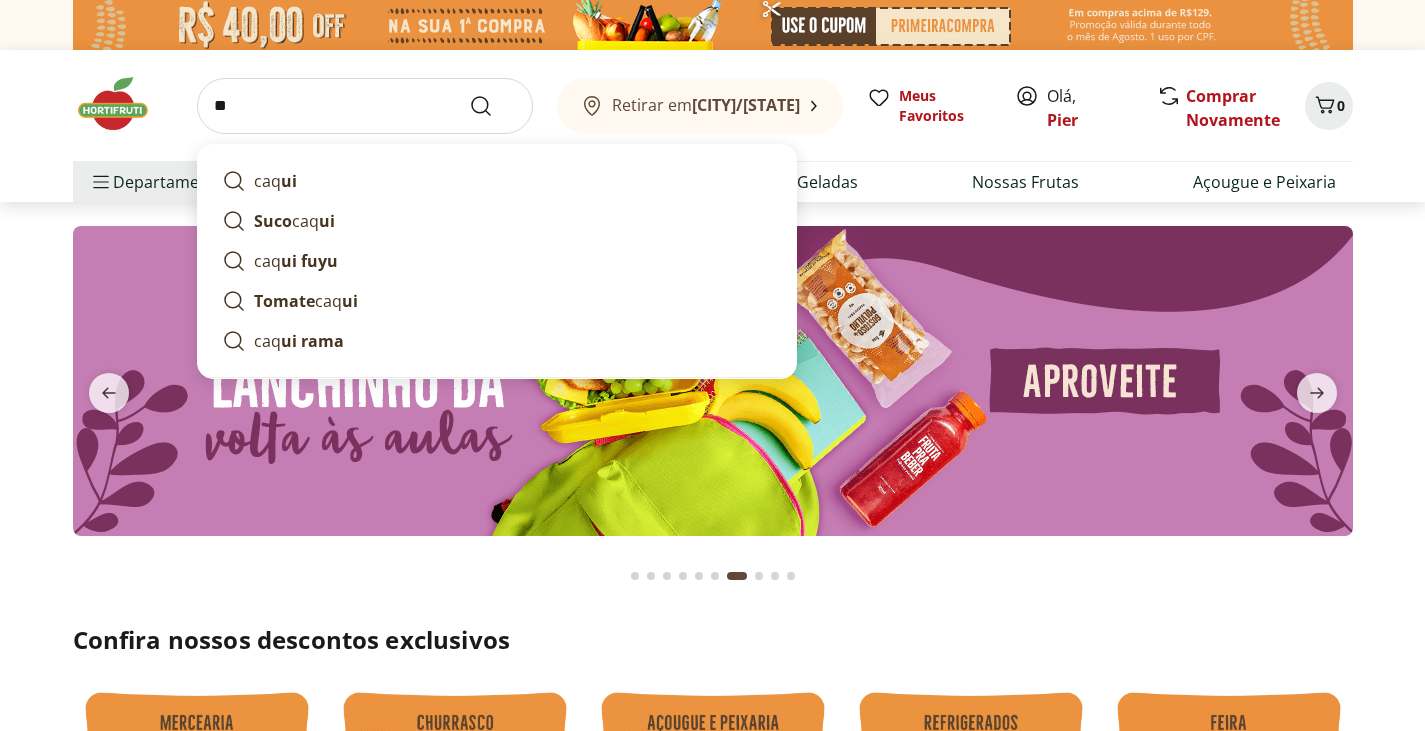 type on "*" 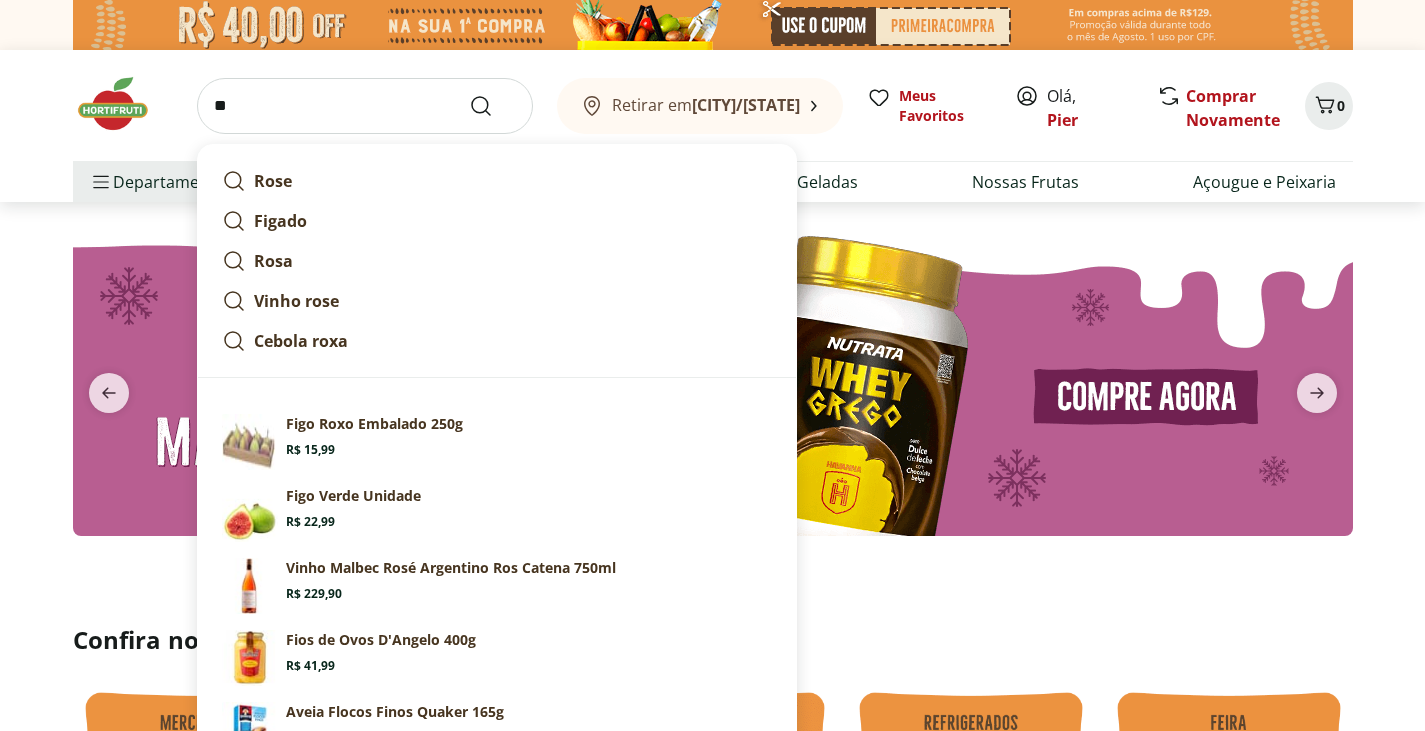 type on "*" 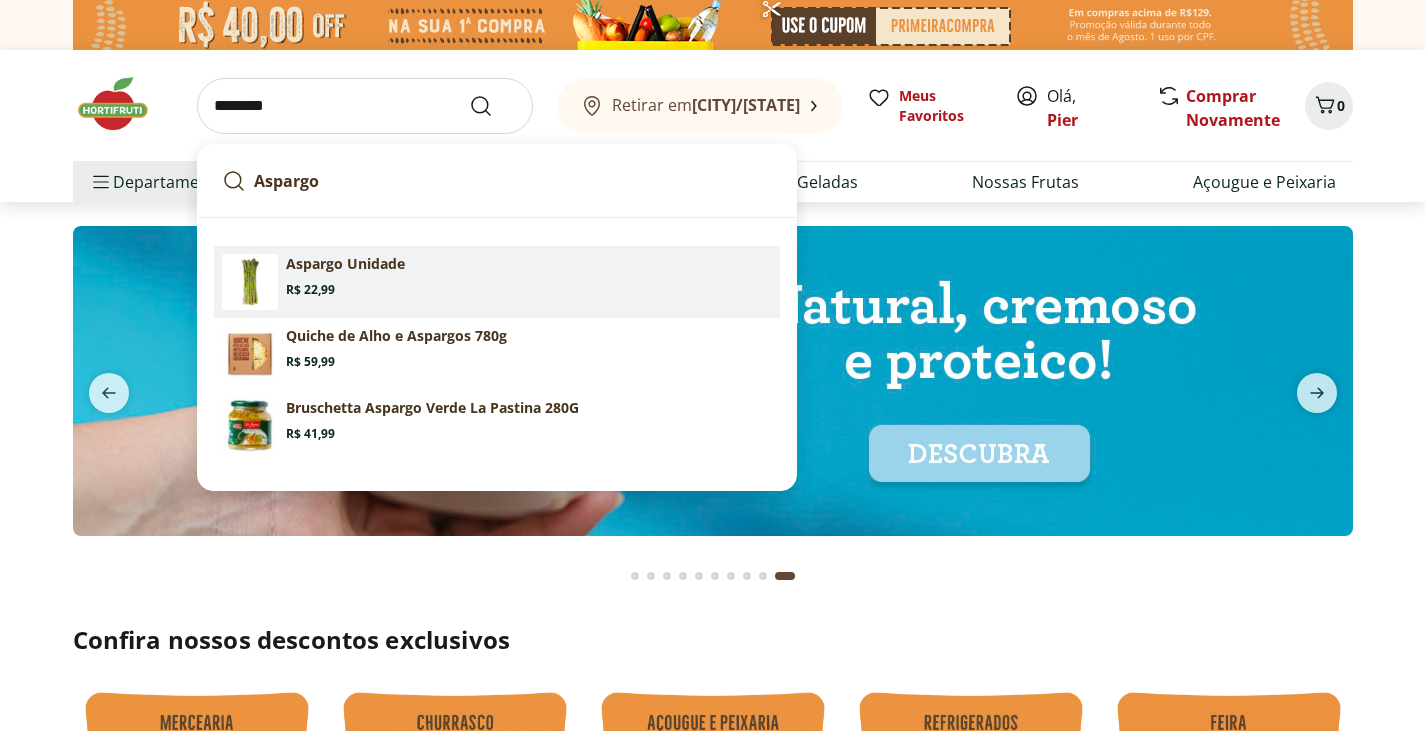 click on "Aspargo Unidade Price: R$ 22,99" at bounding box center (529, 276) 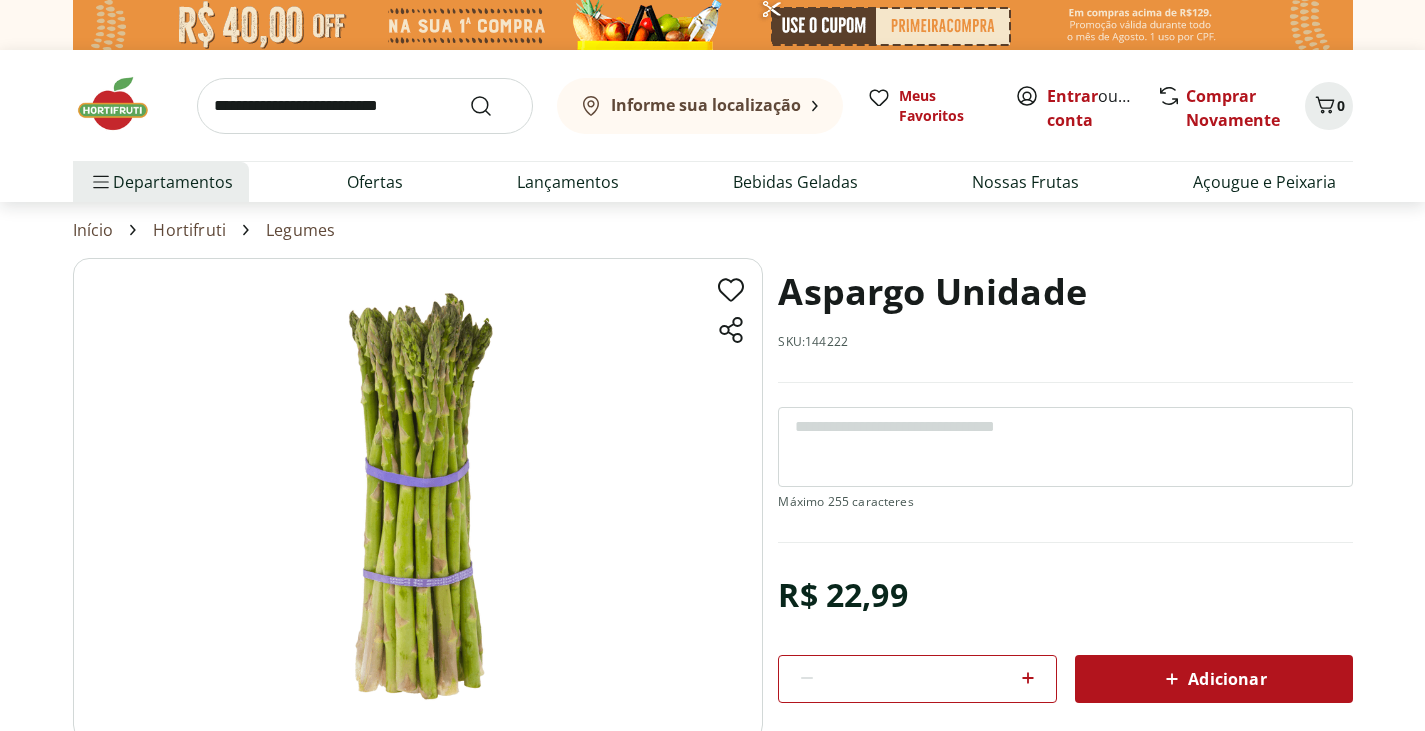 scroll, scrollTop: 0, scrollLeft: 0, axis: both 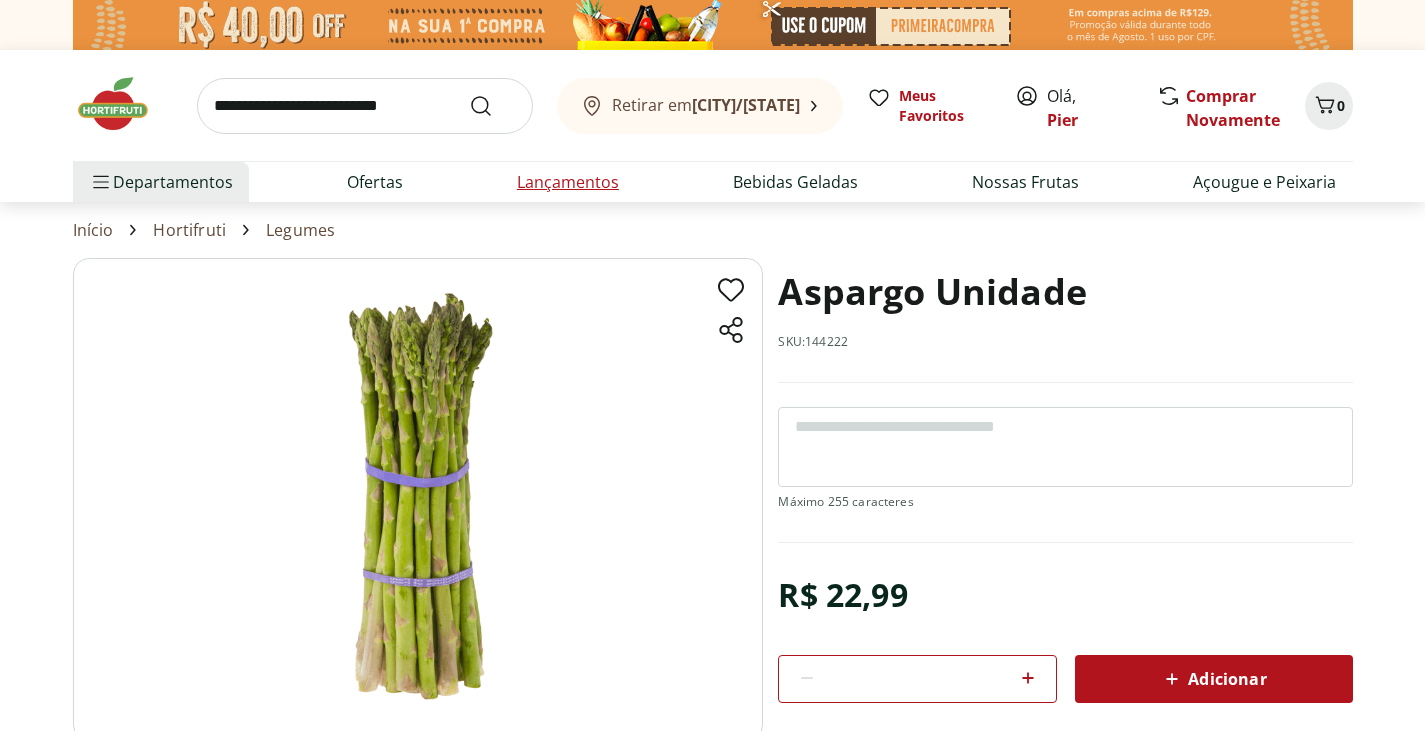 click on "Lançamentos" at bounding box center [568, 182] 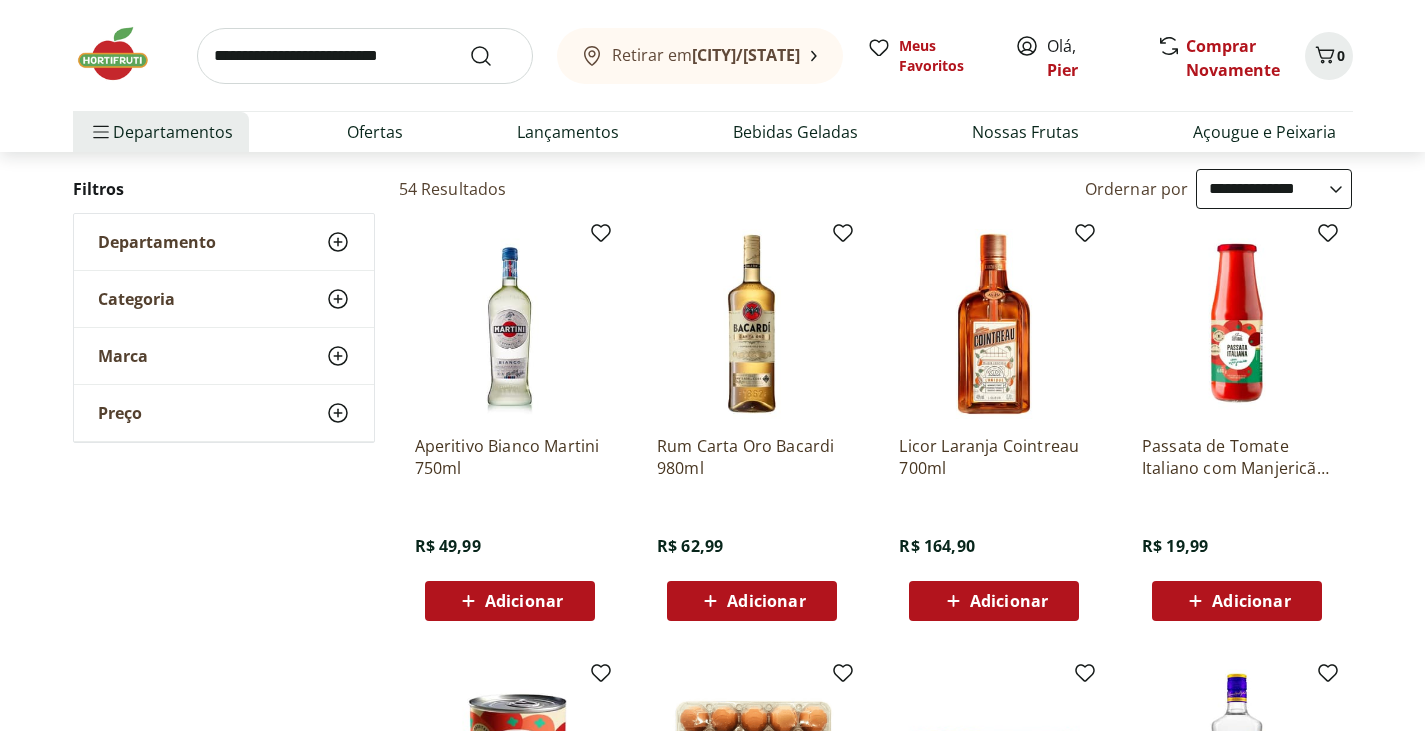 scroll, scrollTop: 0, scrollLeft: 0, axis: both 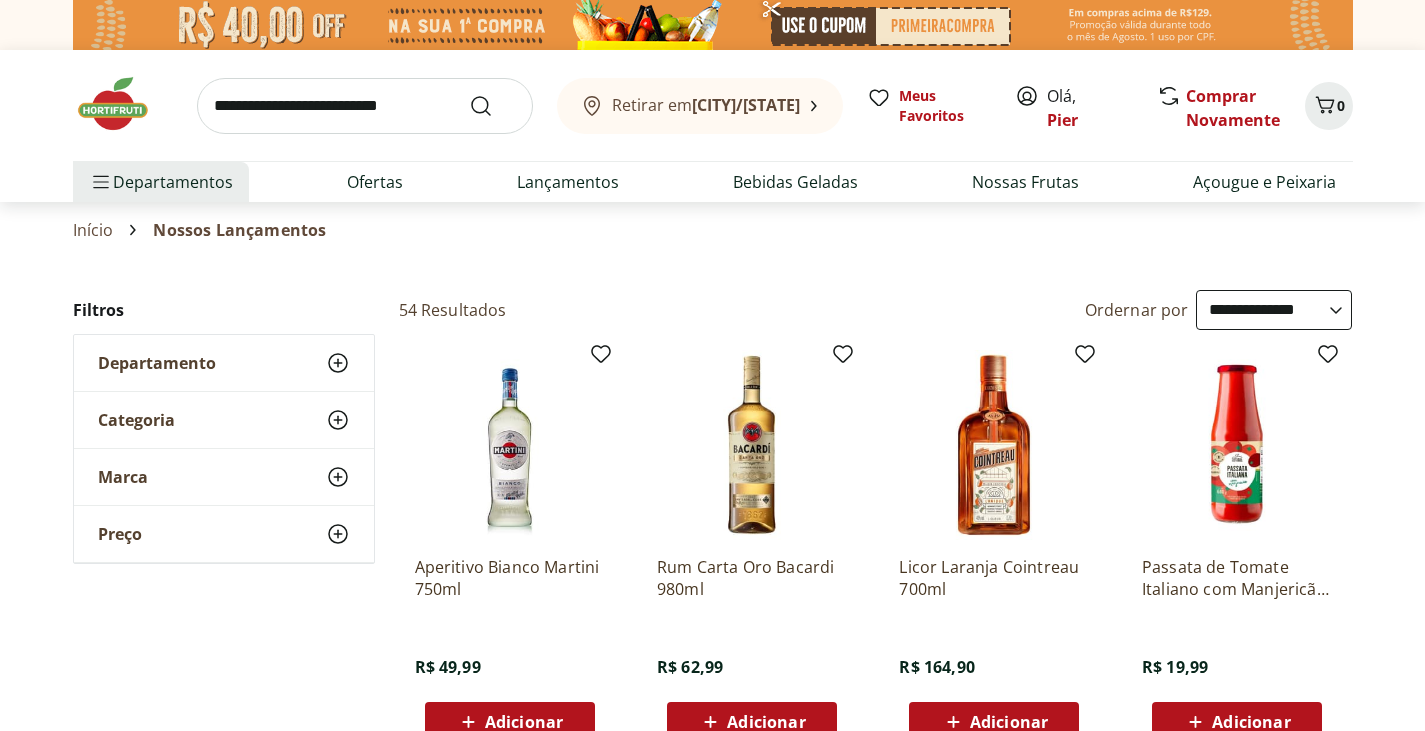 click at bounding box center (365, 106) 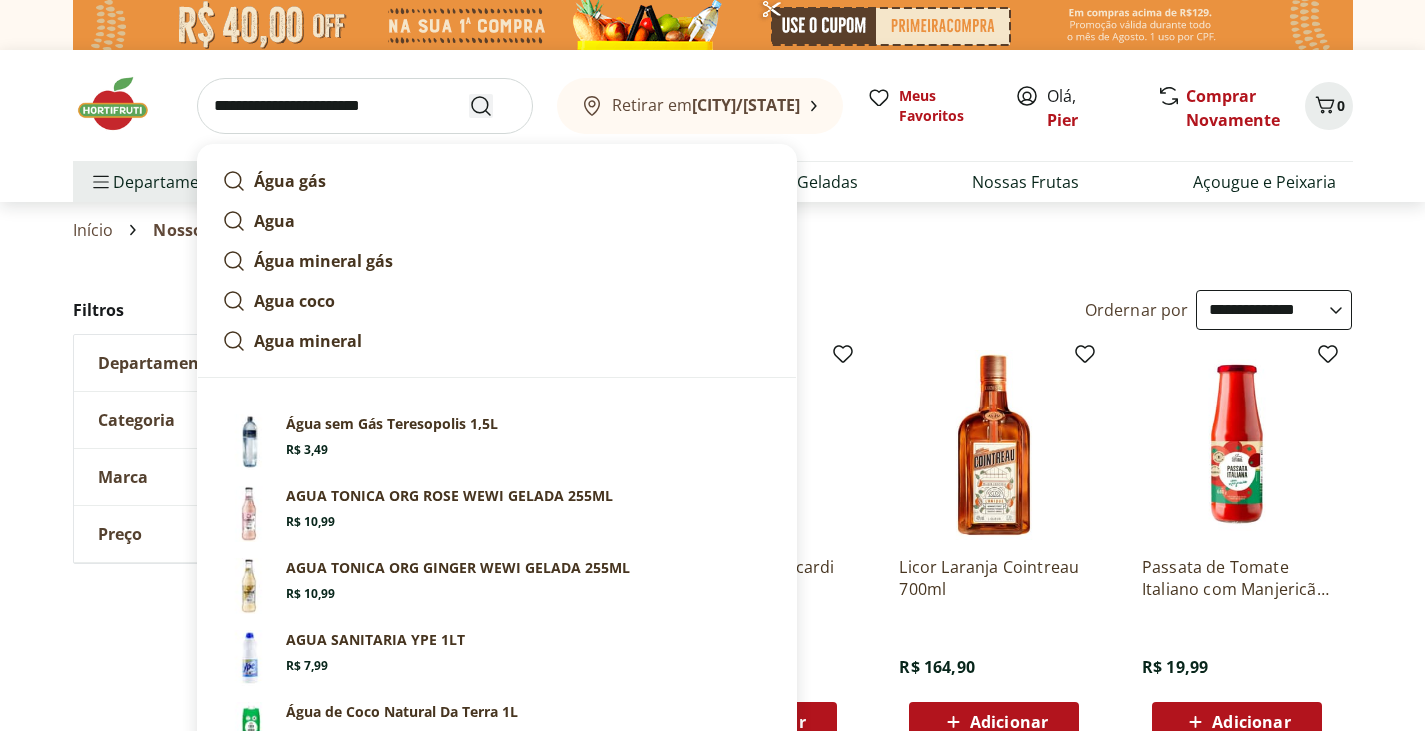 type on "**********" 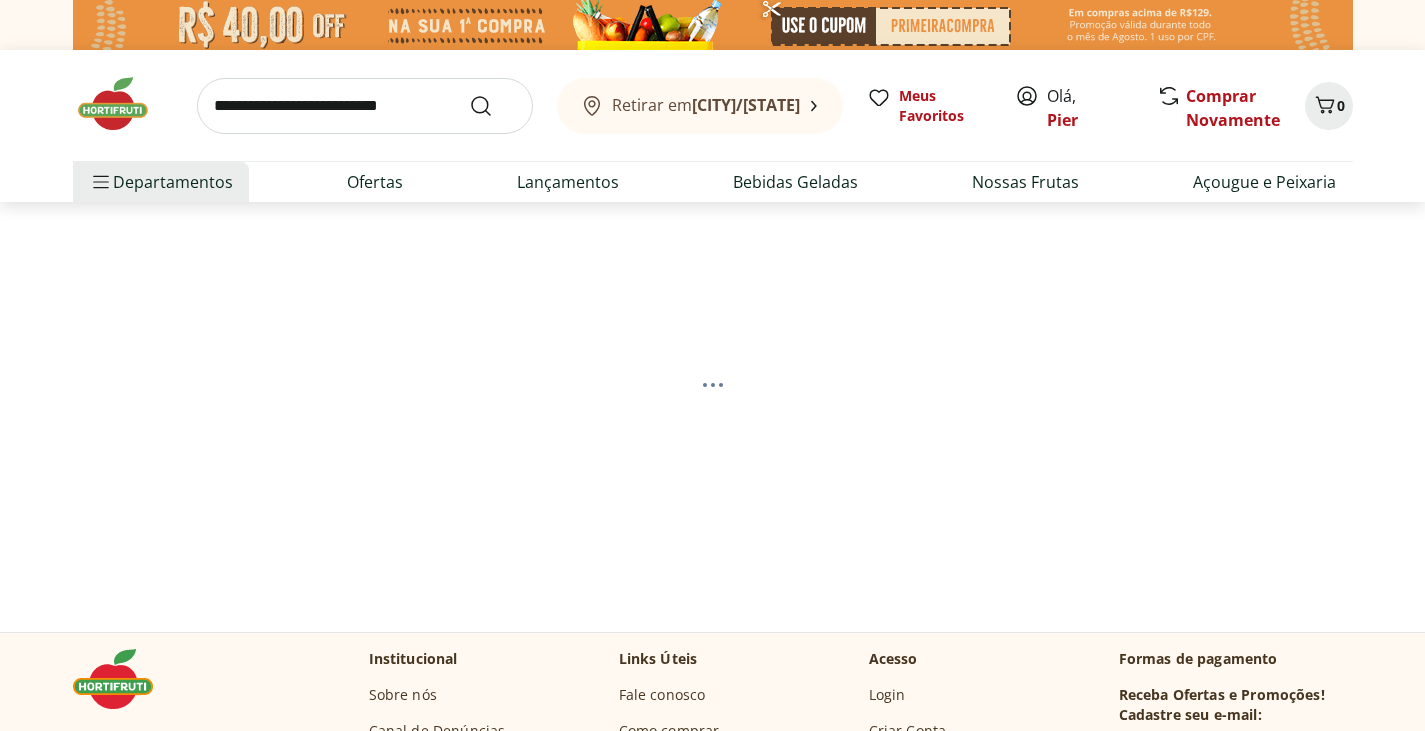select on "**********" 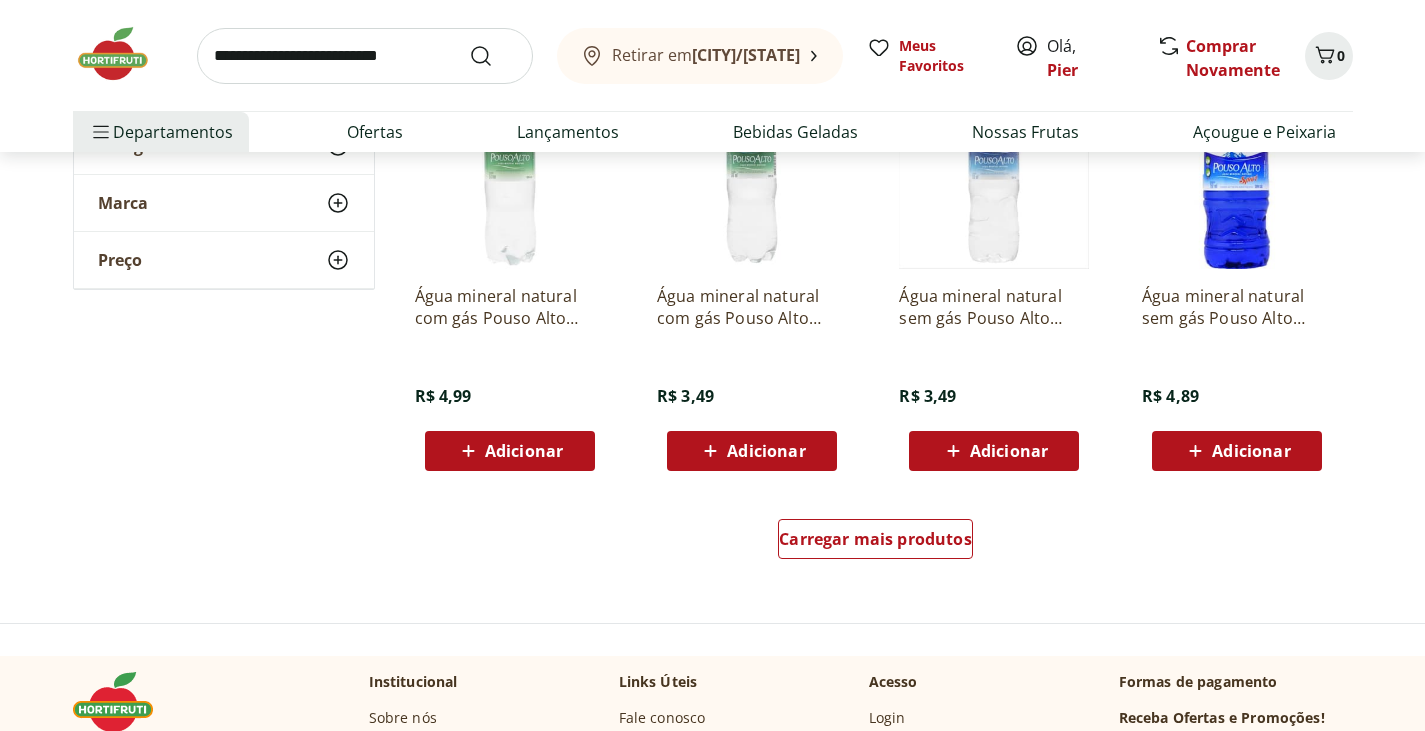 scroll, scrollTop: 1229, scrollLeft: 0, axis: vertical 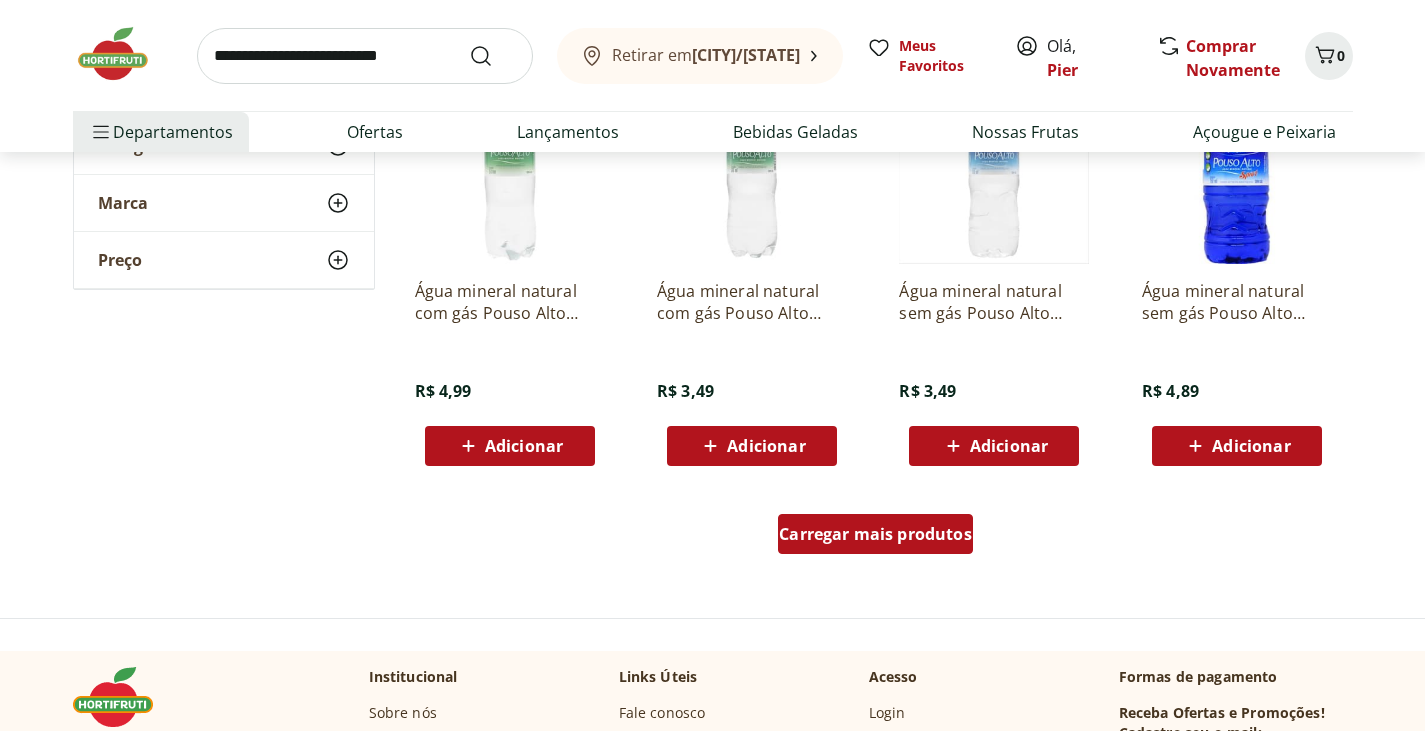 click on "Carregar mais produtos" at bounding box center (875, 534) 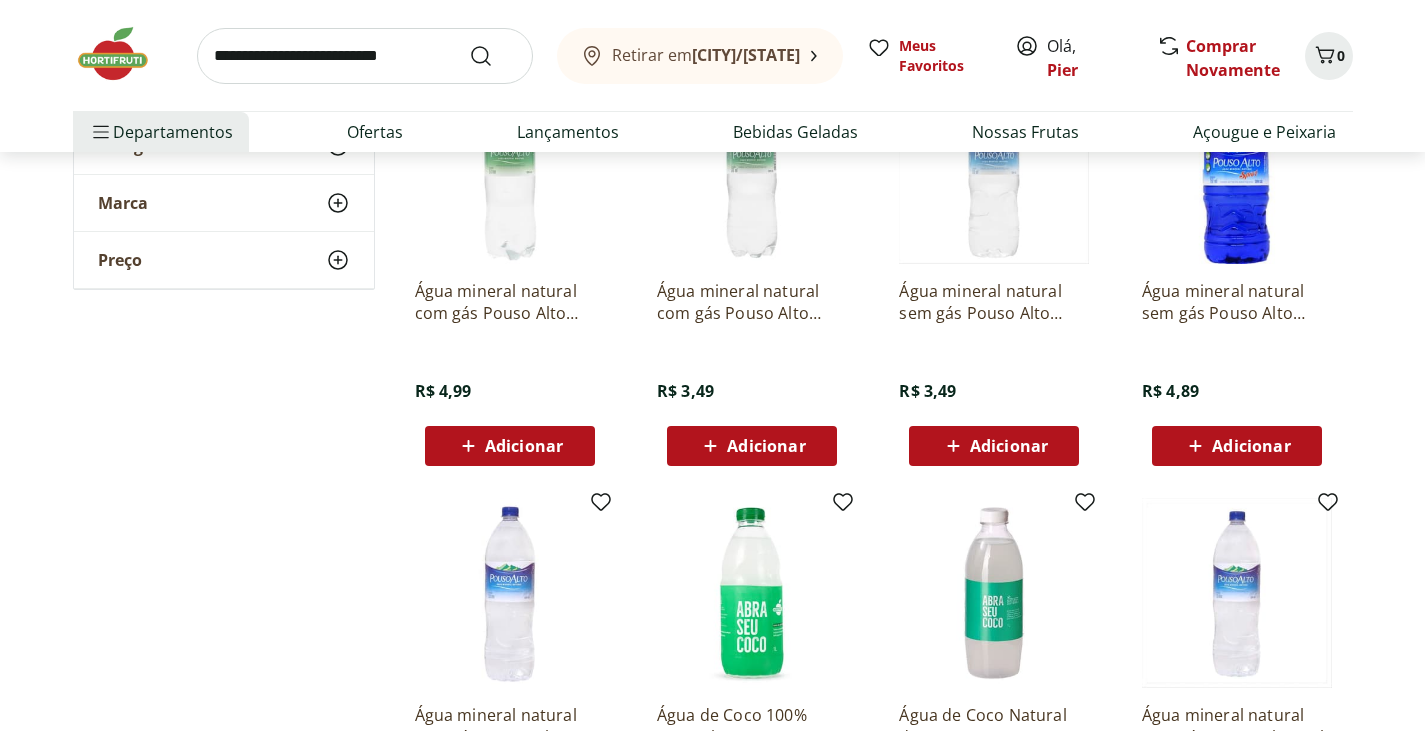 scroll, scrollTop: 2508, scrollLeft: 0, axis: vertical 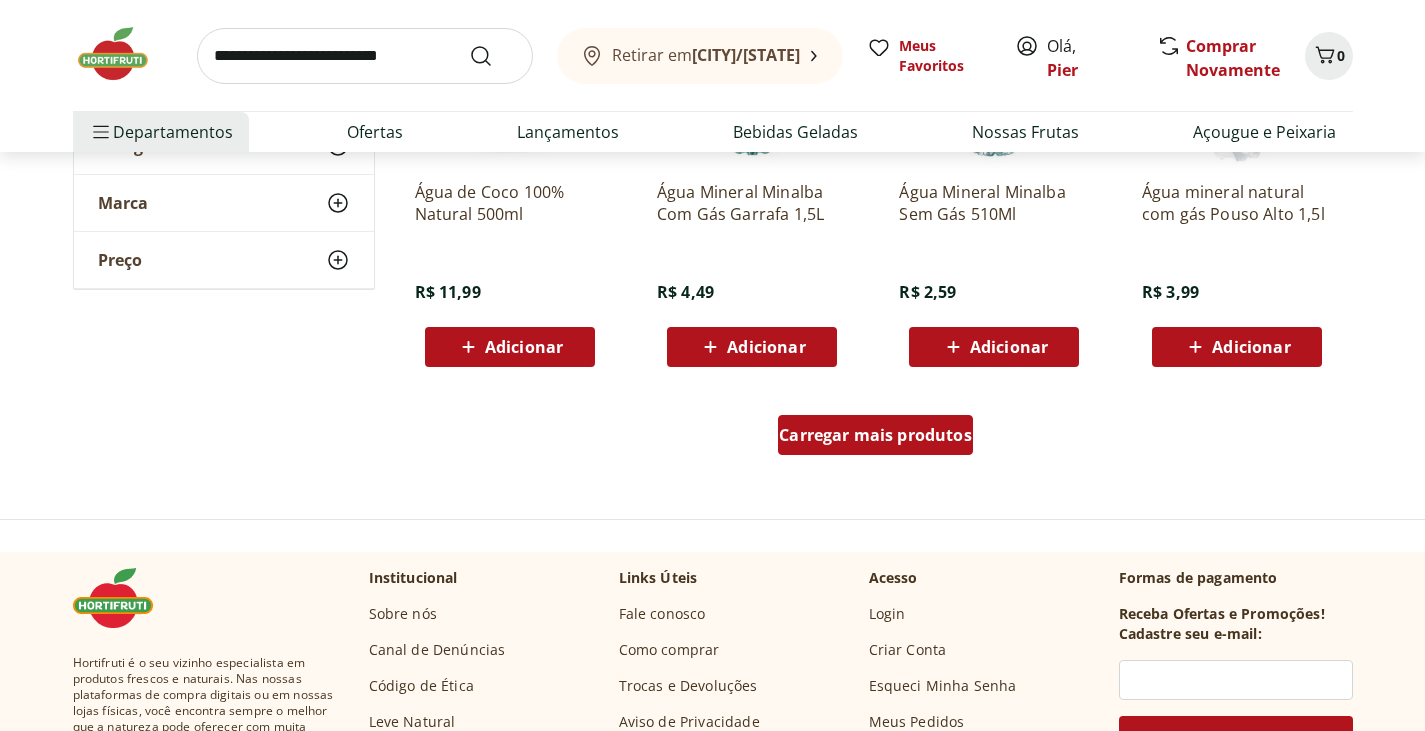 click on "Carregar mais produtos" at bounding box center (875, 435) 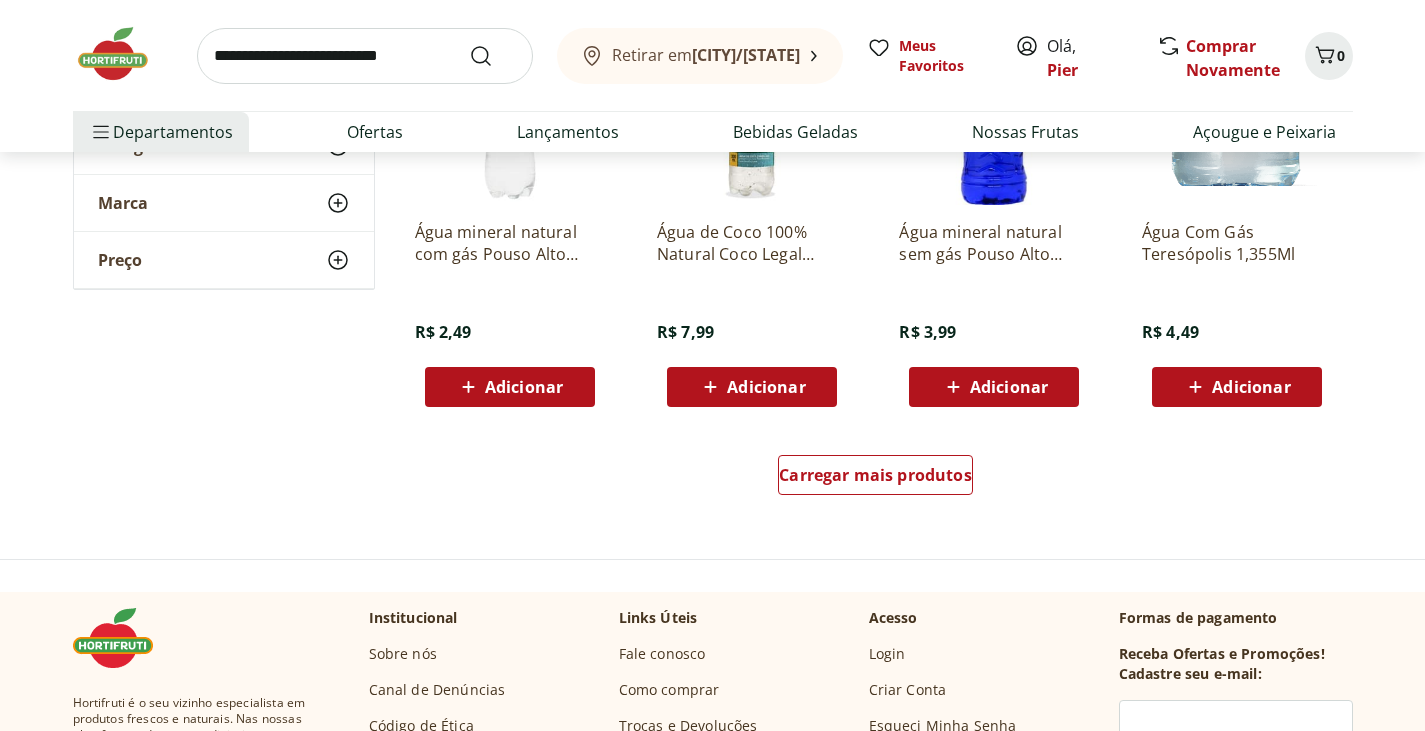scroll, scrollTop: 3909, scrollLeft: 0, axis: vertical 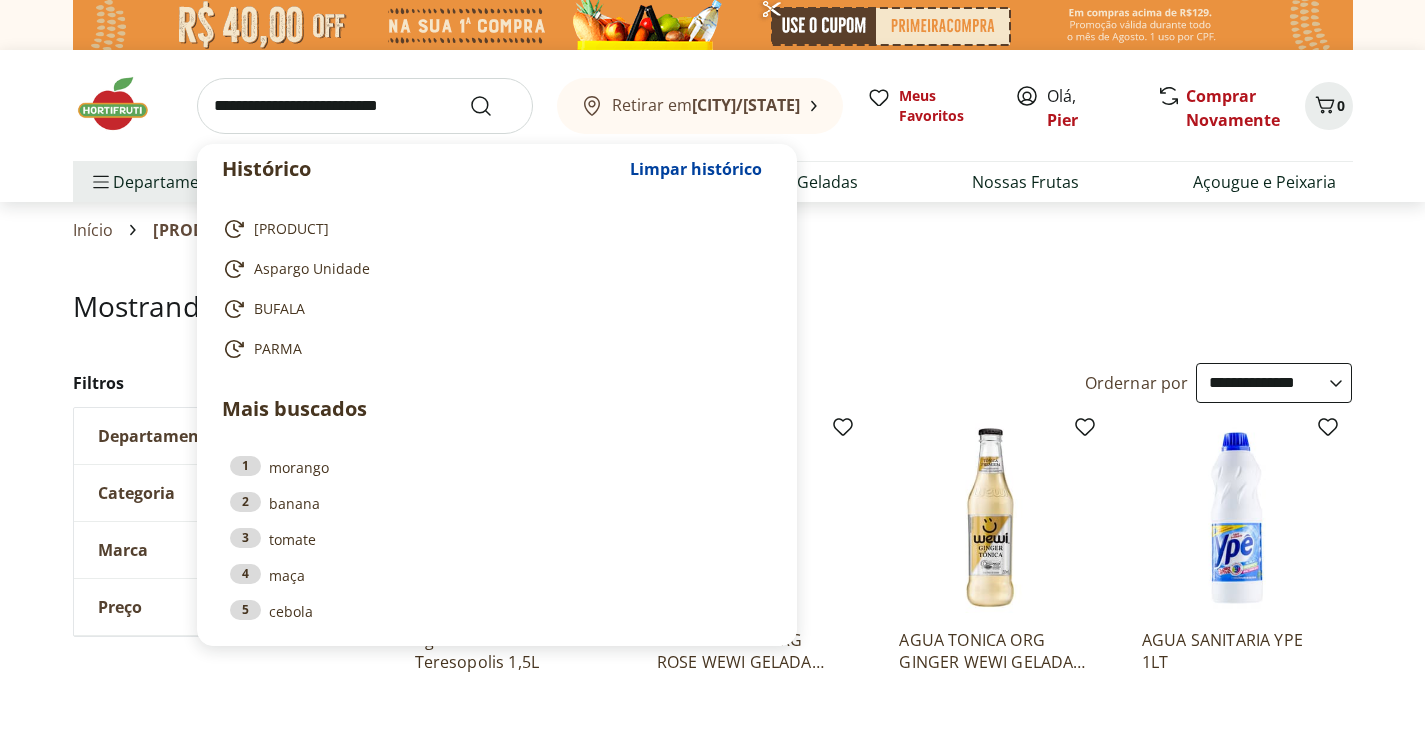 click at bounding box center [365, 106] 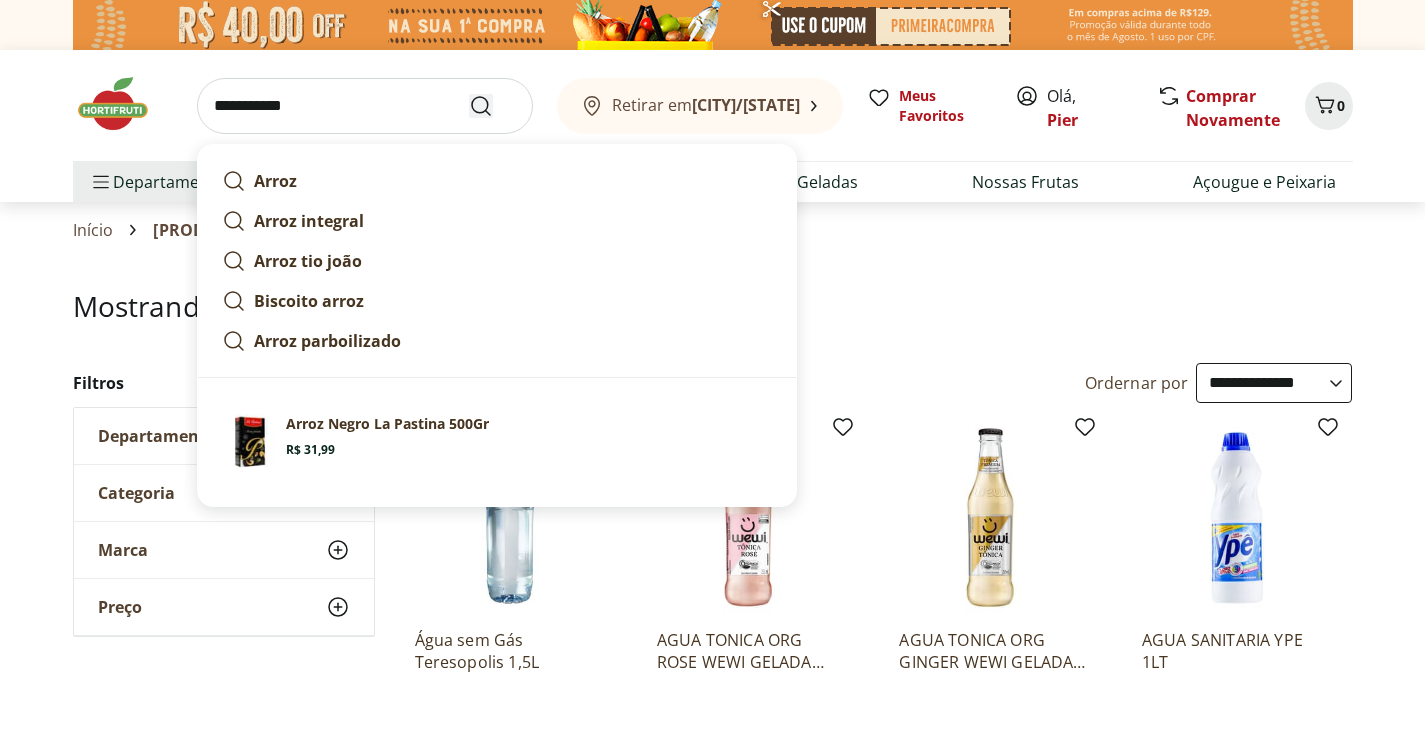 type on "**********" 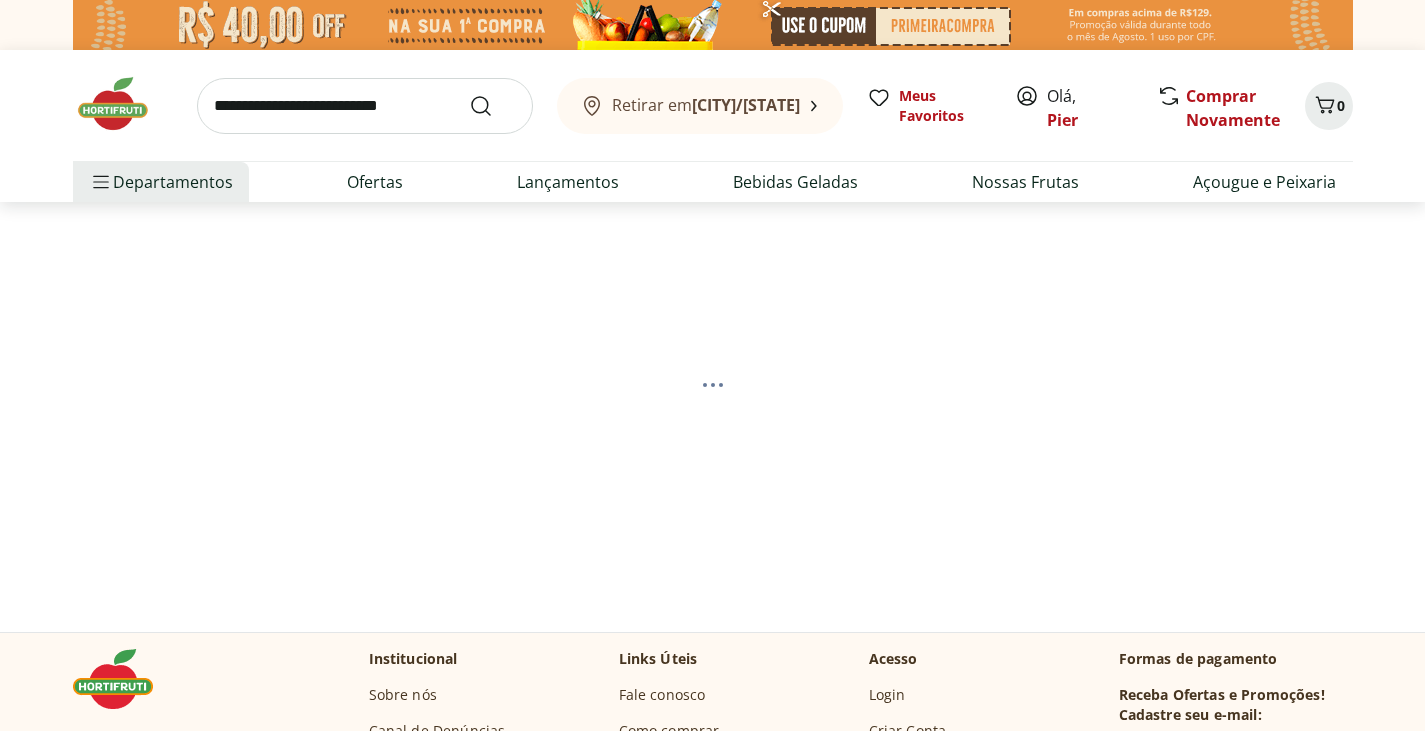 select on "**********" 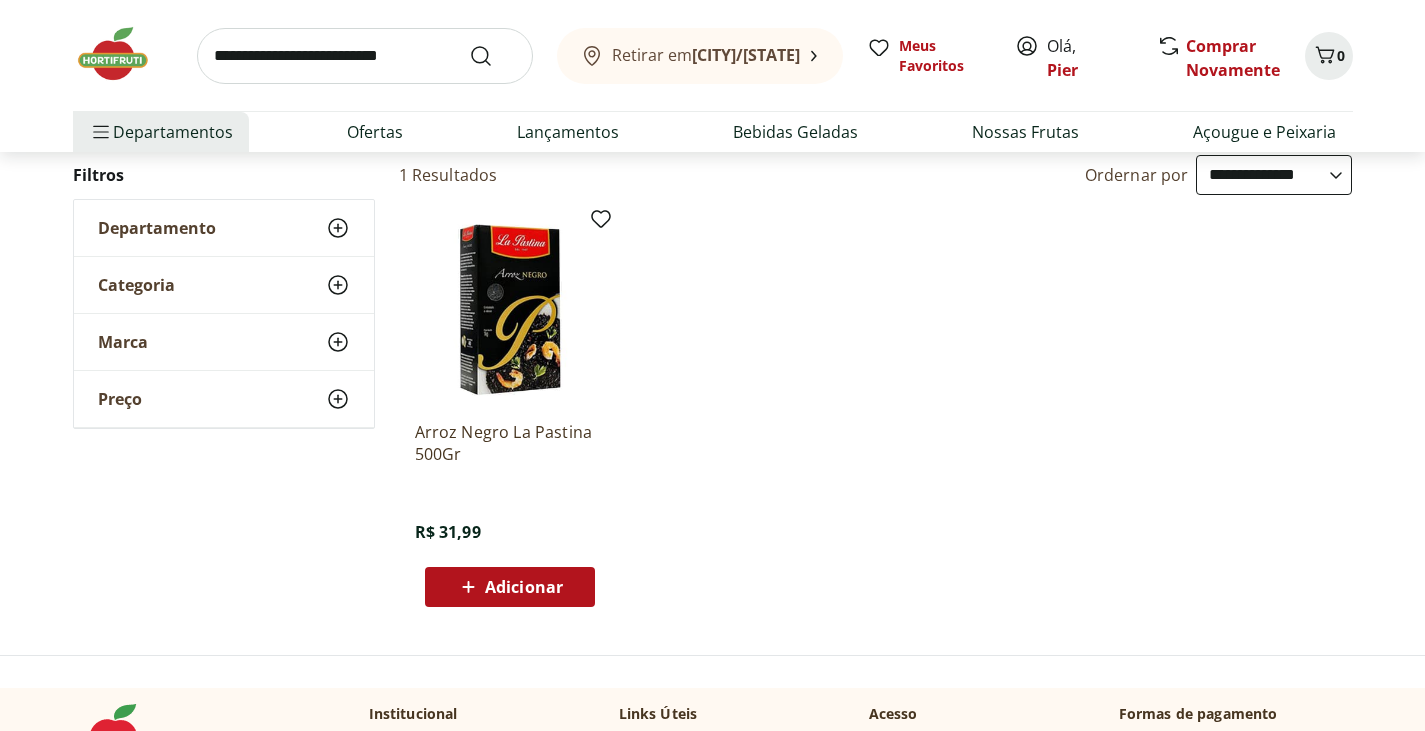 scroll, scrollTop: 0, scrollLeft: 0, axis: both 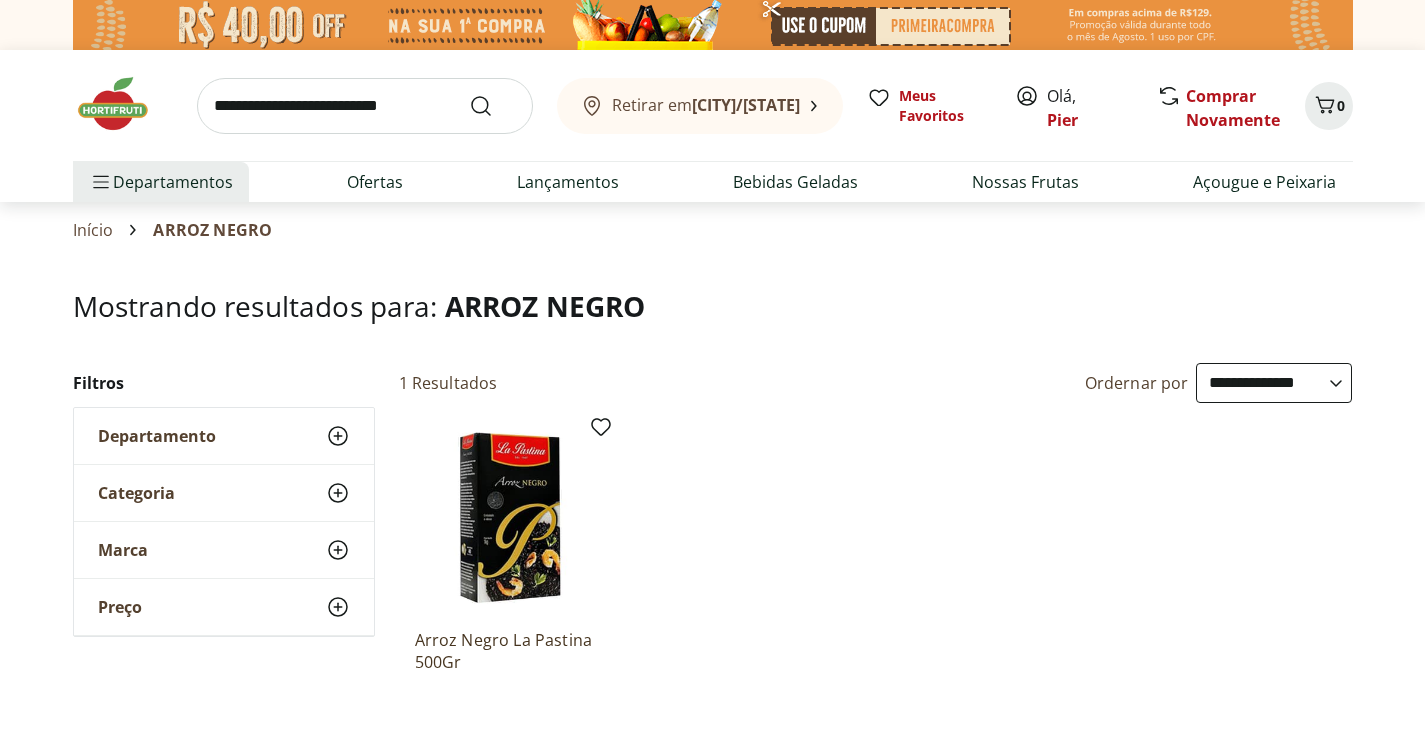 click at bounding box center (365, 106) 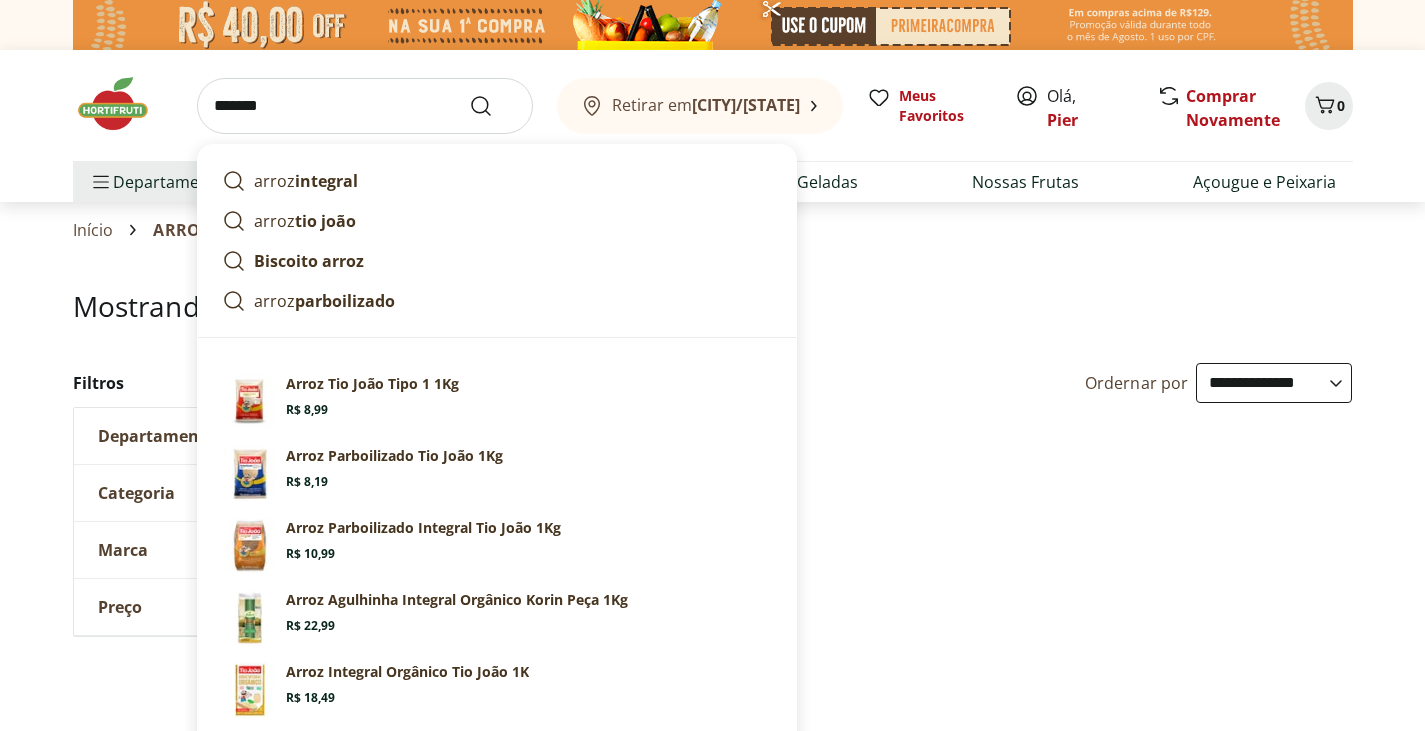 click on "*******" at bounding box center [365, 106] 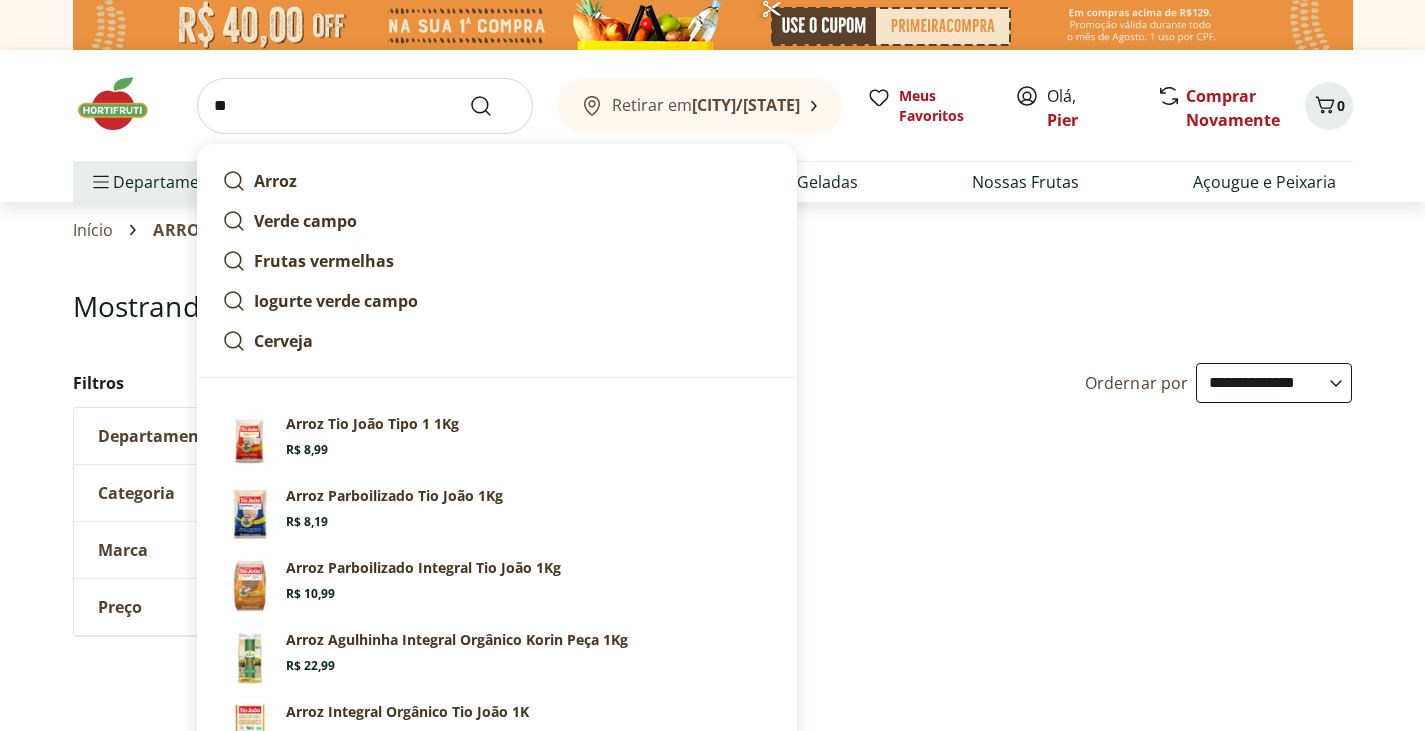 type on "*" 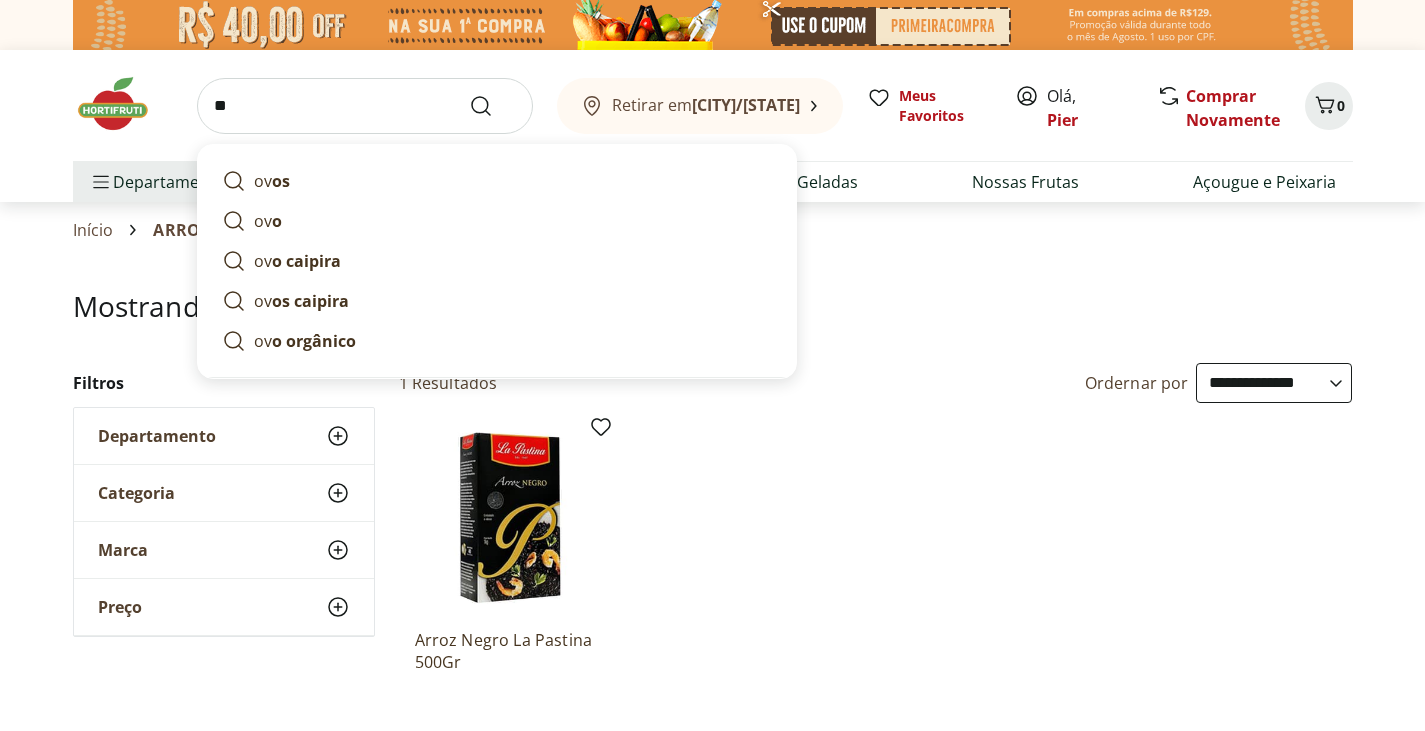 type on "*" 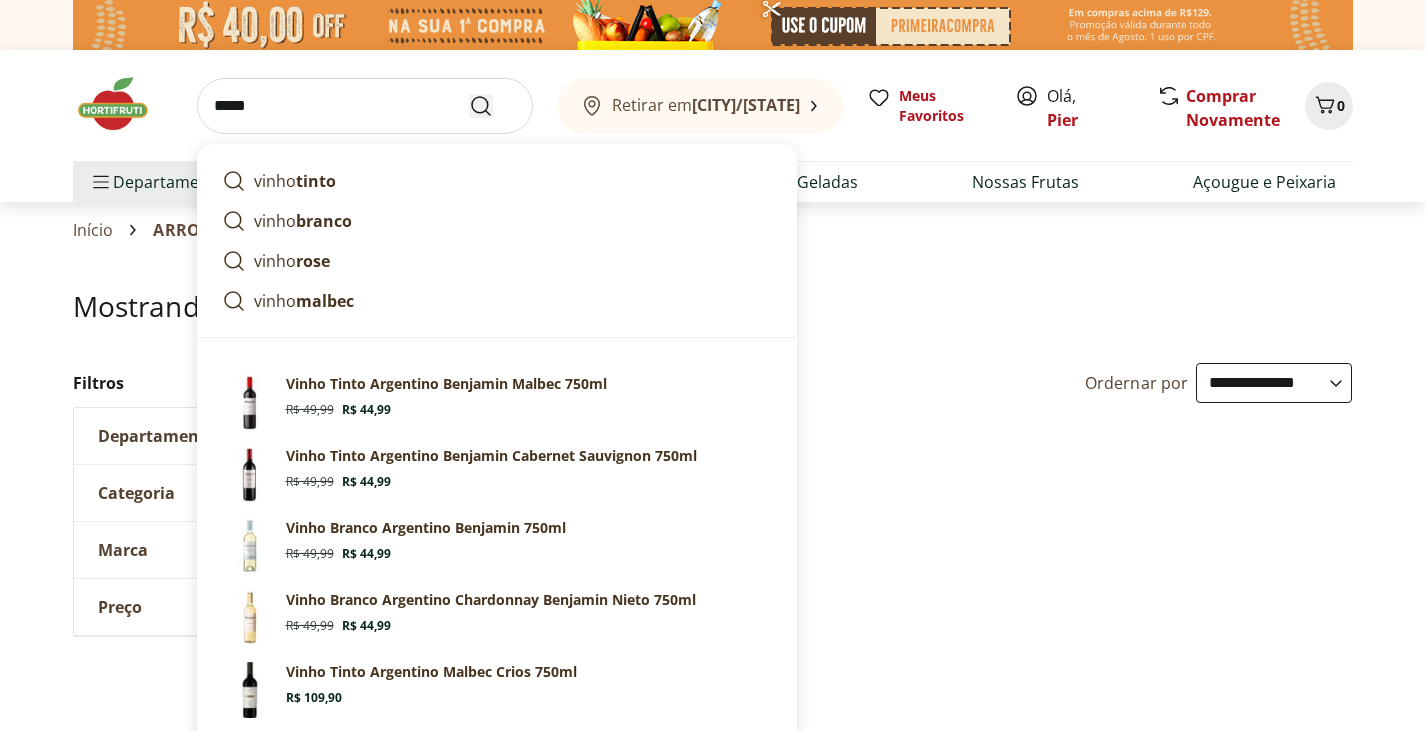 type on "*****" 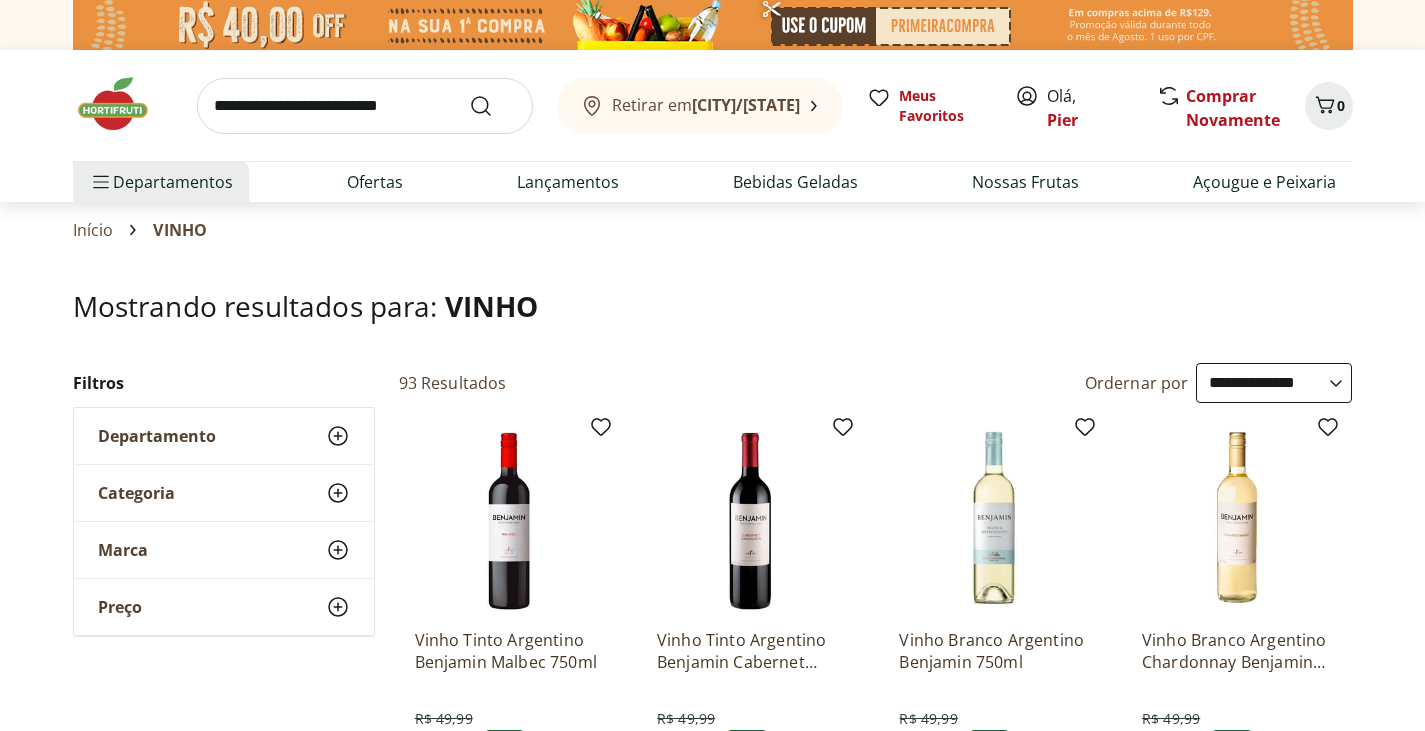 click on "**********" at bounding box center (1274, 383) 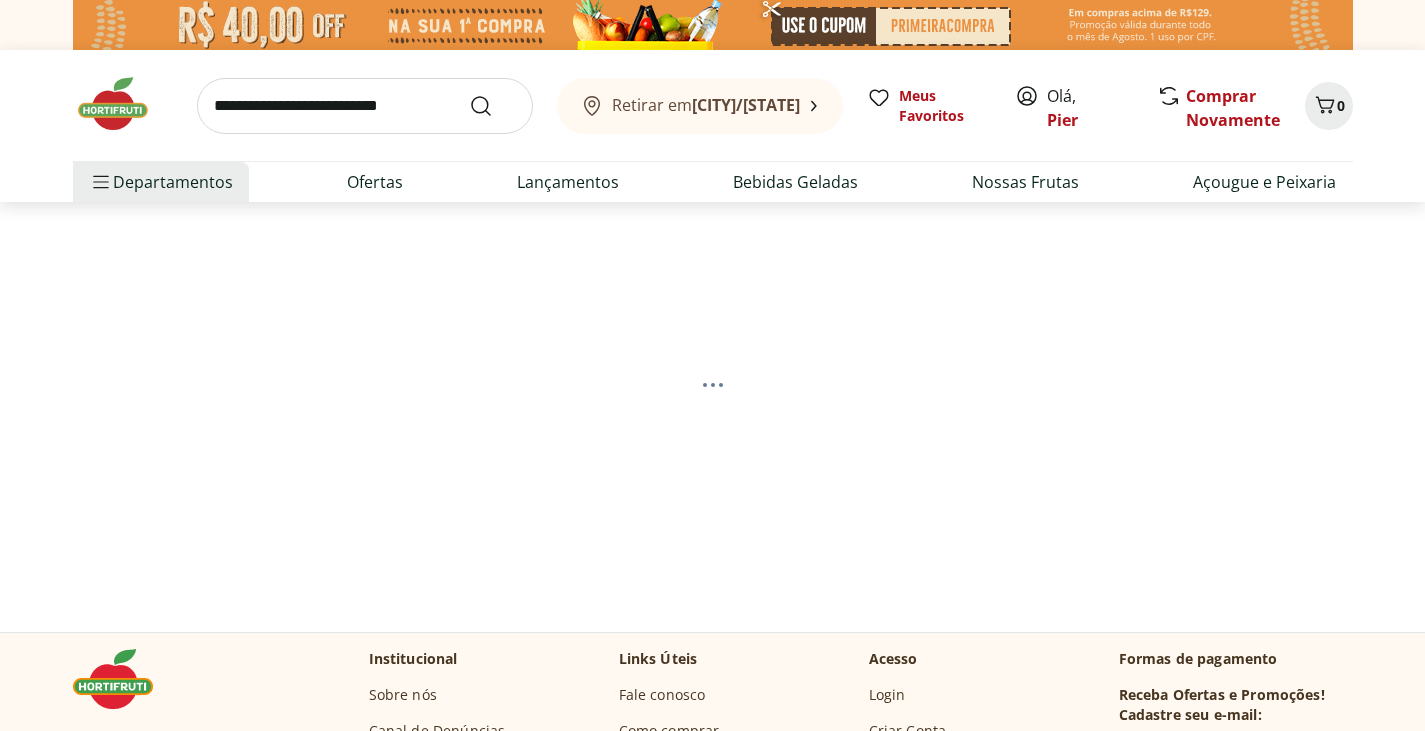 select on "*********" 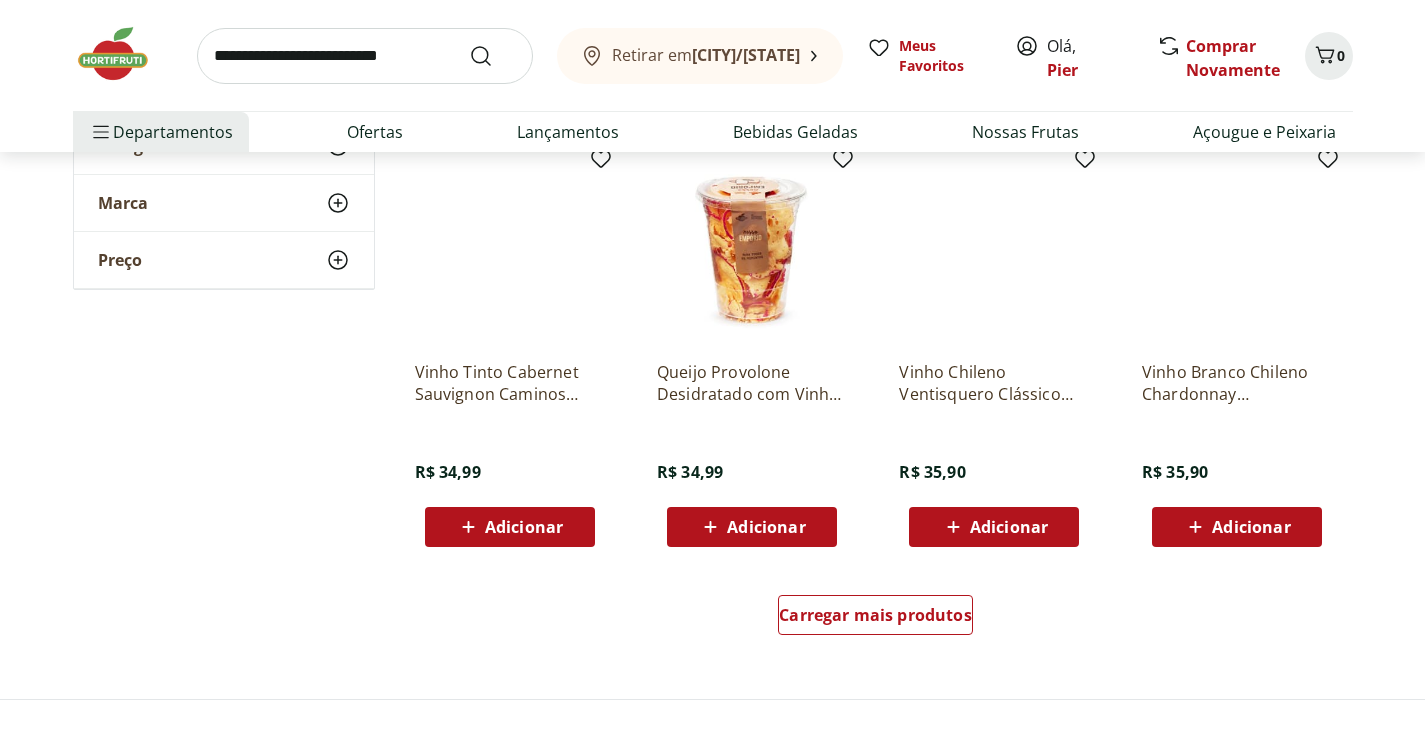 scroll, scrollTop: 1162, scrollLeft: 0, axis: vertical 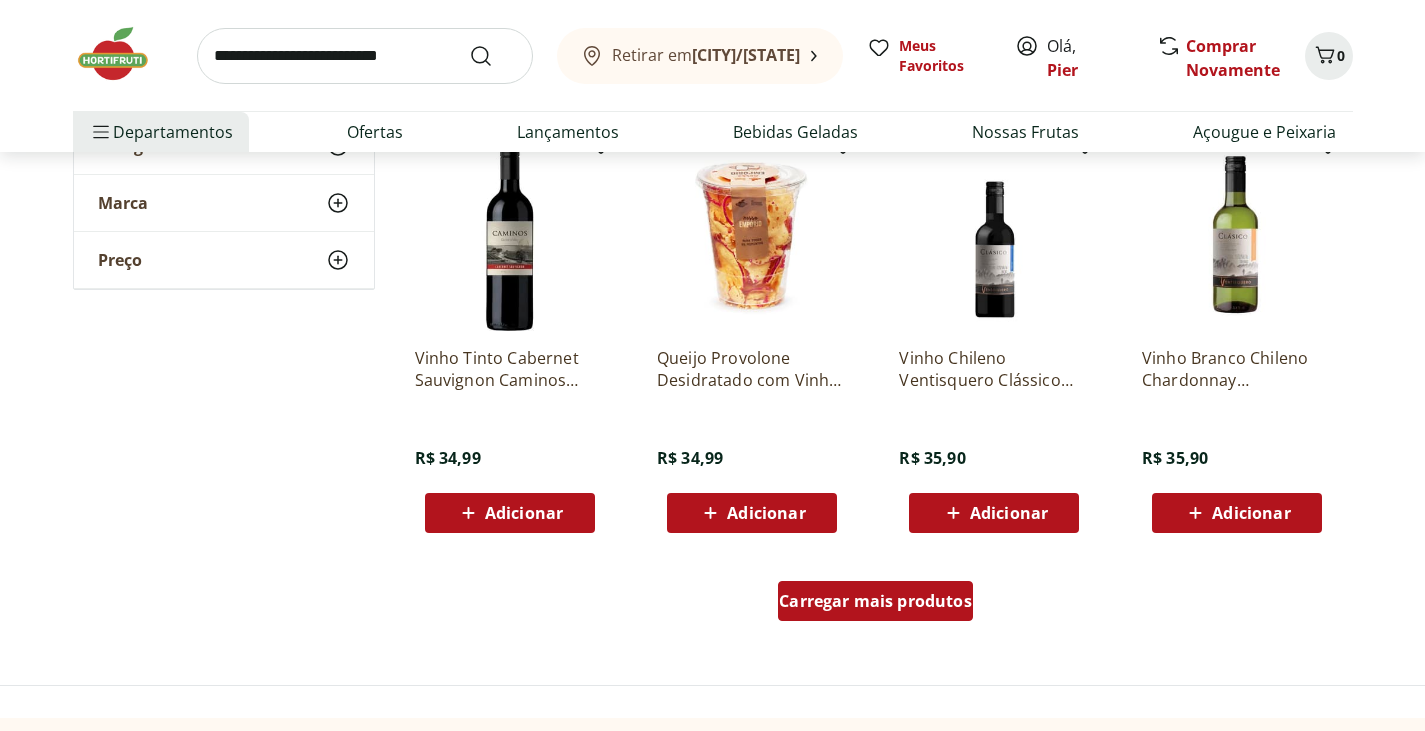 click on "Carregar mais produtos" at bounding box center (875, 601) 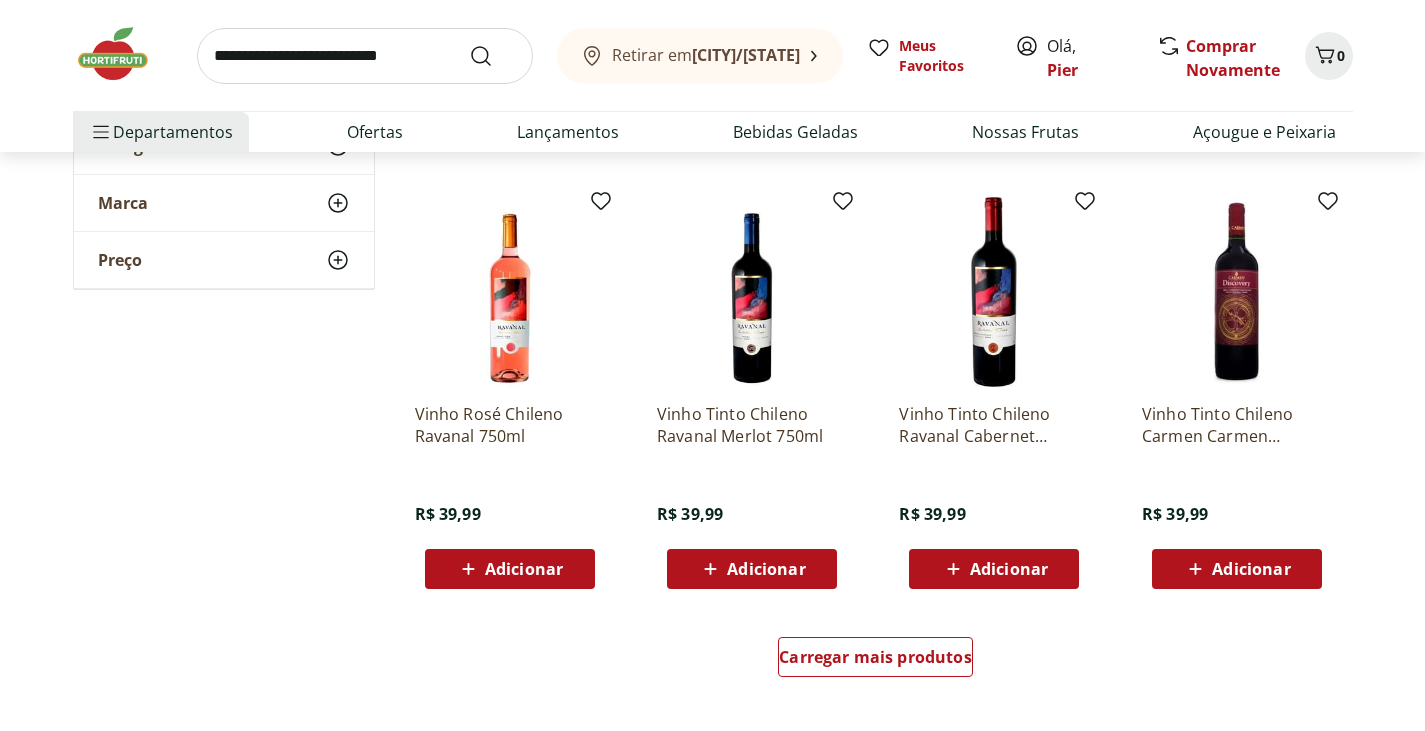 scroll, scrollTop: 2430, scrollLeft: 0, axis: vertical 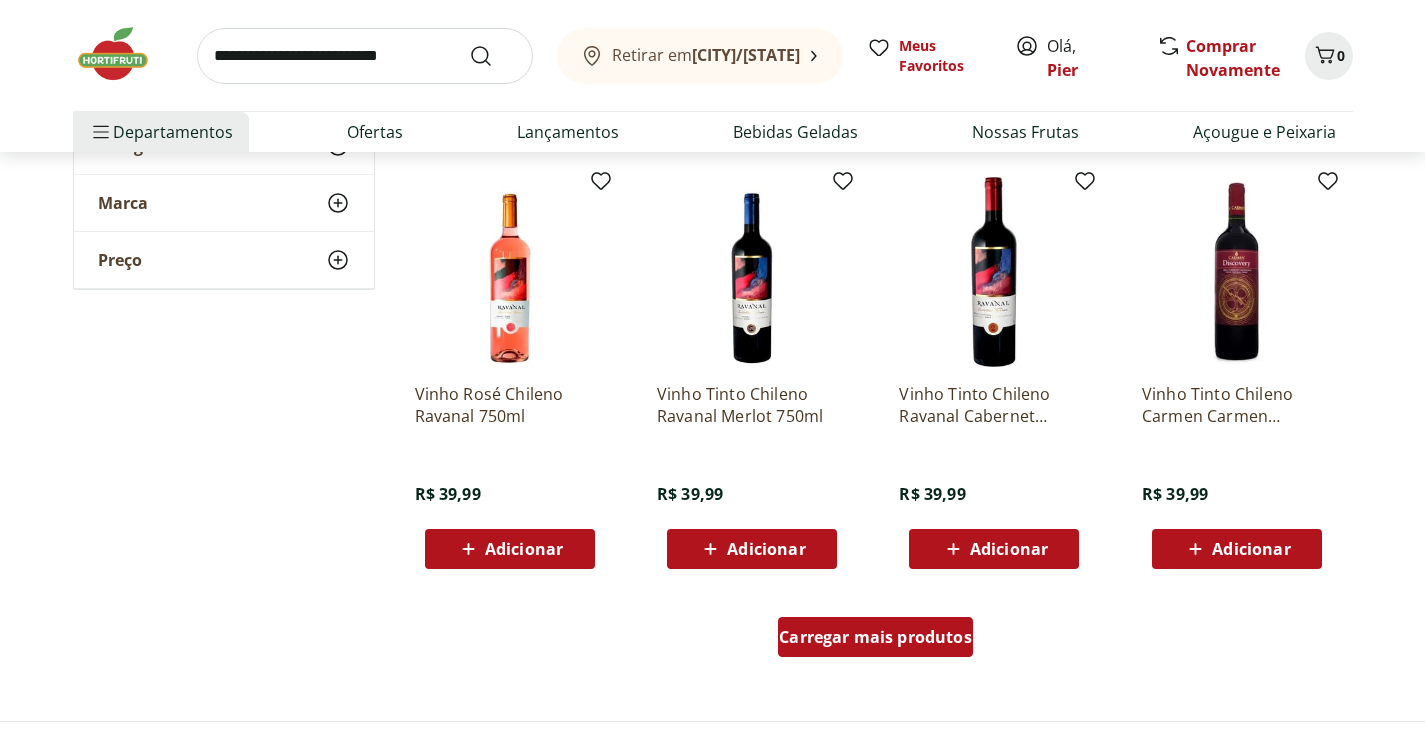 click on "Carregar mais produtos" at bounding box center (875, 637) 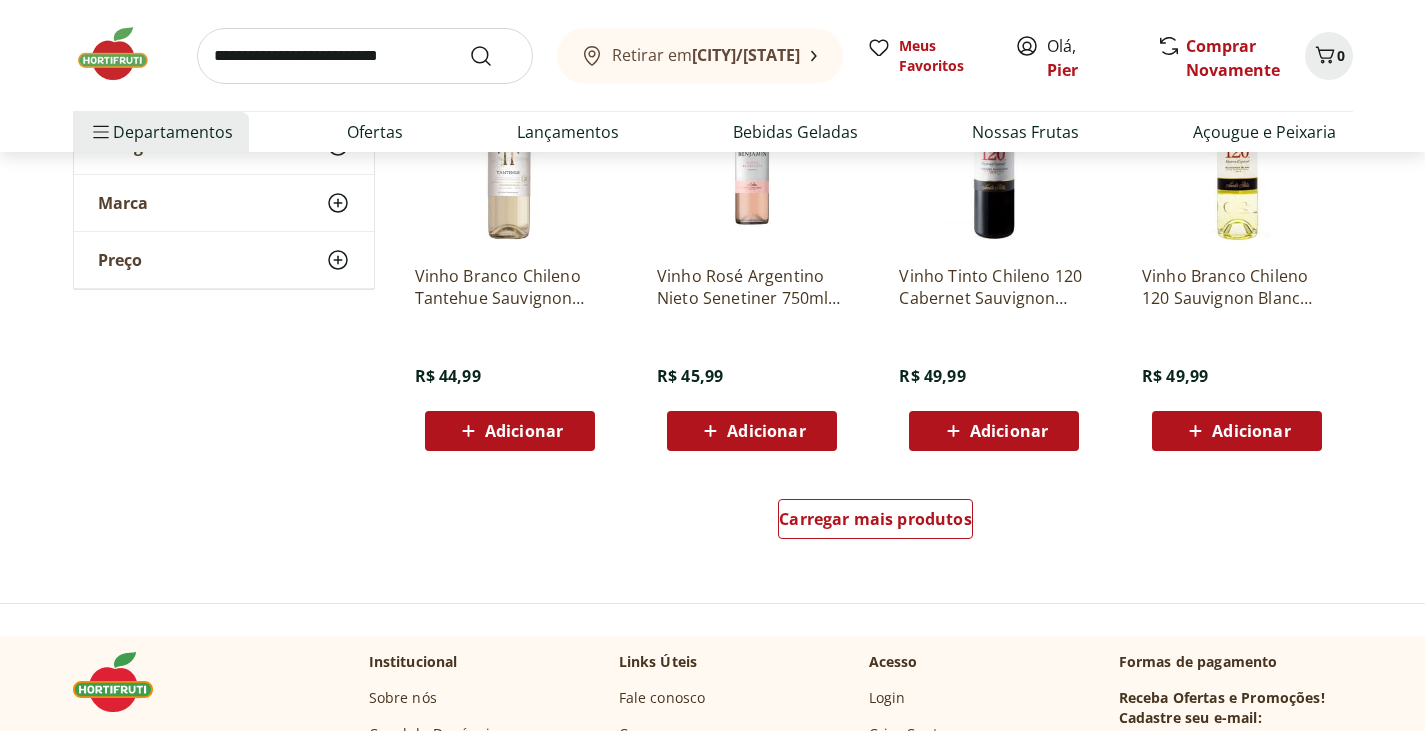 scroll, scrollTop: 3703, scrollLeft: 0, axis: vertical 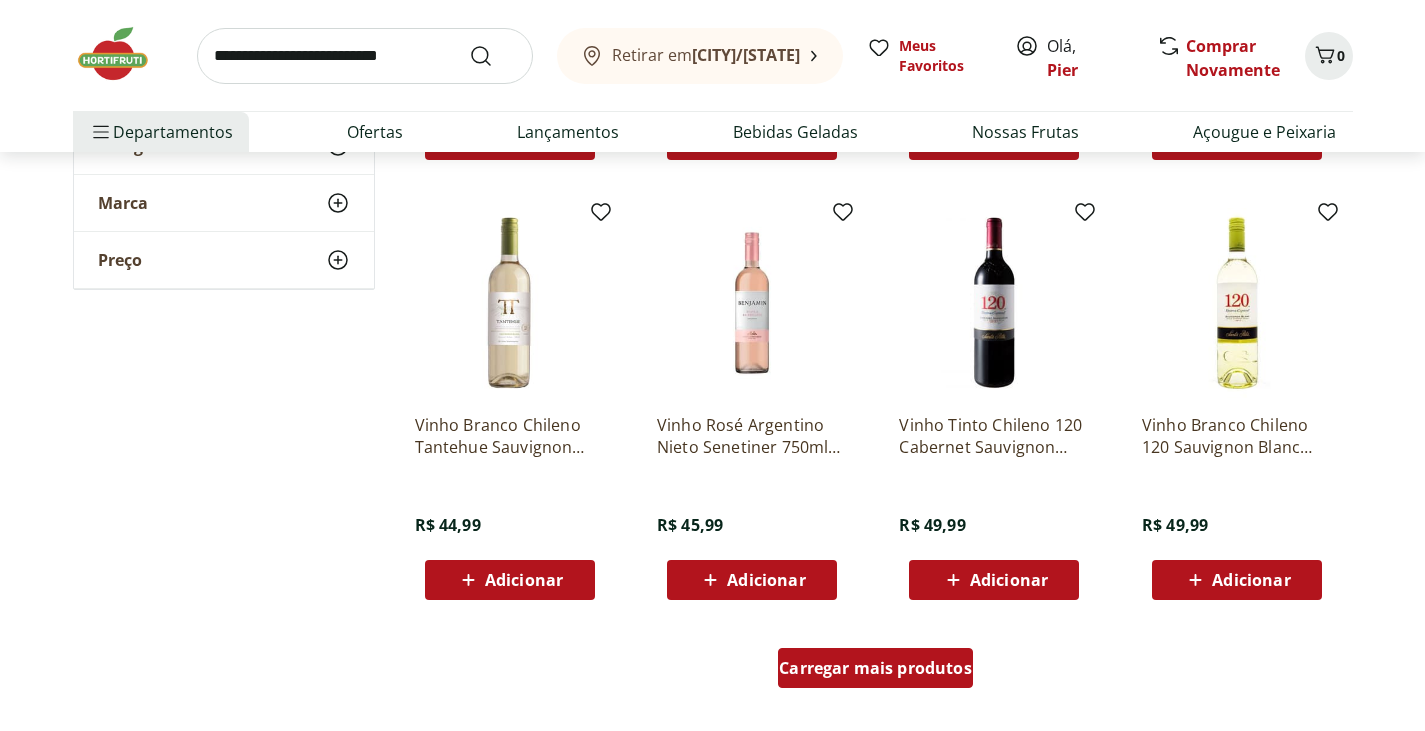 click on "Carregar mais produtos" at bounding box center (875, 668) 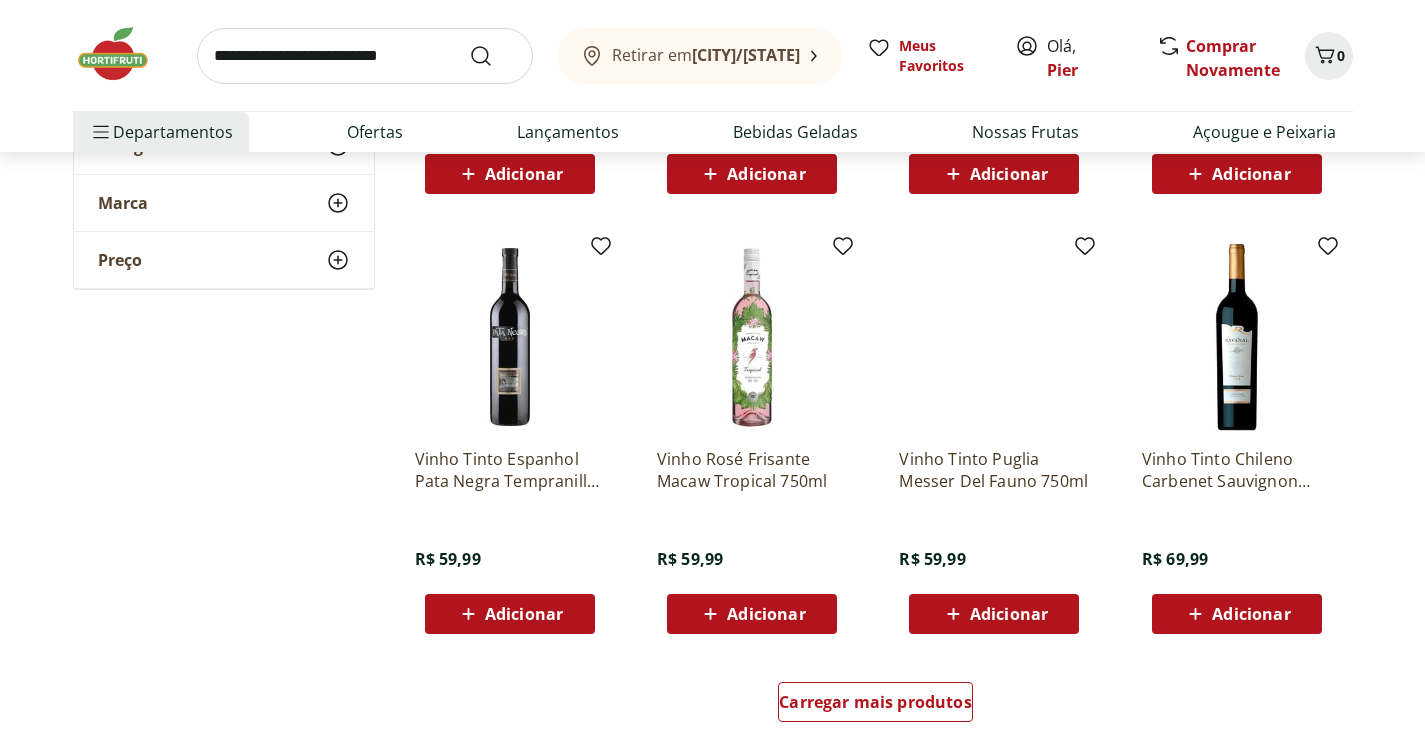 scroll, scrollTop: 4984, scrollLeft: 0, axis: vertical 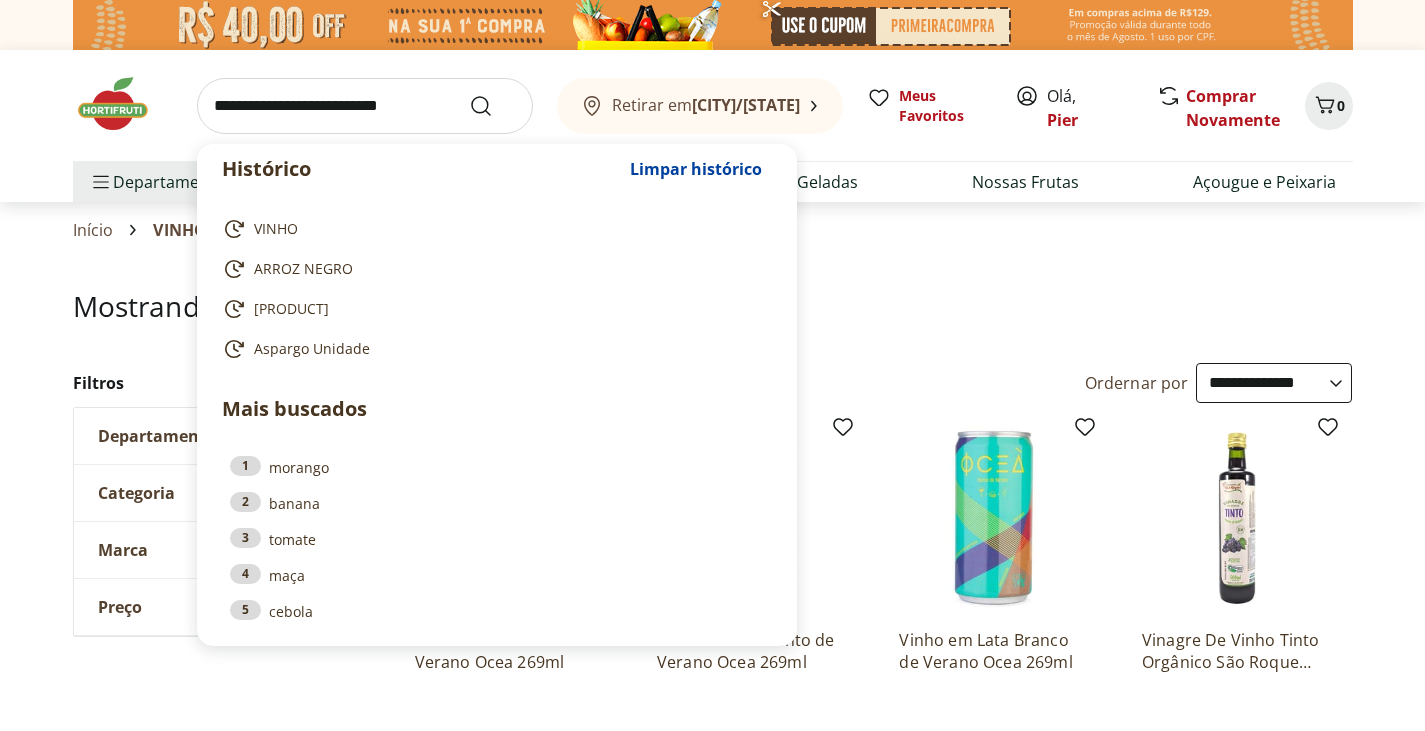 click at bounding box center (365, 106) 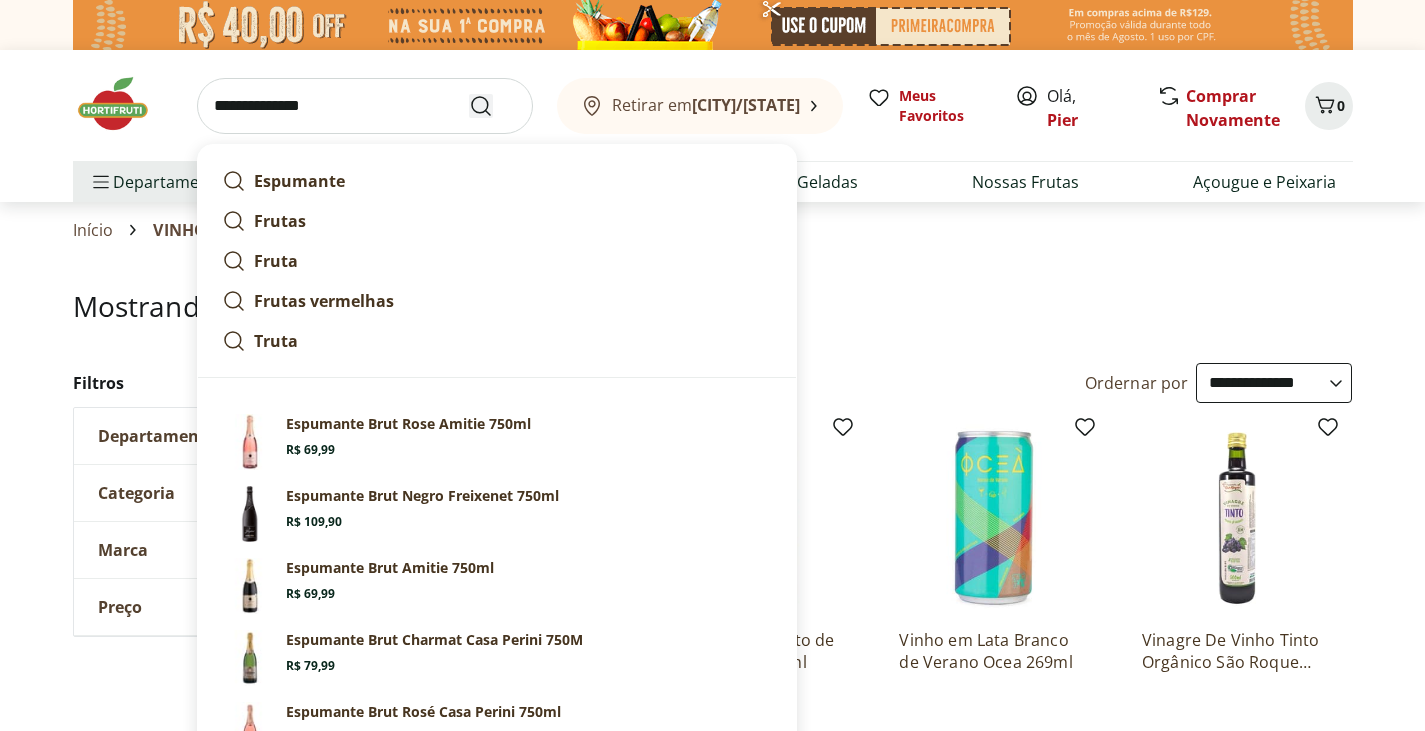 type on "**********" 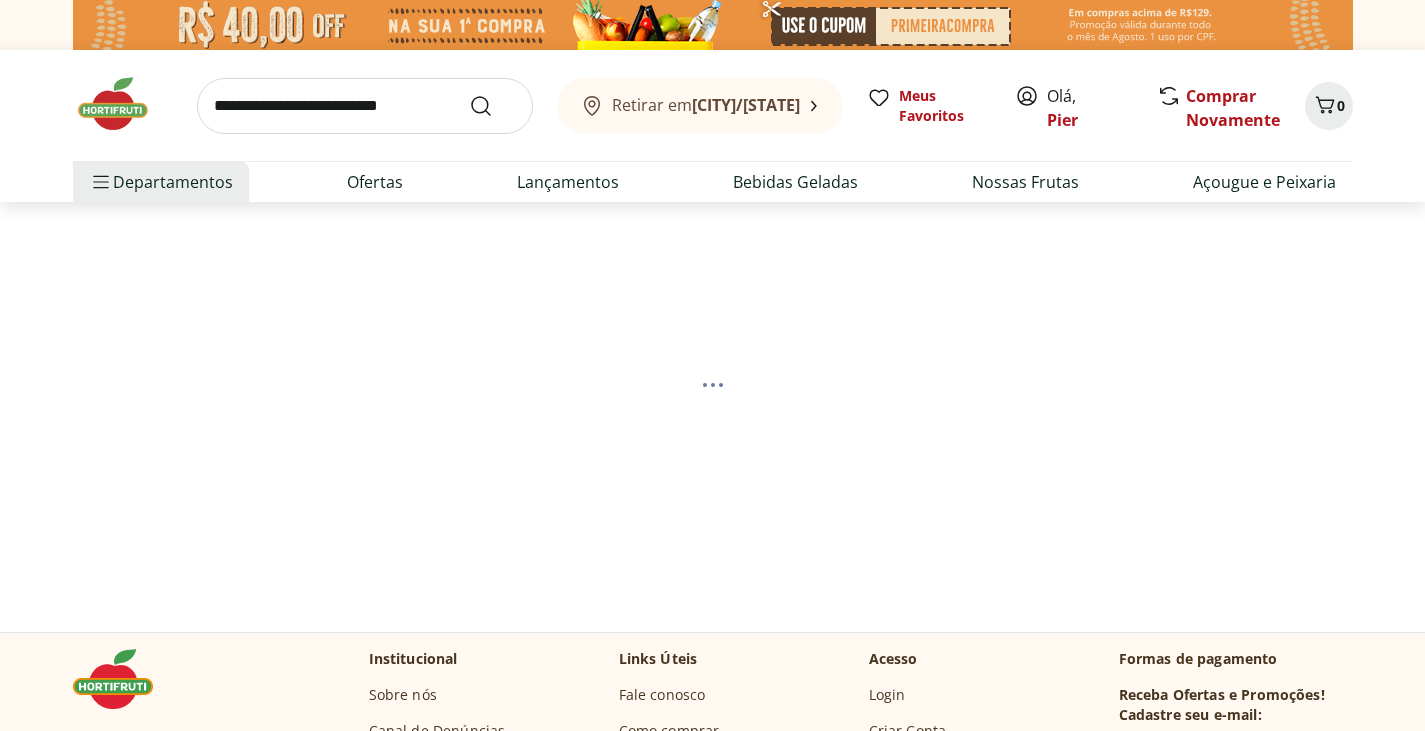 select on "**********" 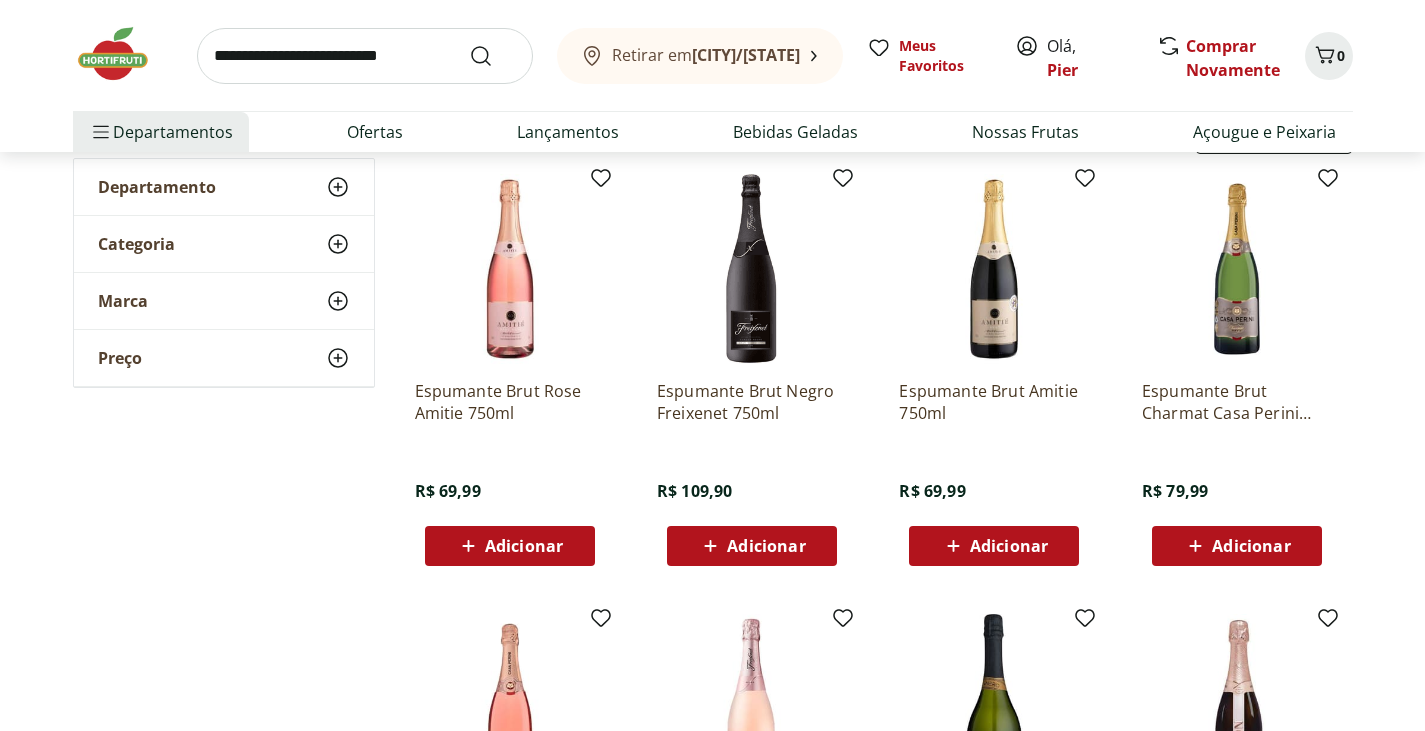 scroll, scrollTop: 77, scrollLeft: 0, axis: vertical 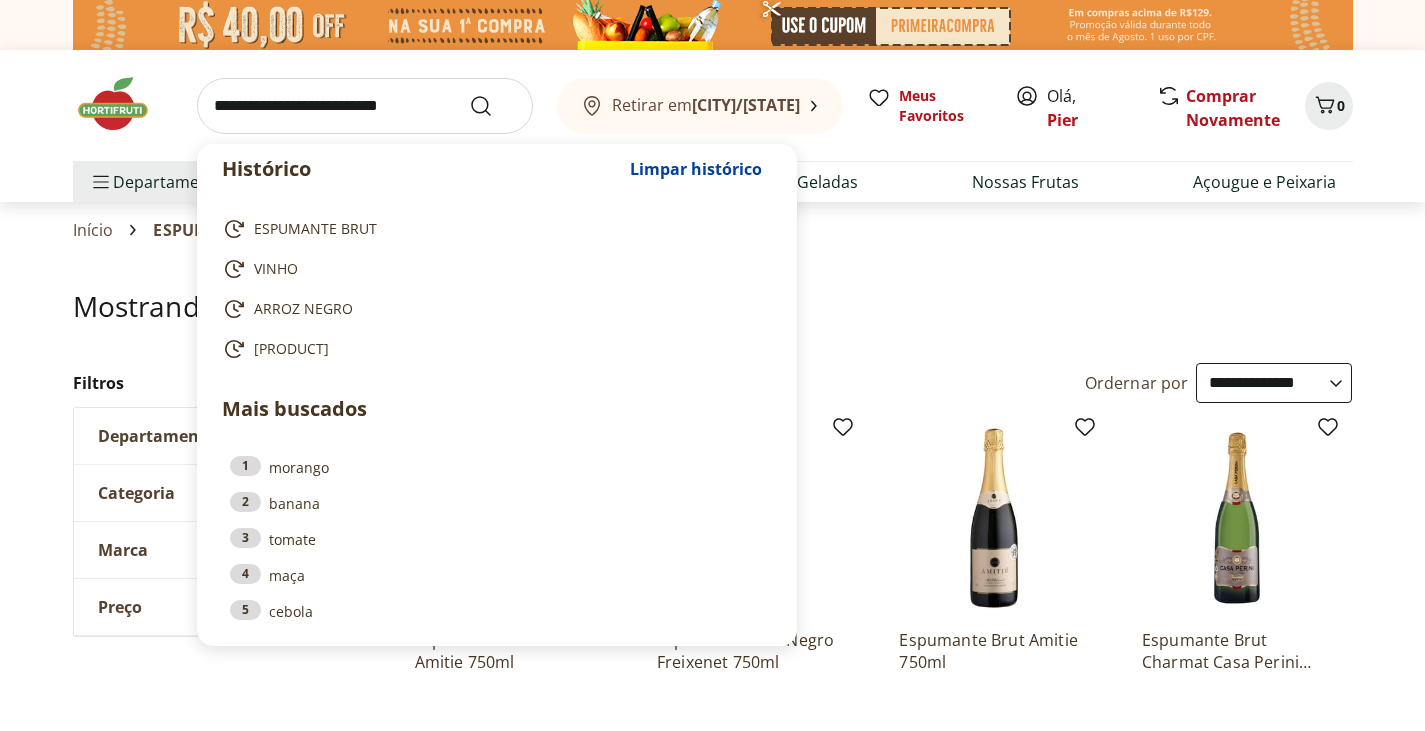 click at bounding box center [365, 106] 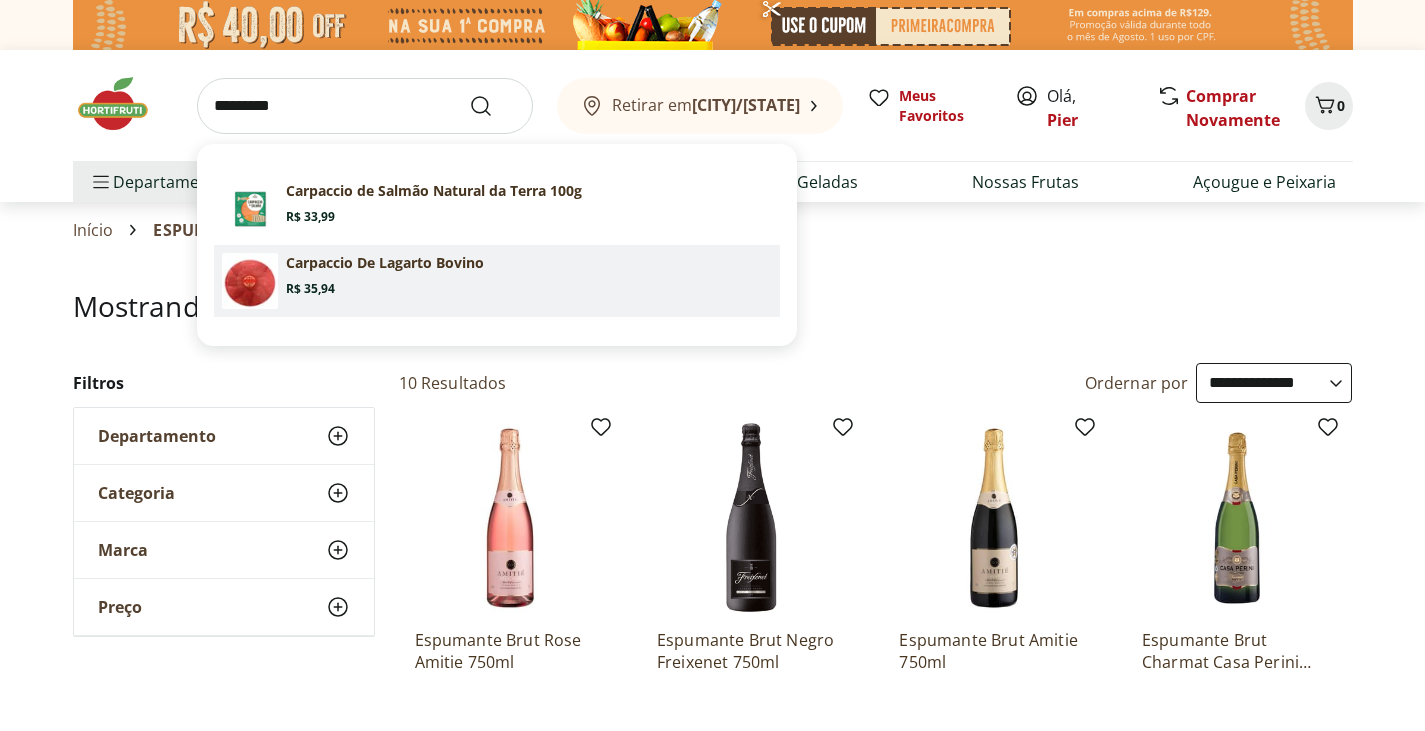 click on "Carpaccio De Lagarto Bovino" at bounding box center (385, 263) 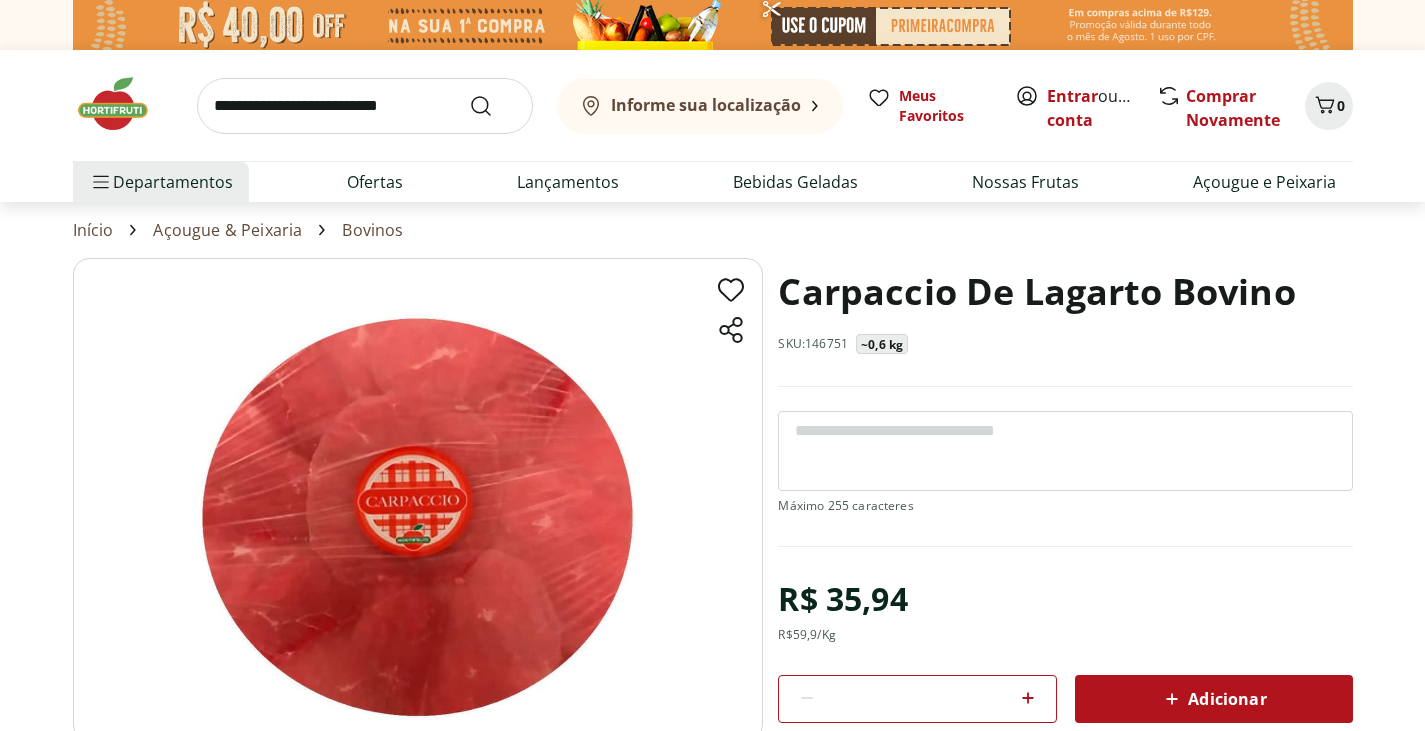 scroll, scrollTop: 0, scrollLeft: 0, axis: both 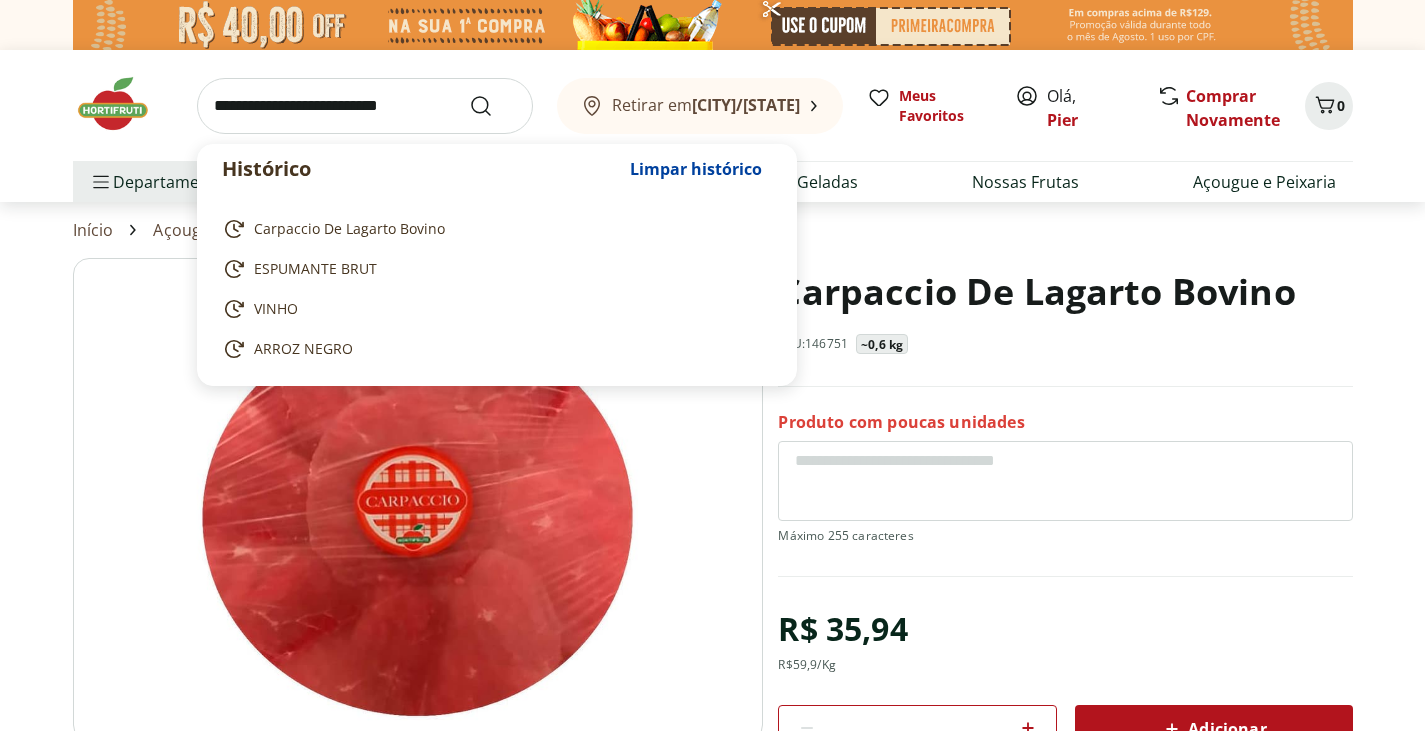click at bounding box center [365, 106] 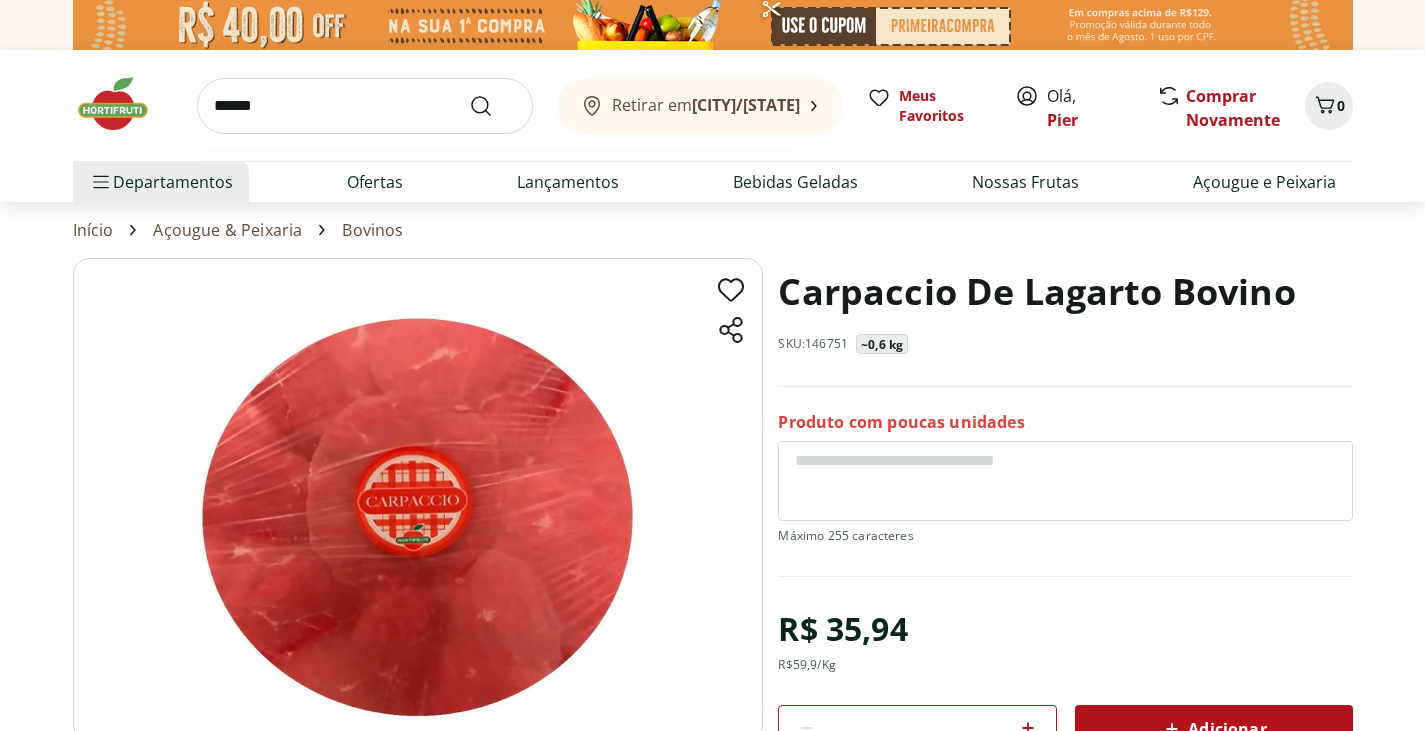 type on "******" 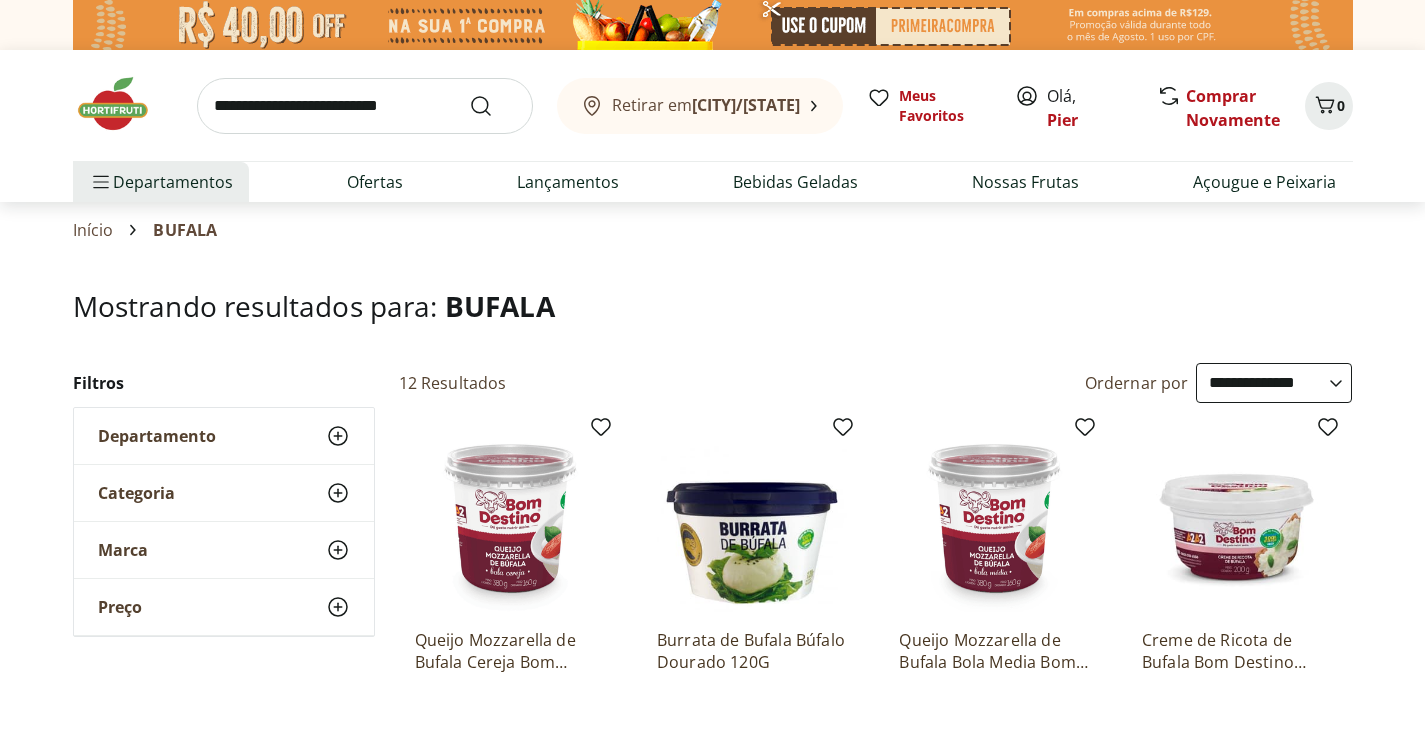 click on "**********" at bounding box center (1274, 383) 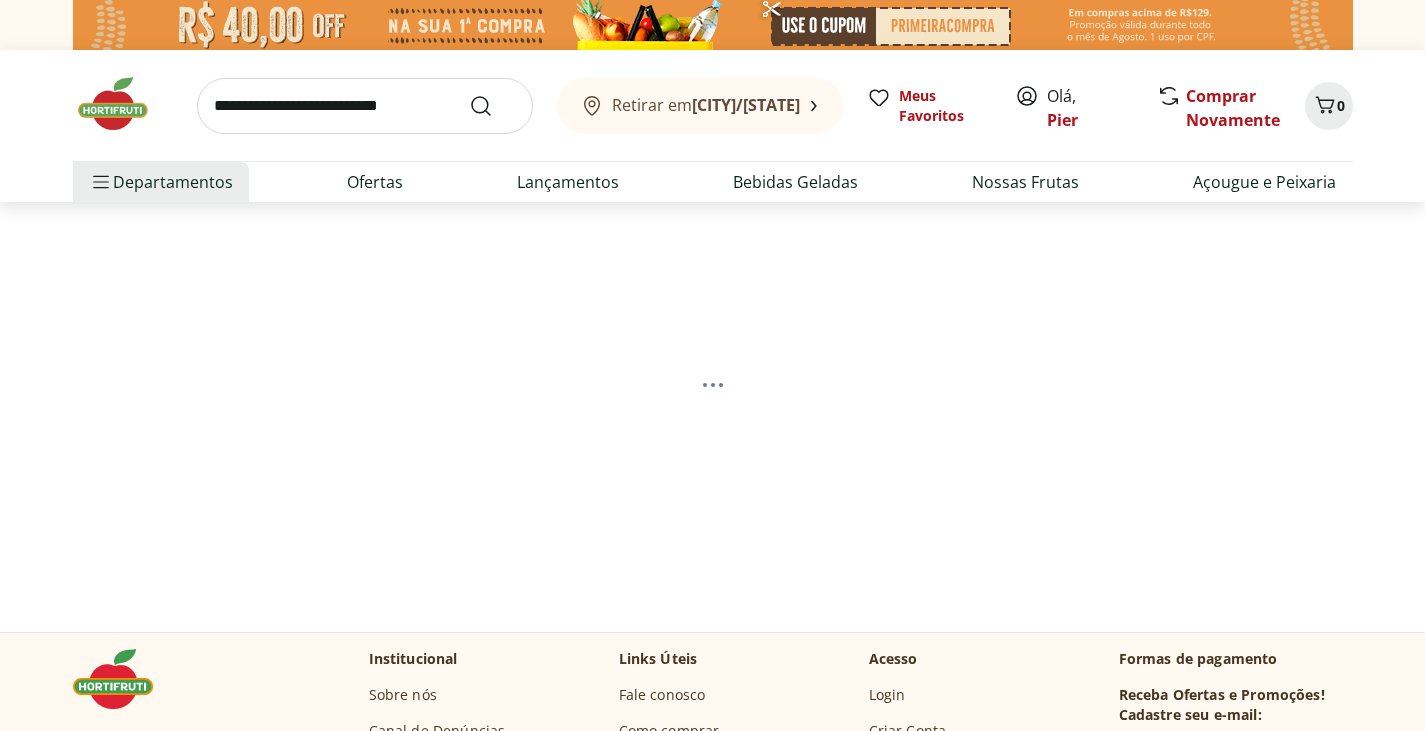 select on "*********" 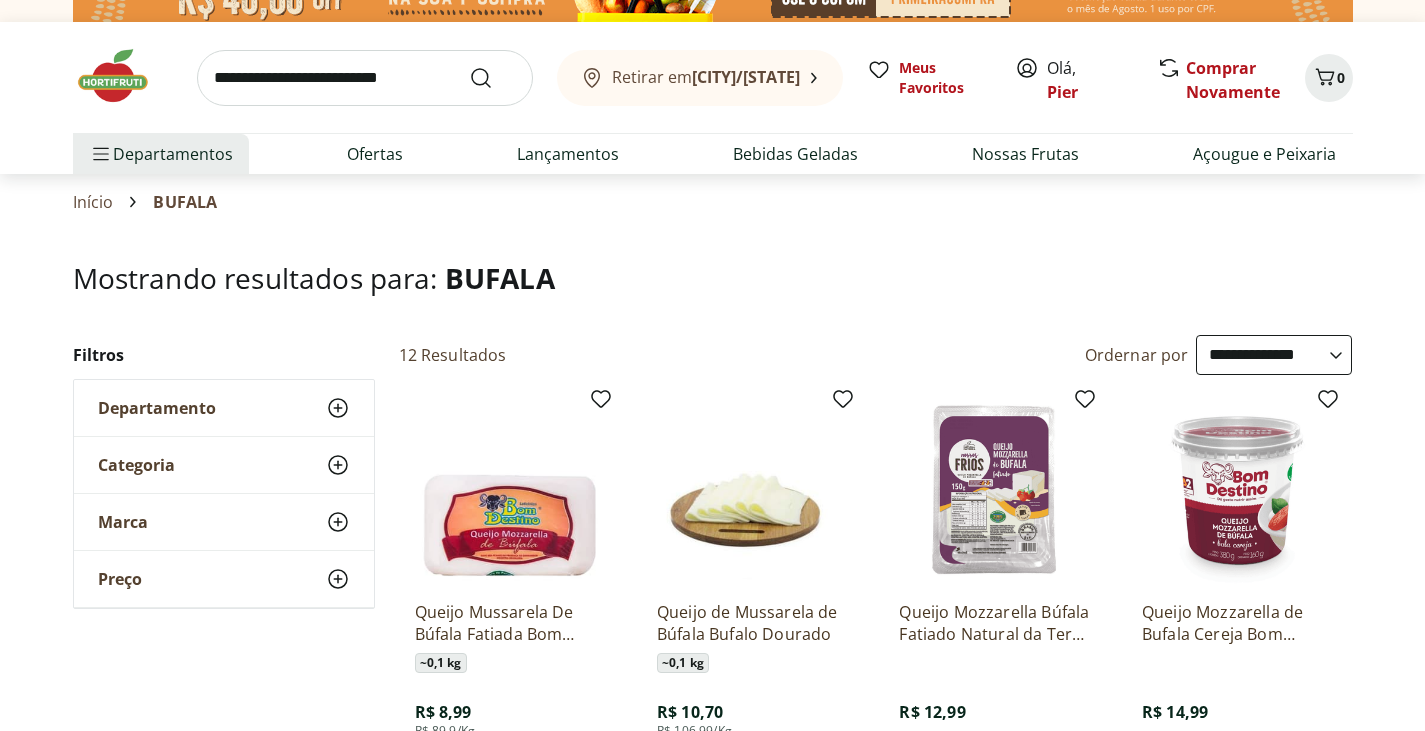scroll, scrollTop: 0, scrollLeft: 0, axis: both 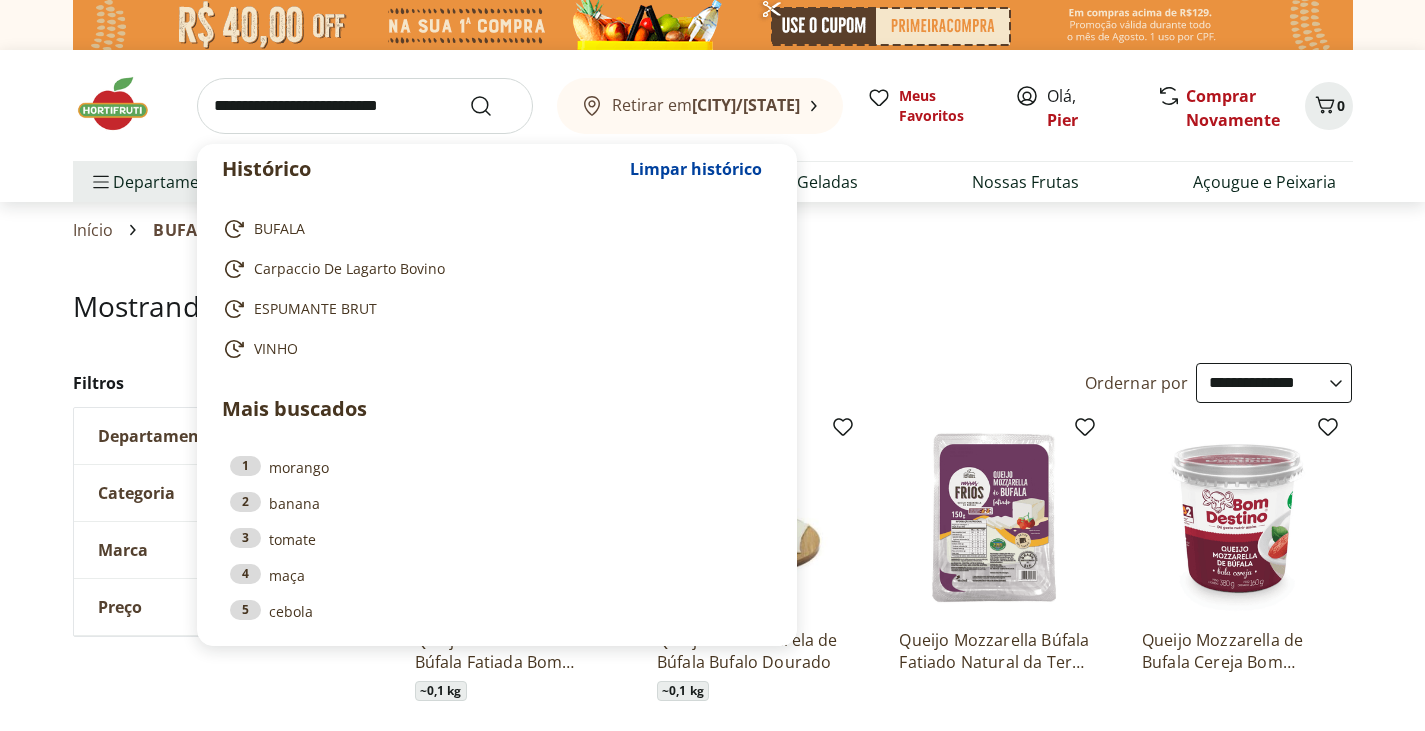 click at bounding box center (365, 106) 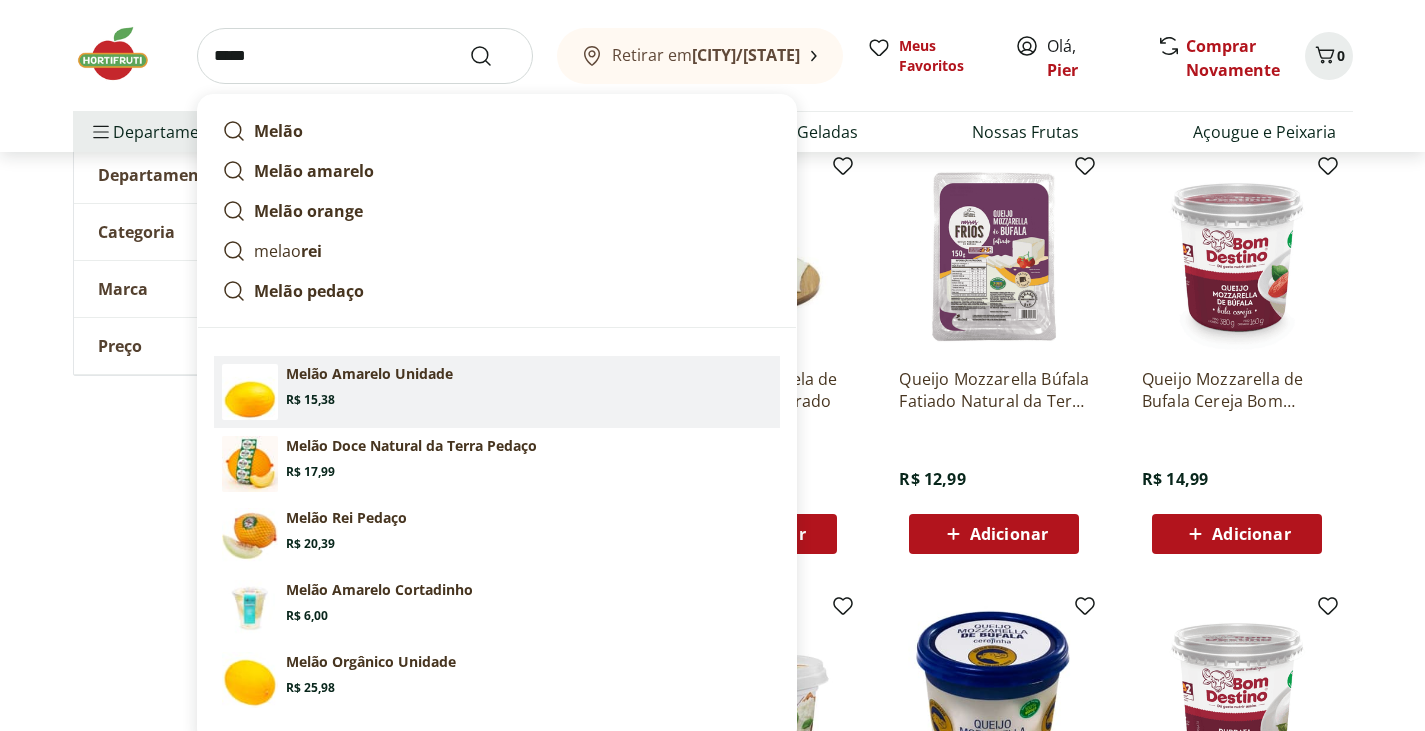 scroll, scrollTop: 0, scrollLeft: 0, axis: both 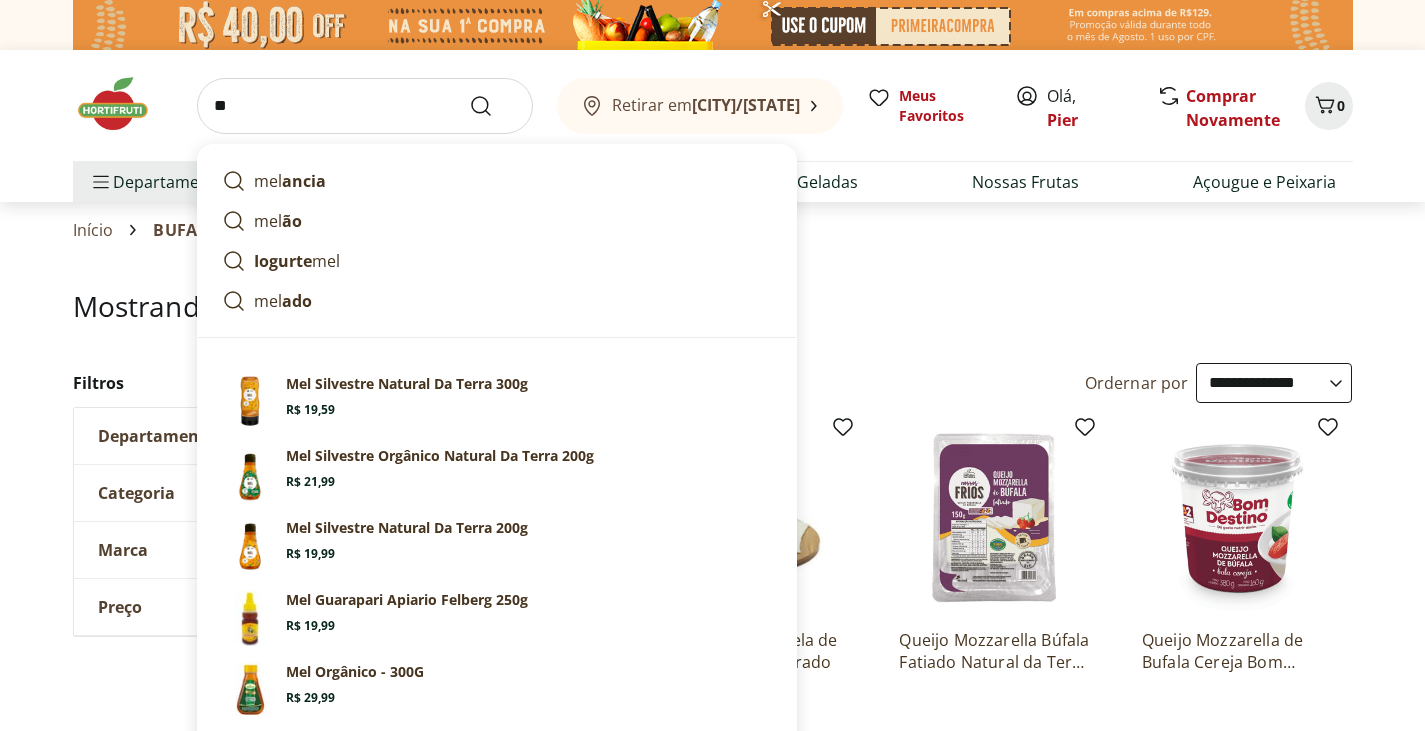 type on "*" 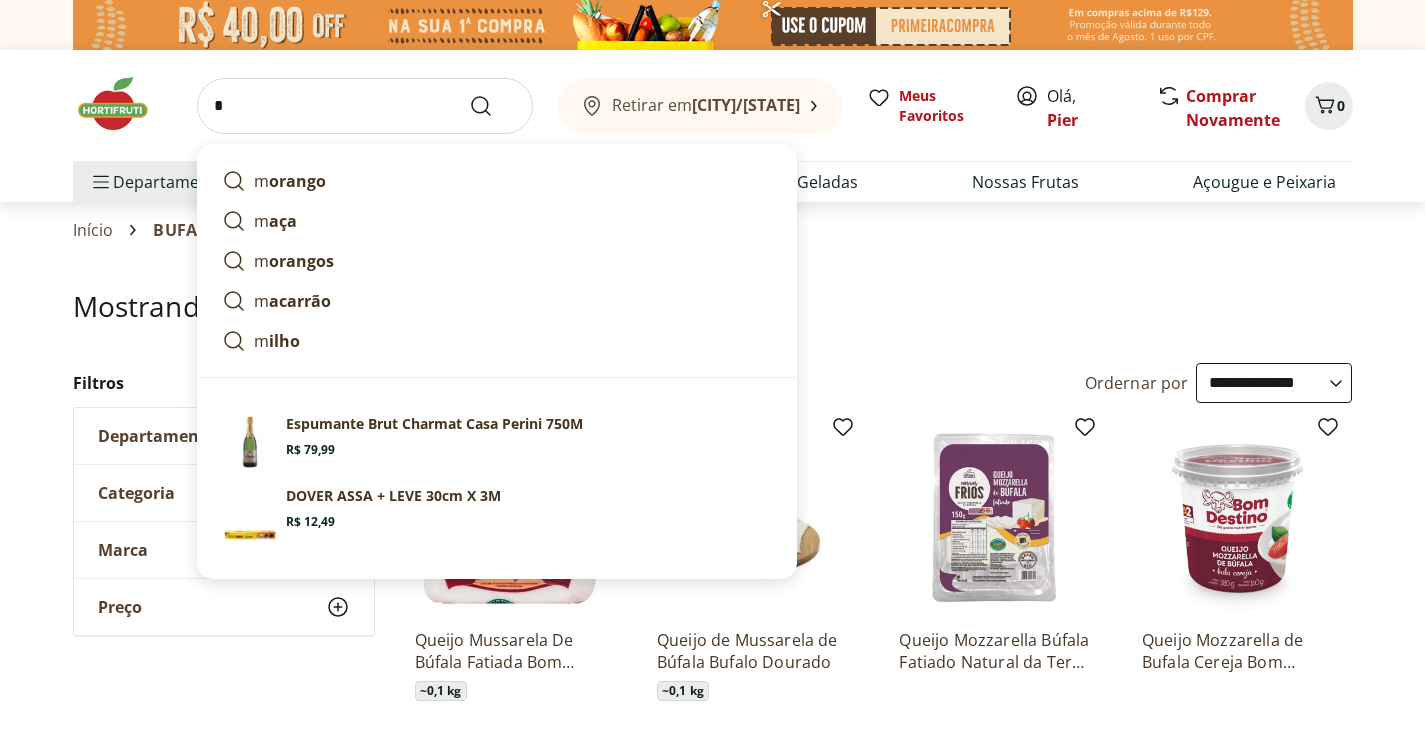 type 